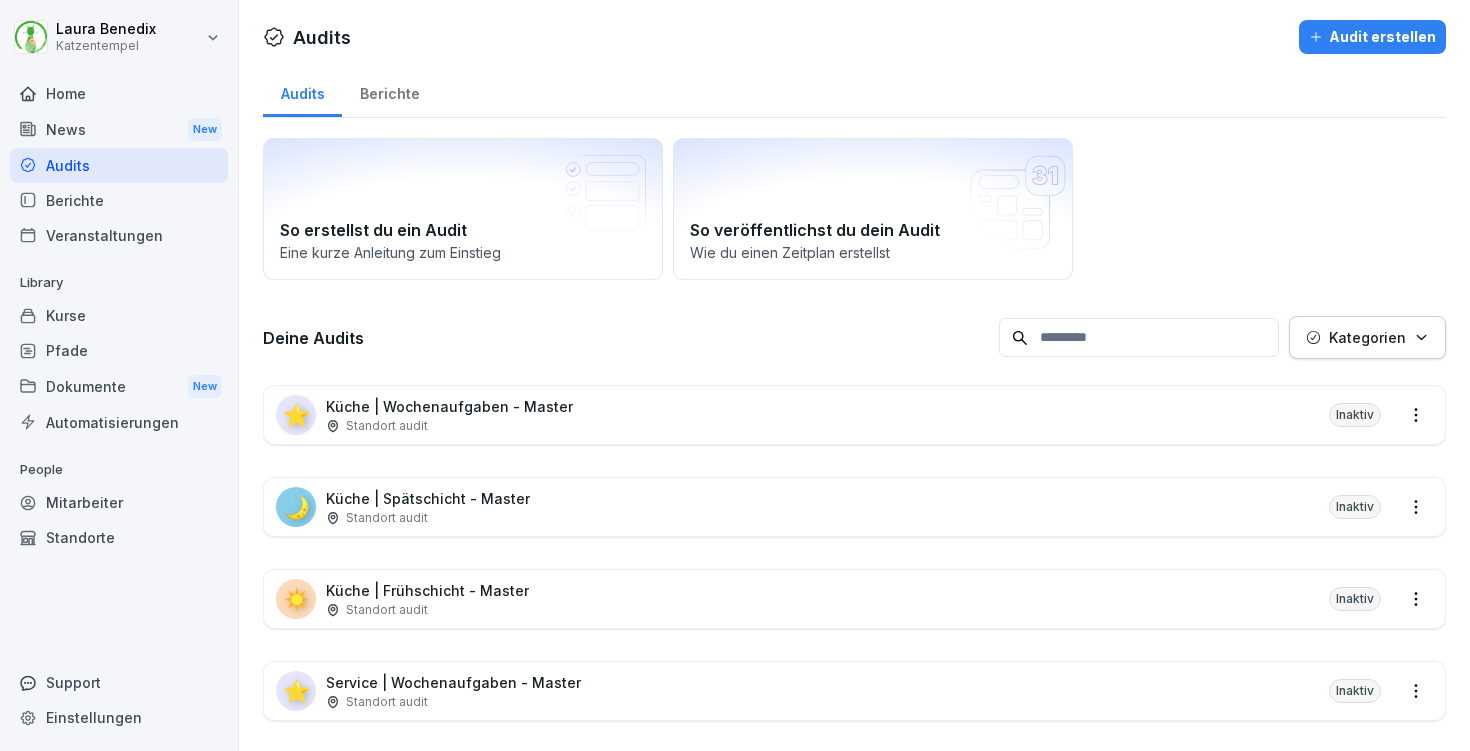 scroll, scrollTop: 0, scrollLeft: 0, axis: both 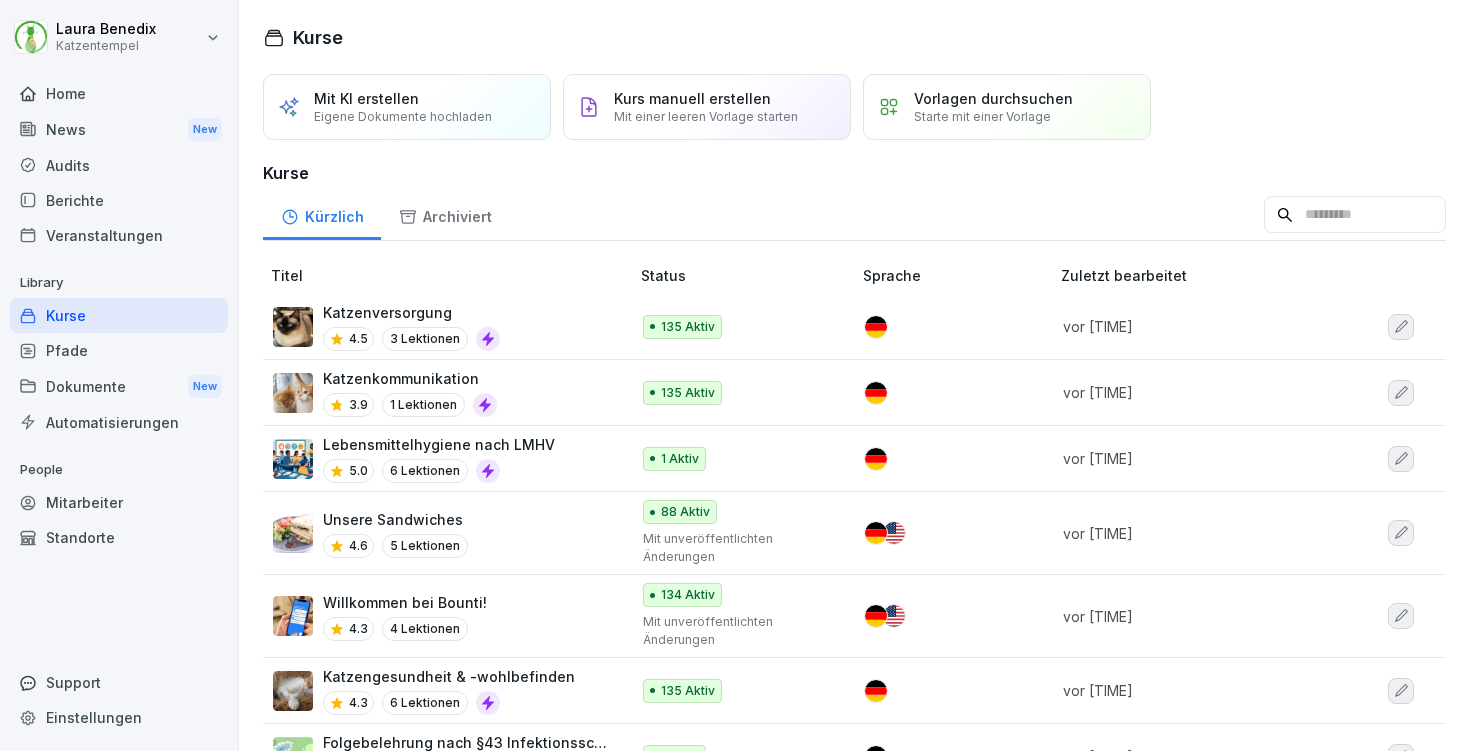 click on "Home" at bounding box center (119, 93) 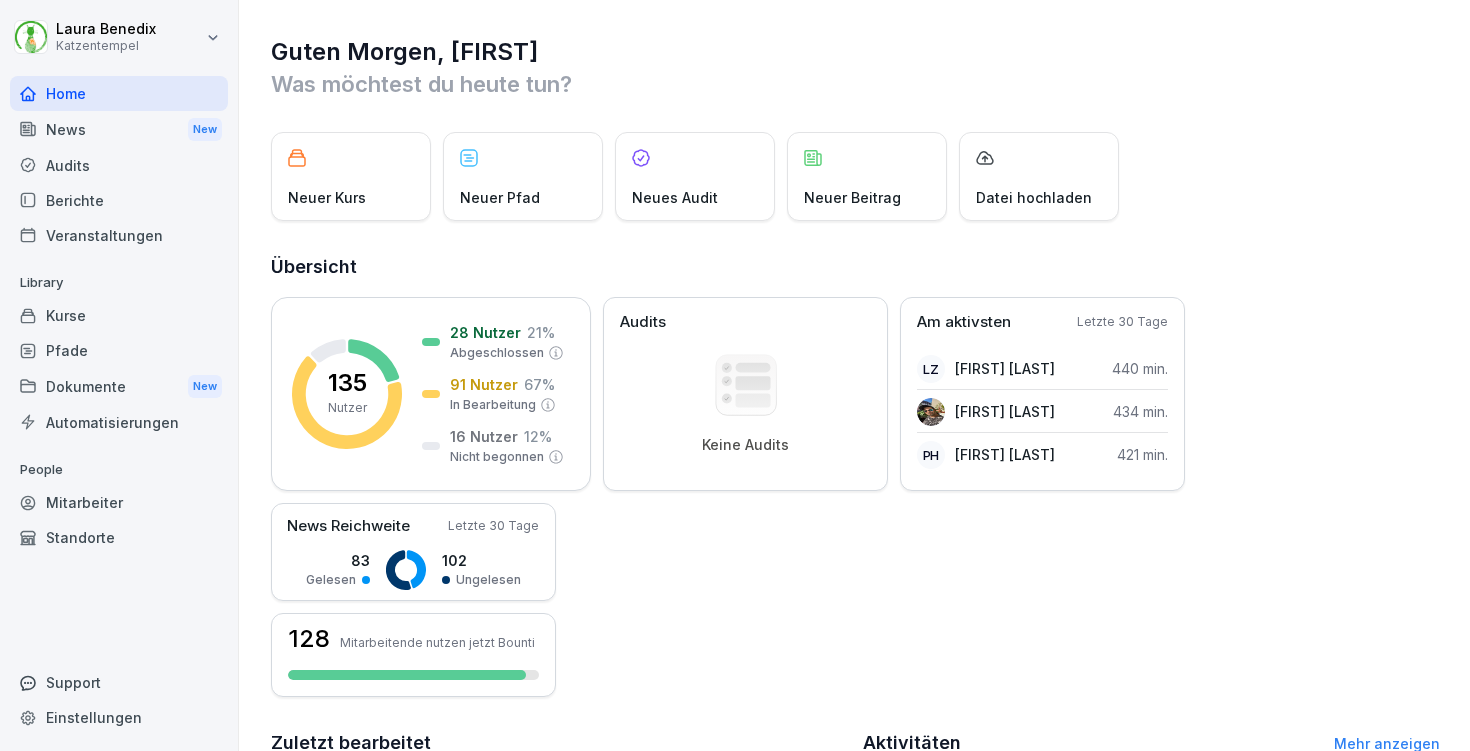 click on "News New" at bounding box center [119, 129] 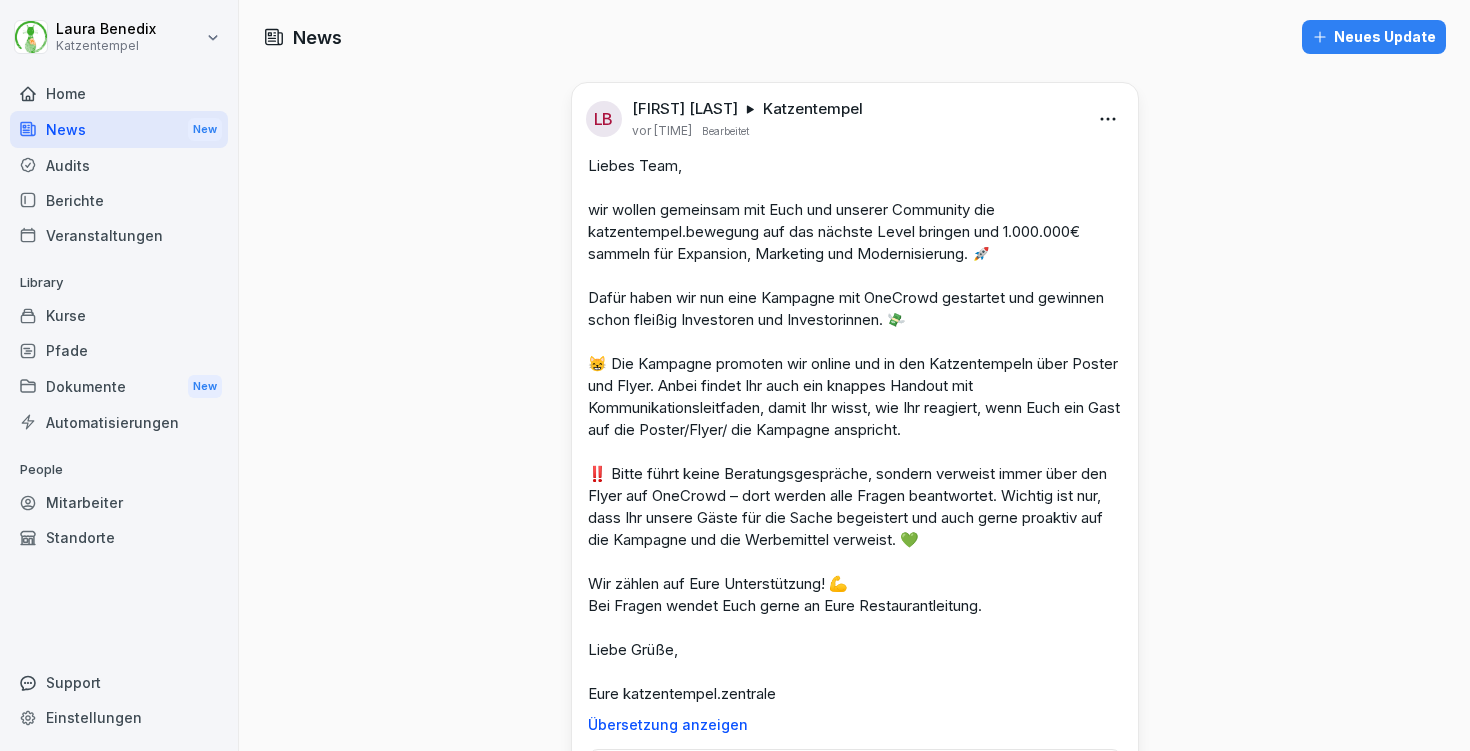 scroll, scrollTop: 0, scrollLeft: 0, axis: both 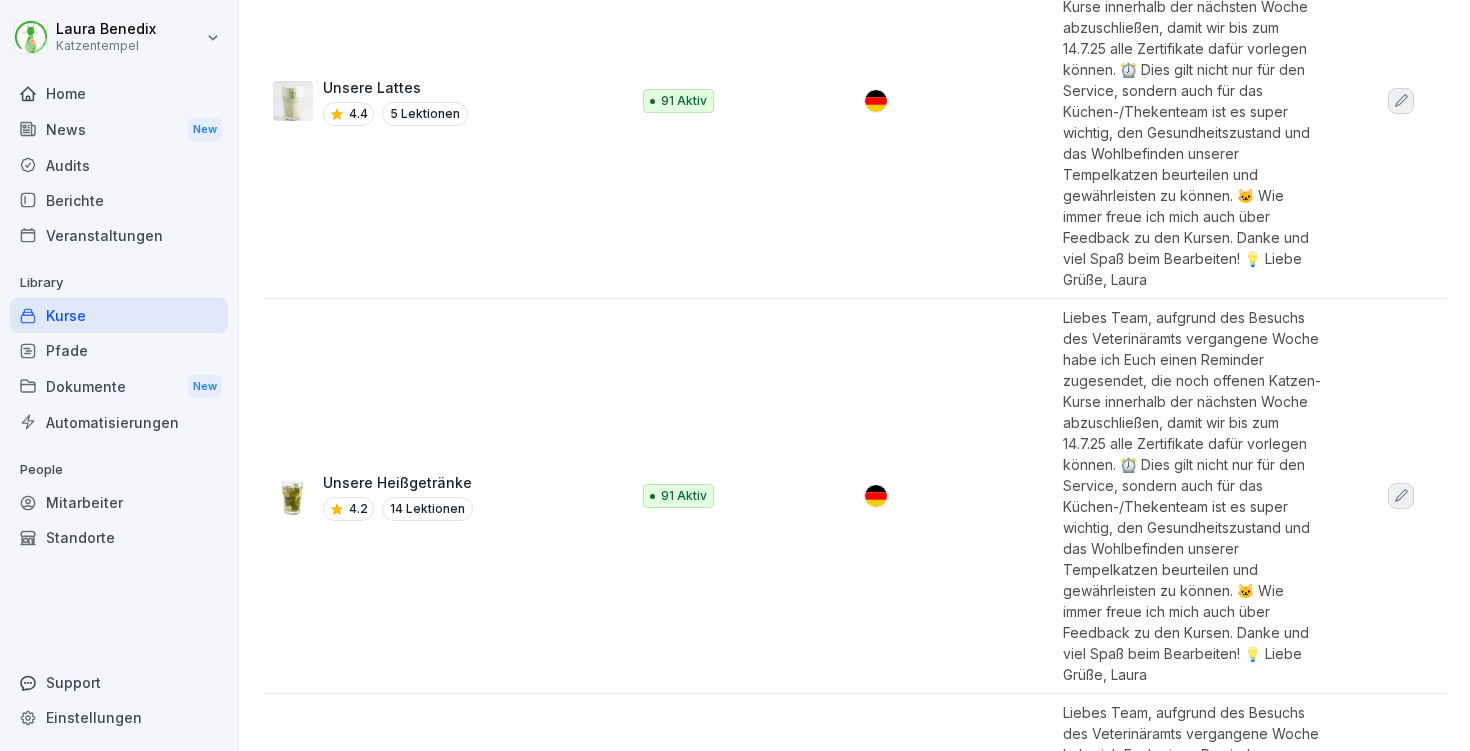 click on "OpenTable 4.6 4 Lektionen" at bounding box center (441, 5533) 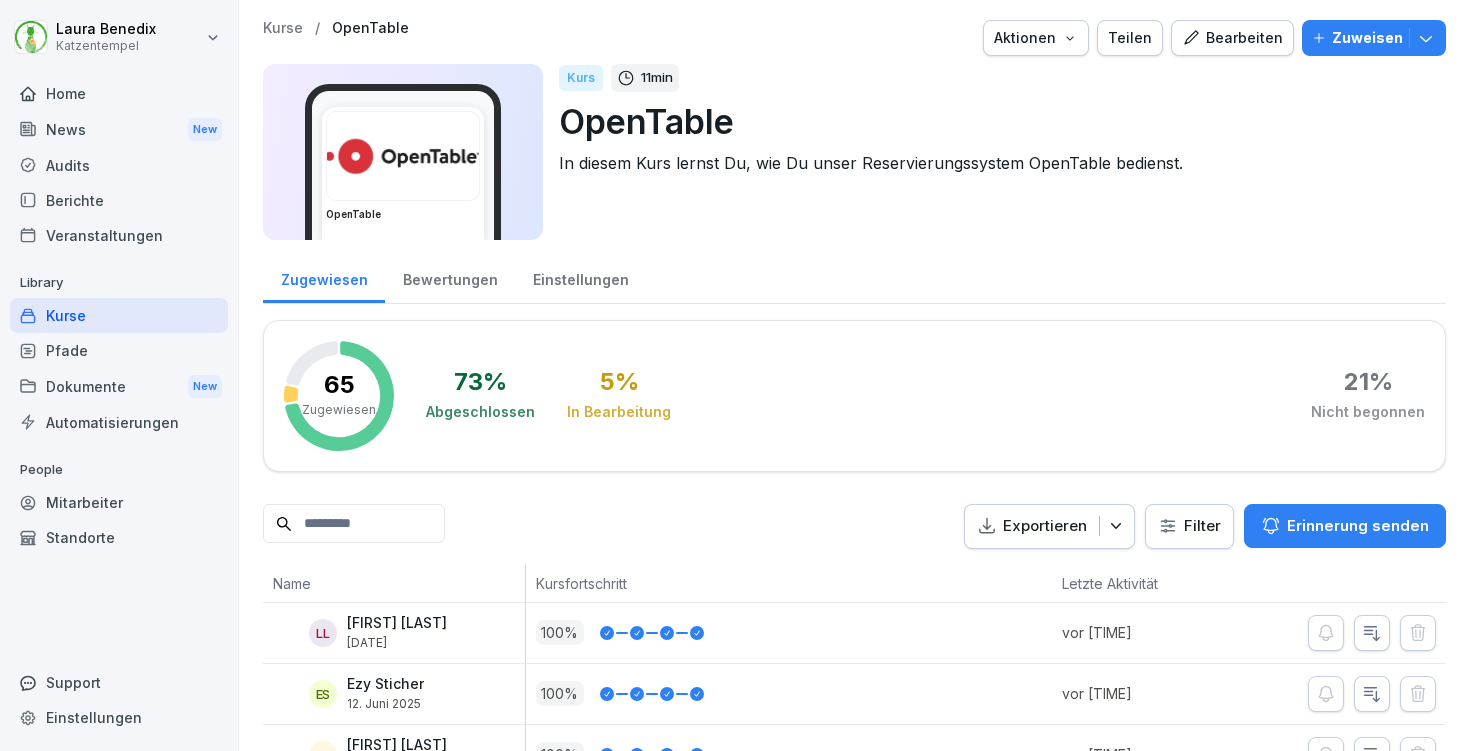 scroll, scrollTop: 0, scrollLeft: 0, axis: both 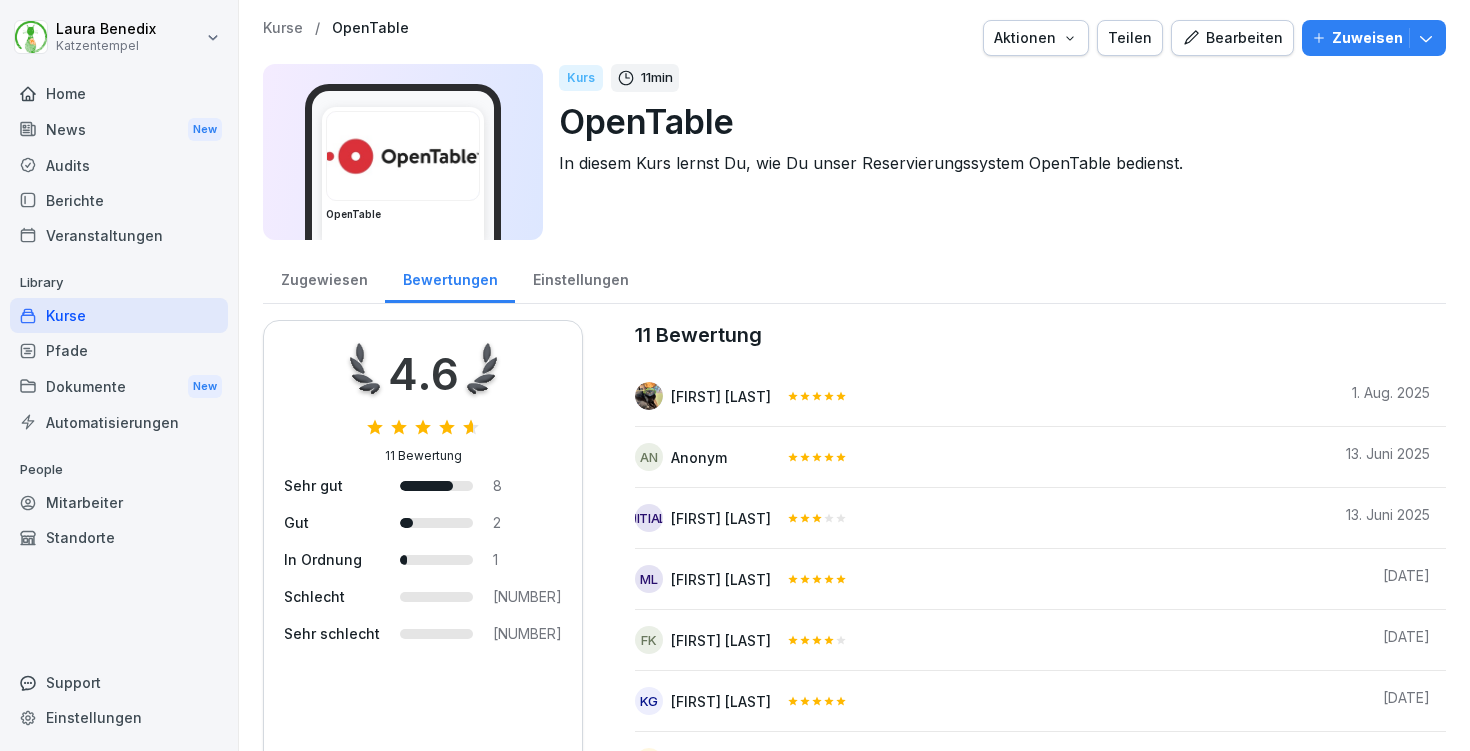 click on "Kurse" at bounding box center (283, 28) 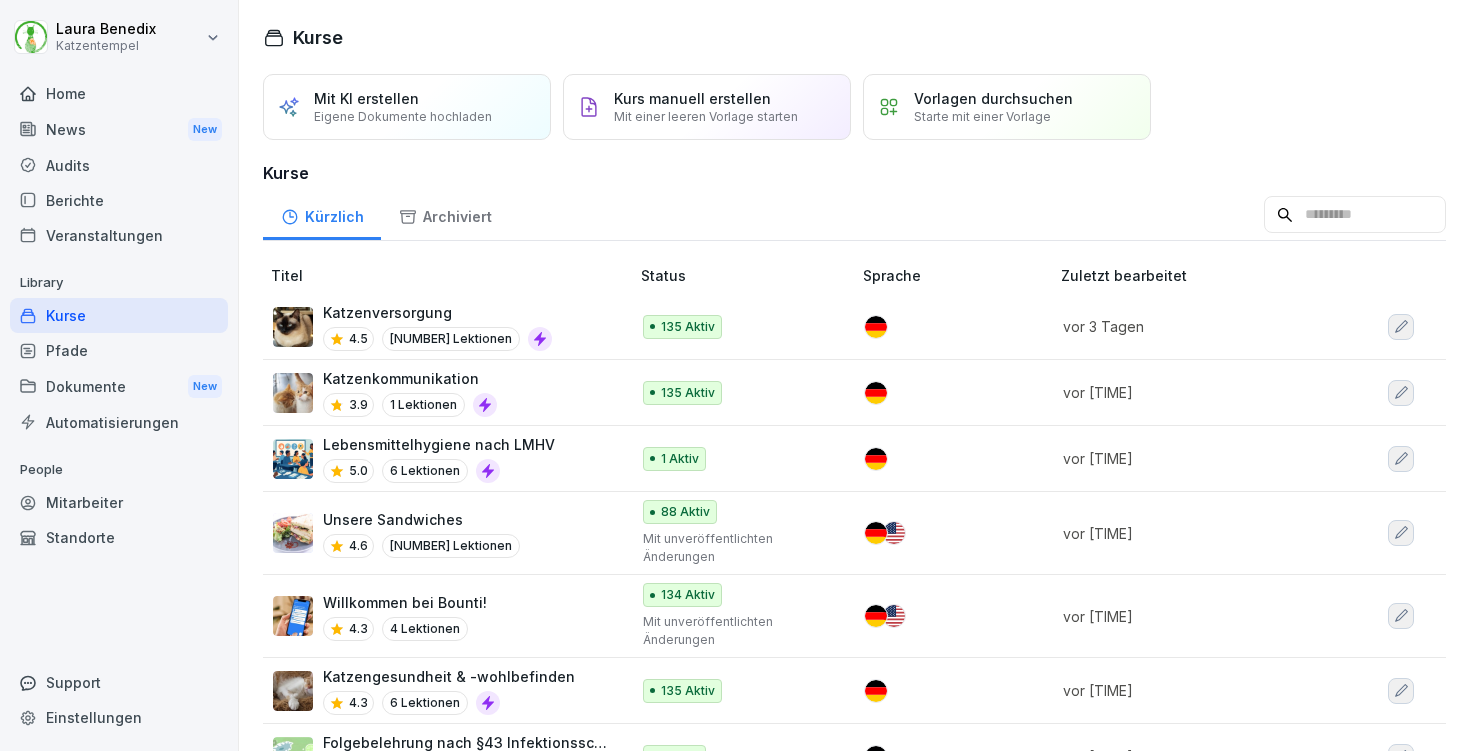 click on "Home" at bounding box center [119, 93] 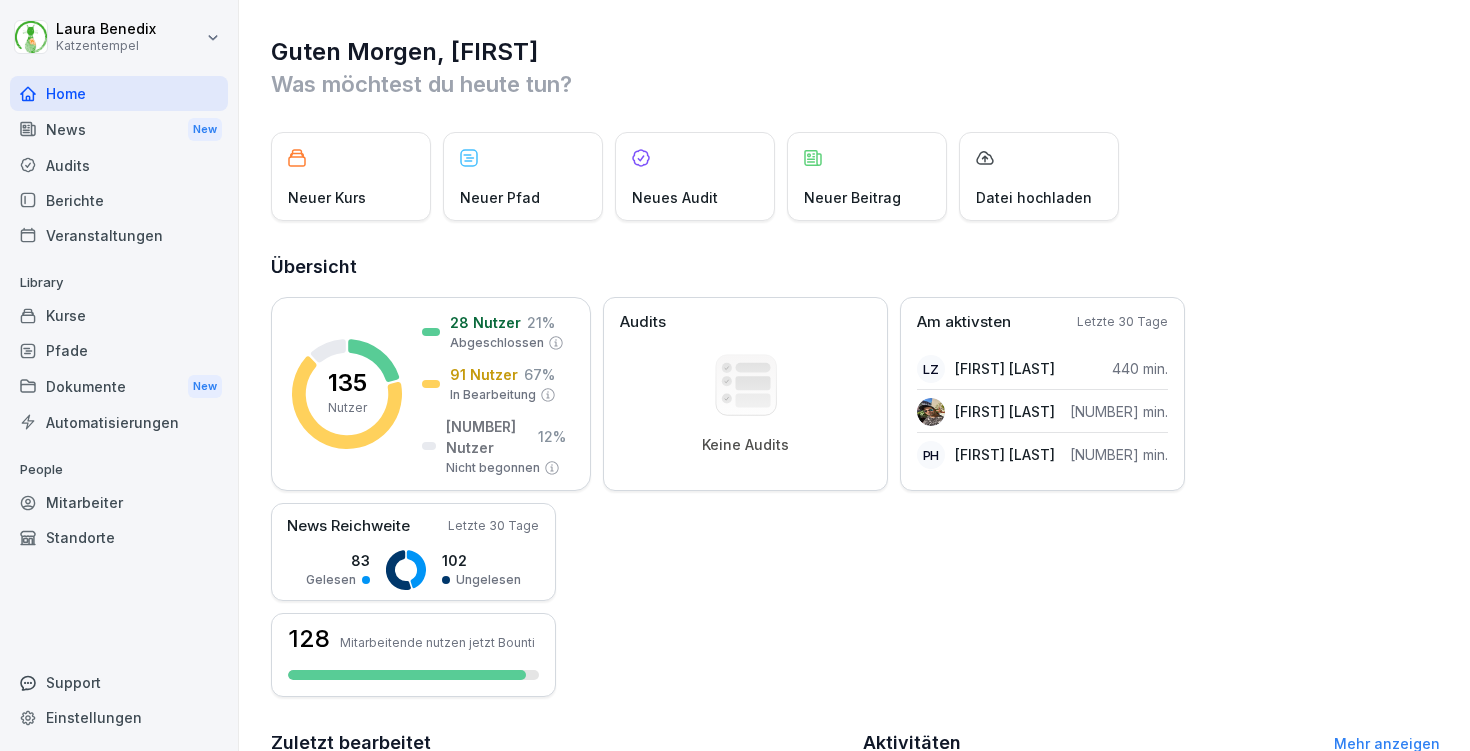 click on "Kurse" at bounding box center [119, 315] 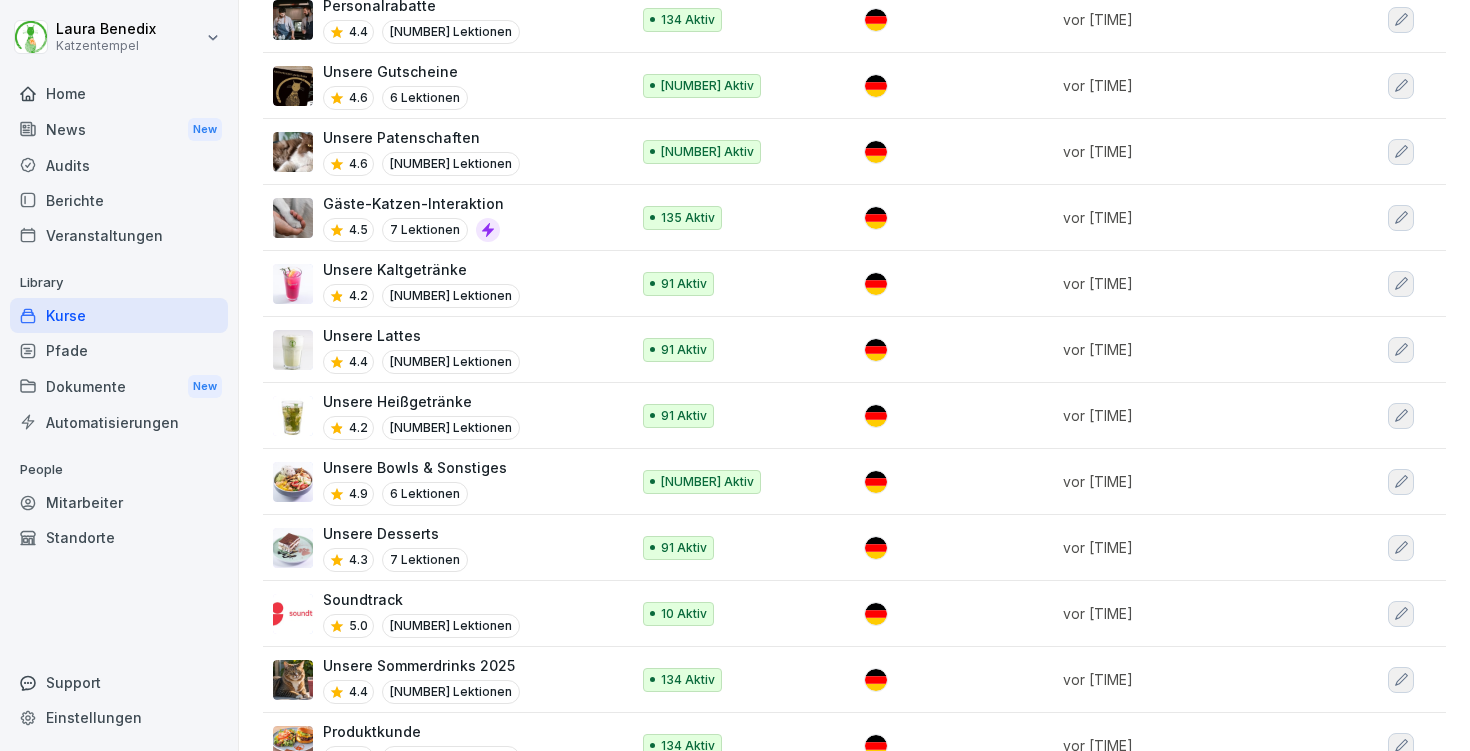 scroll, scrollTop: 1068, scrollLeft: 0, axis: vertical 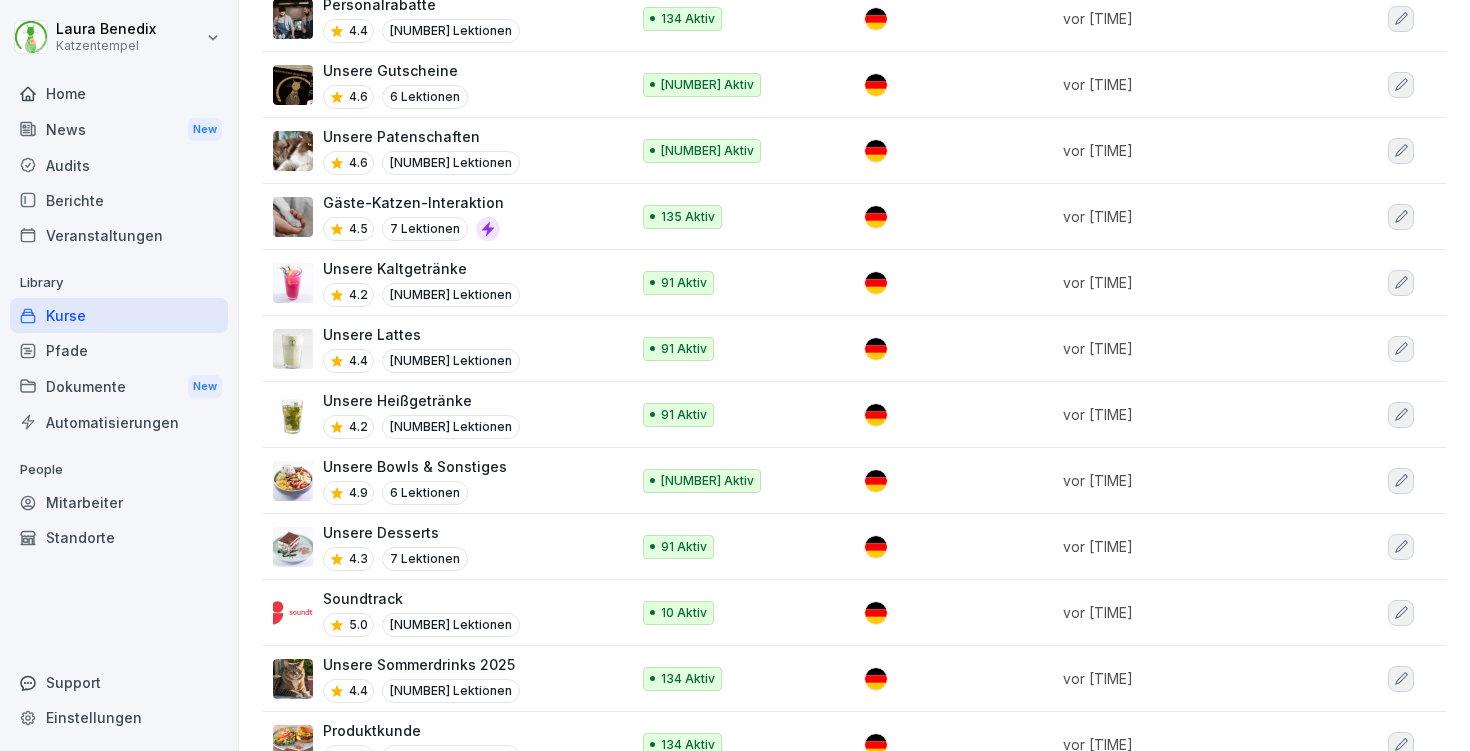 click on "Unsere Lattes 4.4 5 Lektionen" at bounding box center (448, 349) 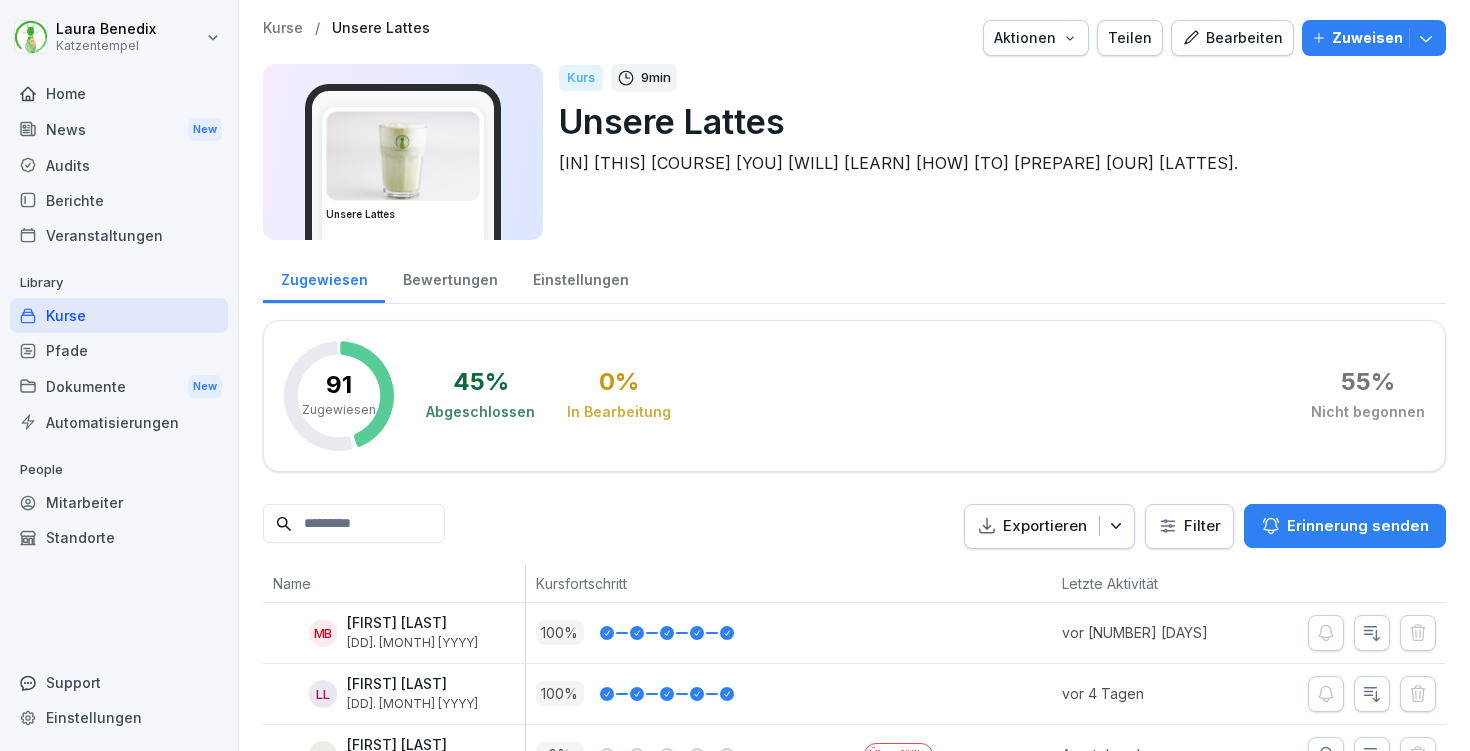 scroll, scrollTop: 0, scrollLeft: 0, axis: both 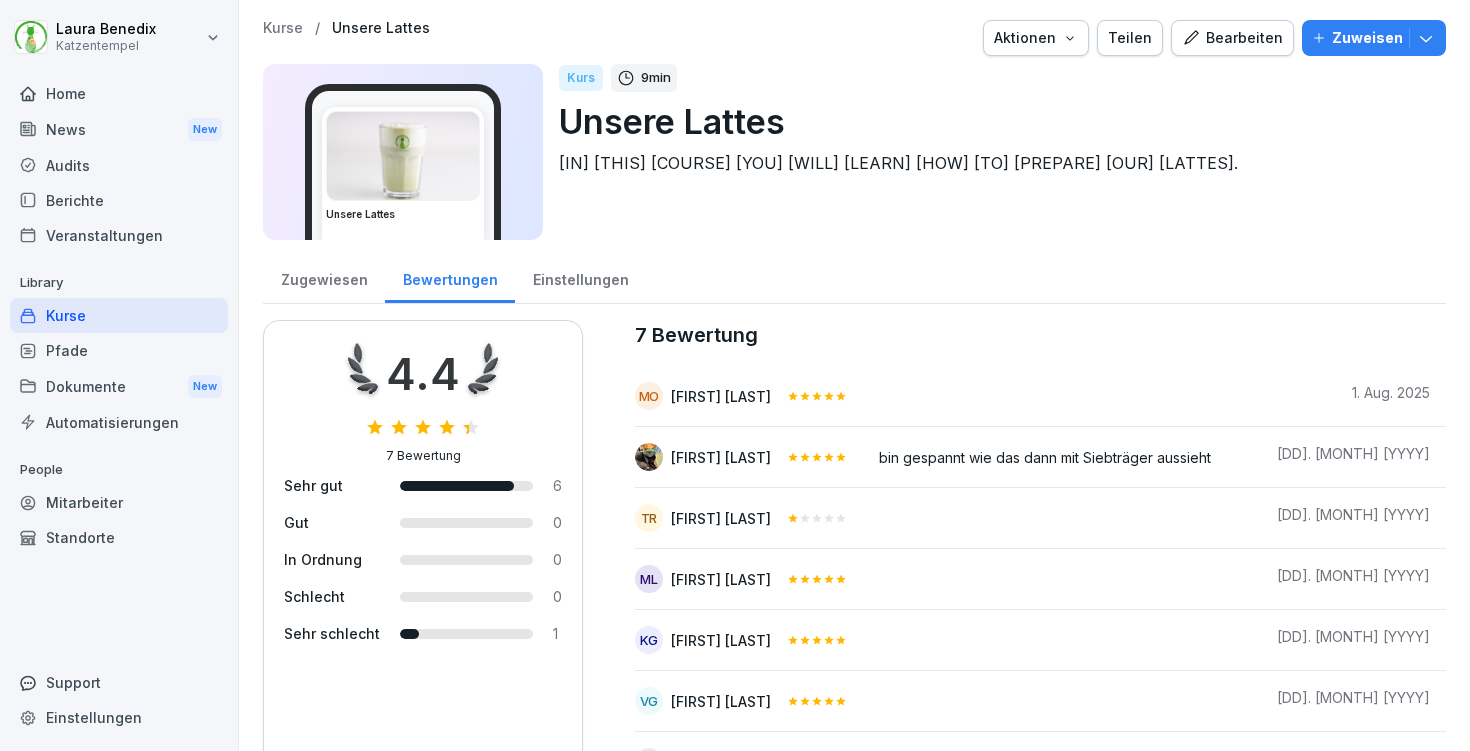 click on "Kurse" at bounding box center [283, 28] 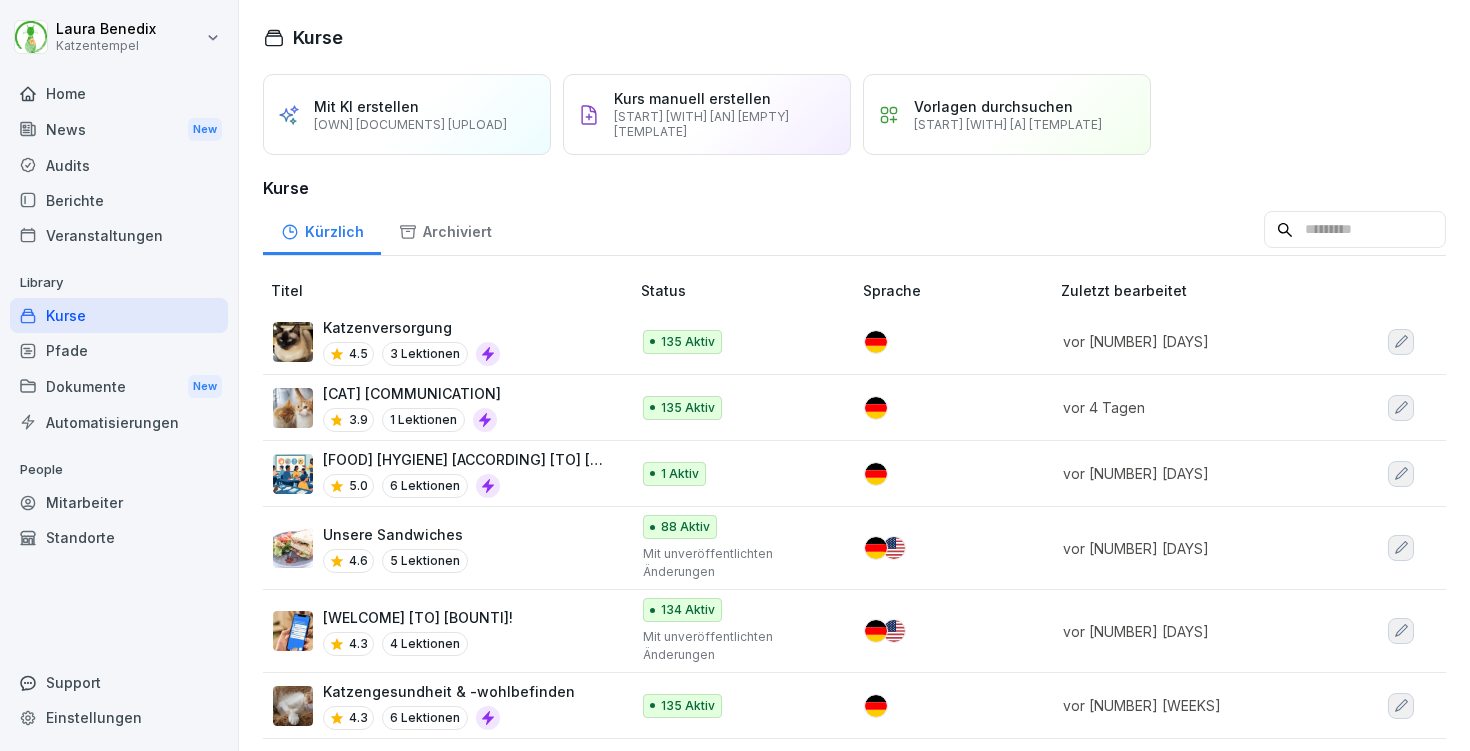 click on "Unsere Sandwiches 4.6 5 Lektionen" at bounding box center (441, 548) 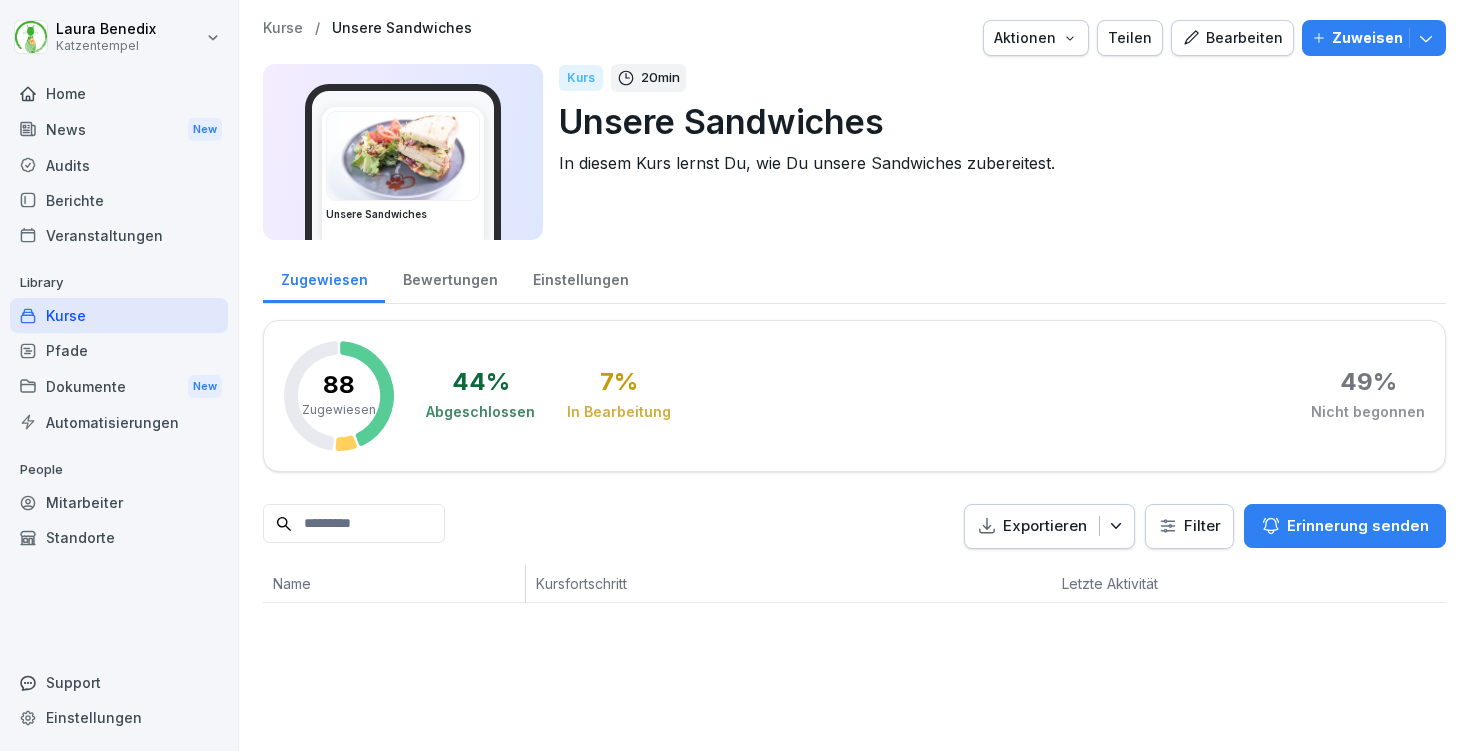 scroll, scrollTop: 0, scrollLeft: 0, axis: both 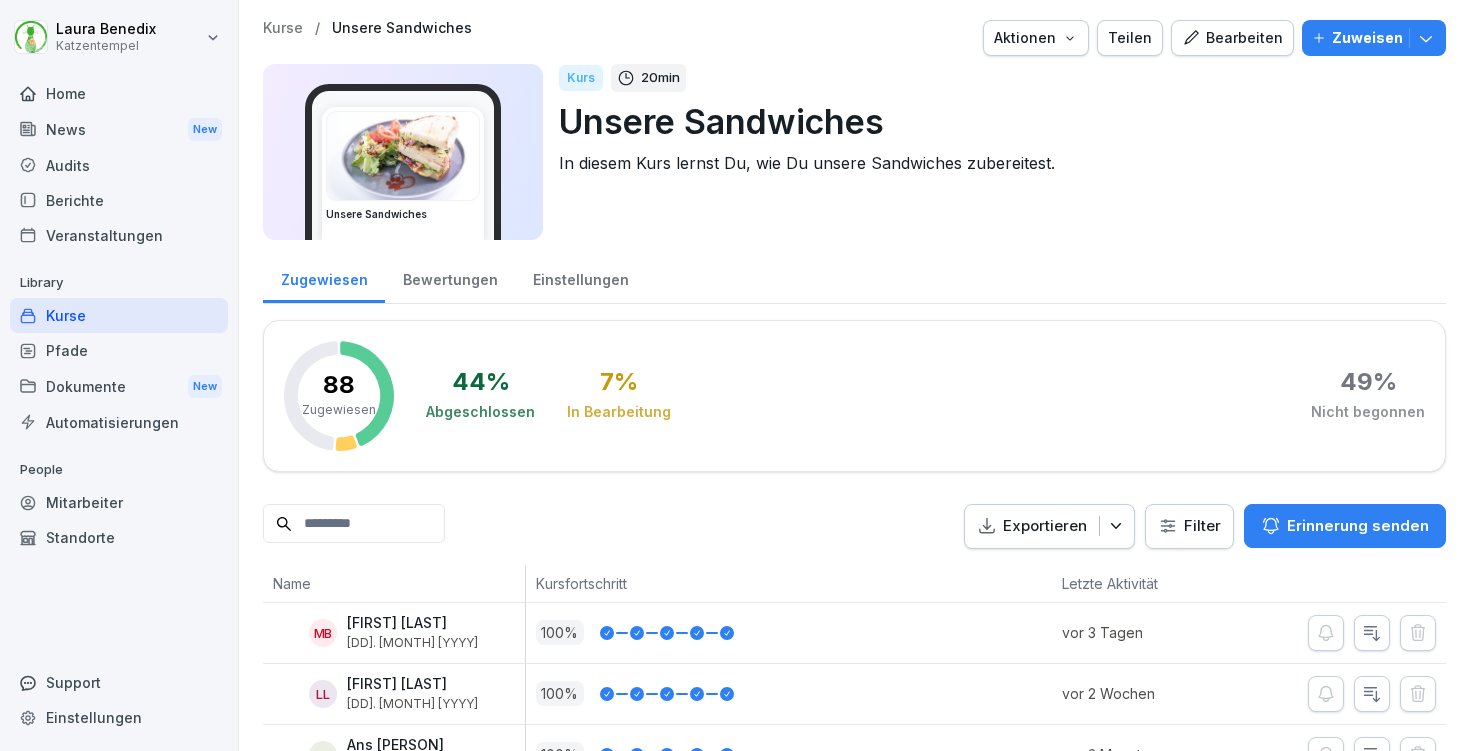 click on "Bewertungen" at bounding box center [450, 277] 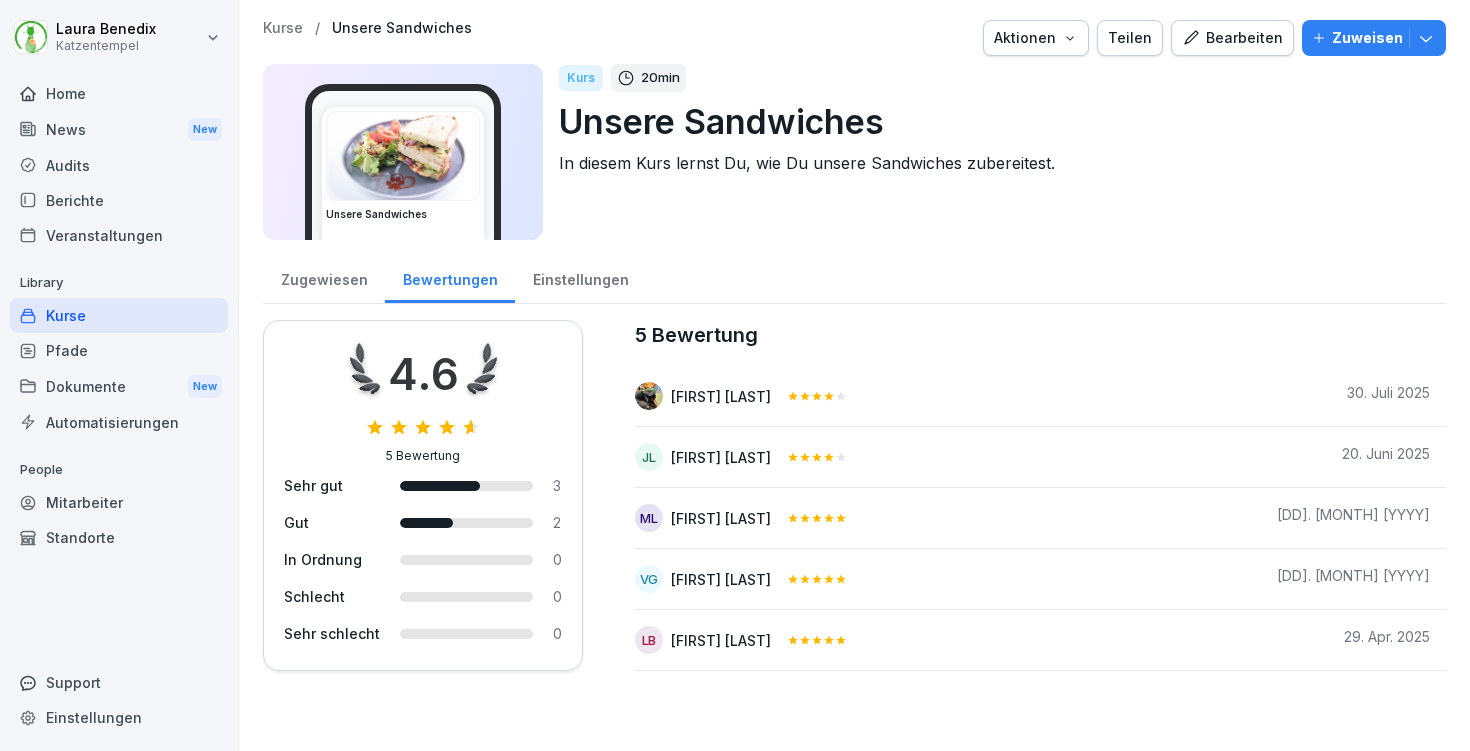 click on "Home" at bounding box center (119, 93) 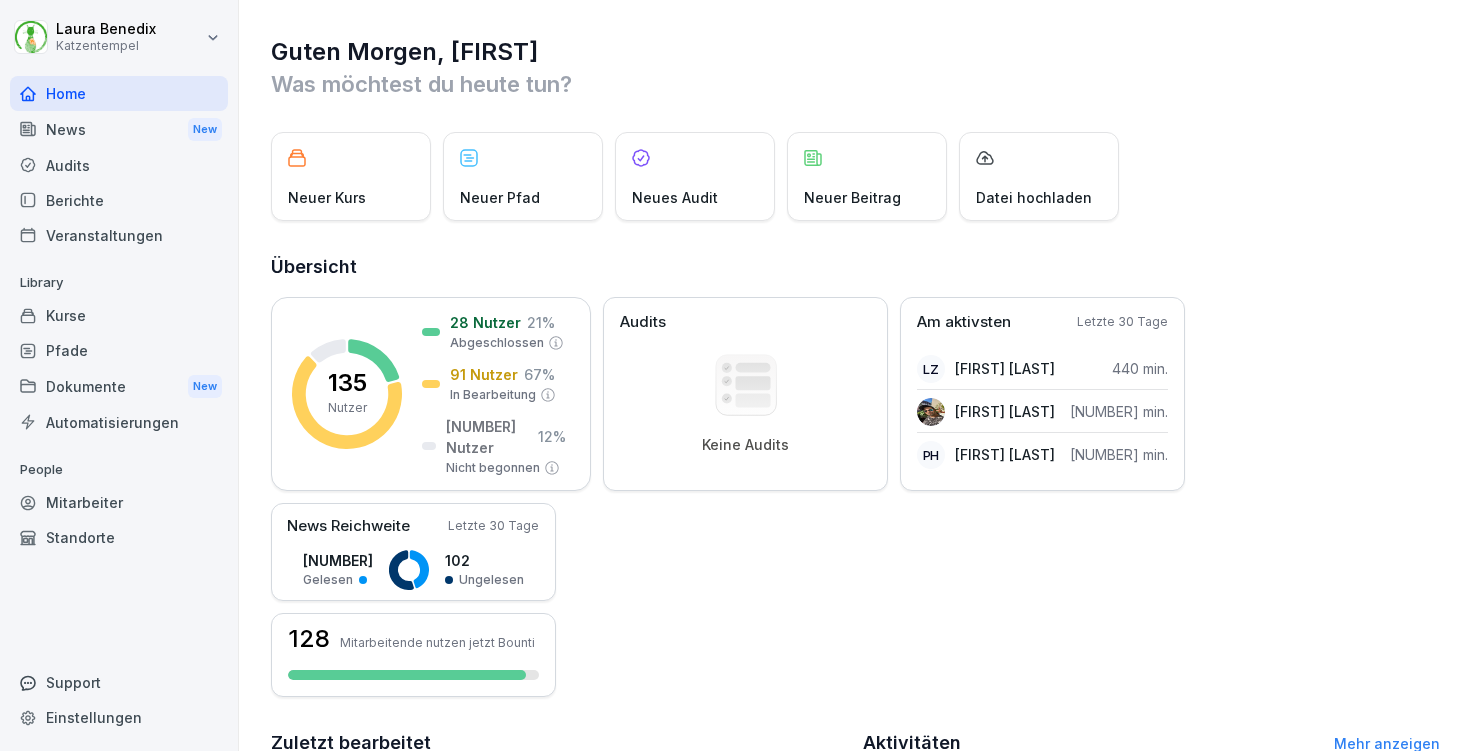 click on "Mitarbeiter" at bounding box center [119, 502] 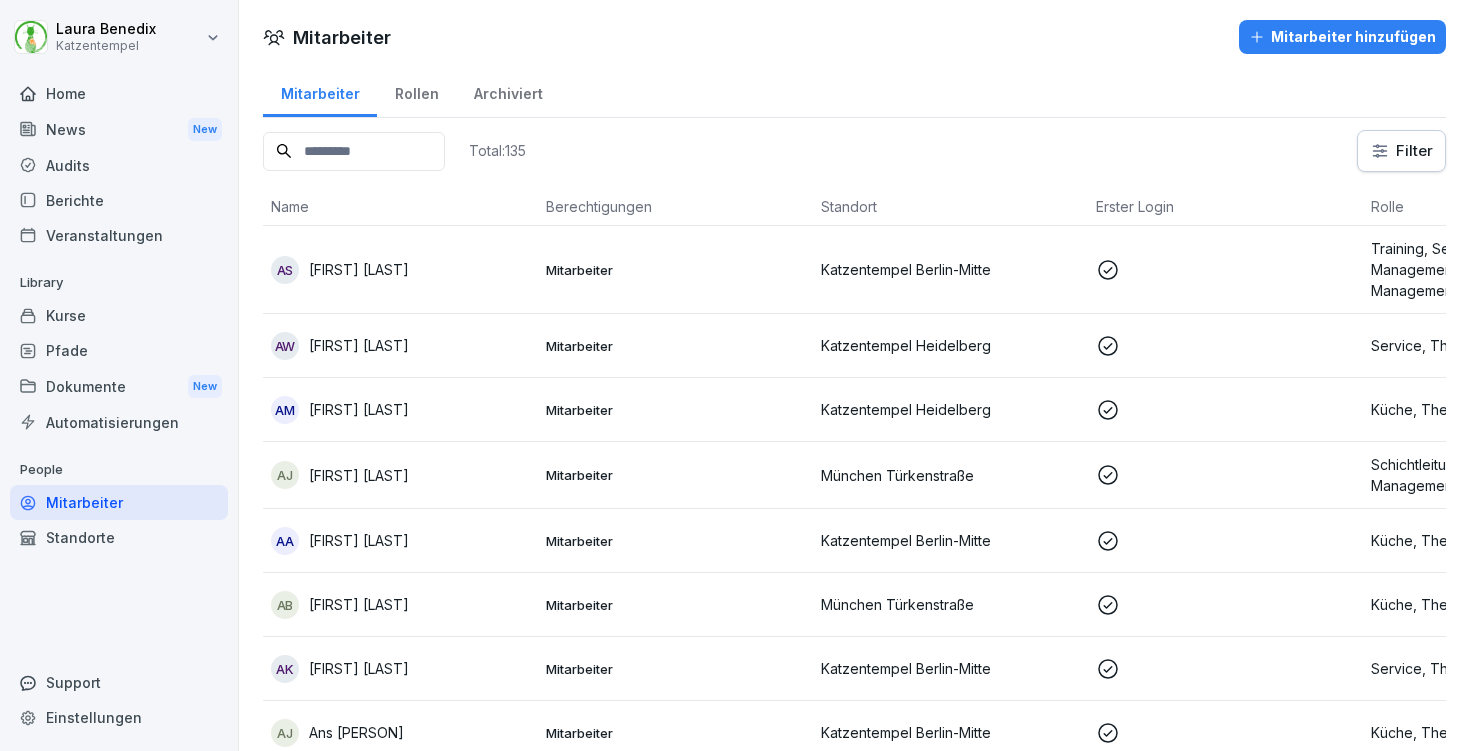 click at bounding box center [354, 151] 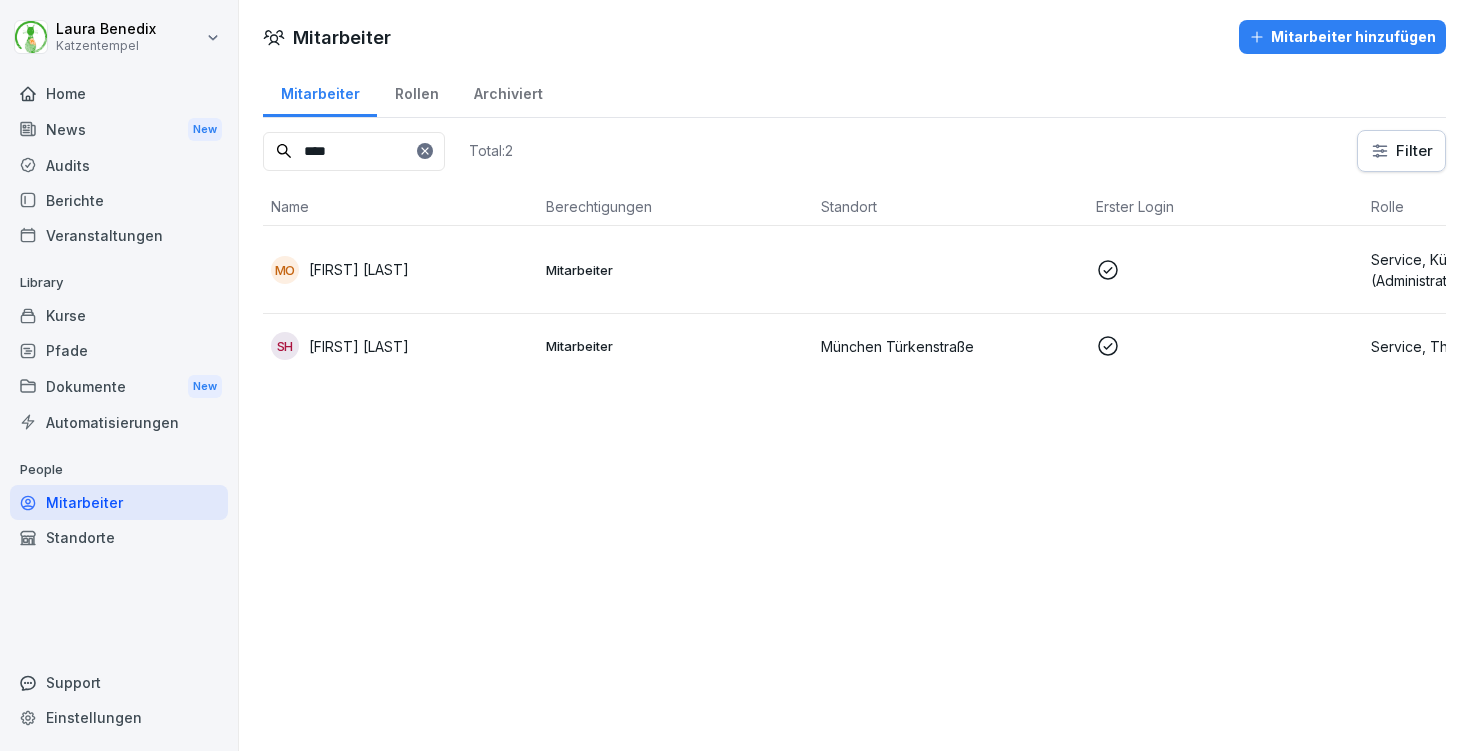 drag, startPoint x: 401, startPoint y: 143, endPoint x: 542, endPoint y: 246, distance: 174.61386 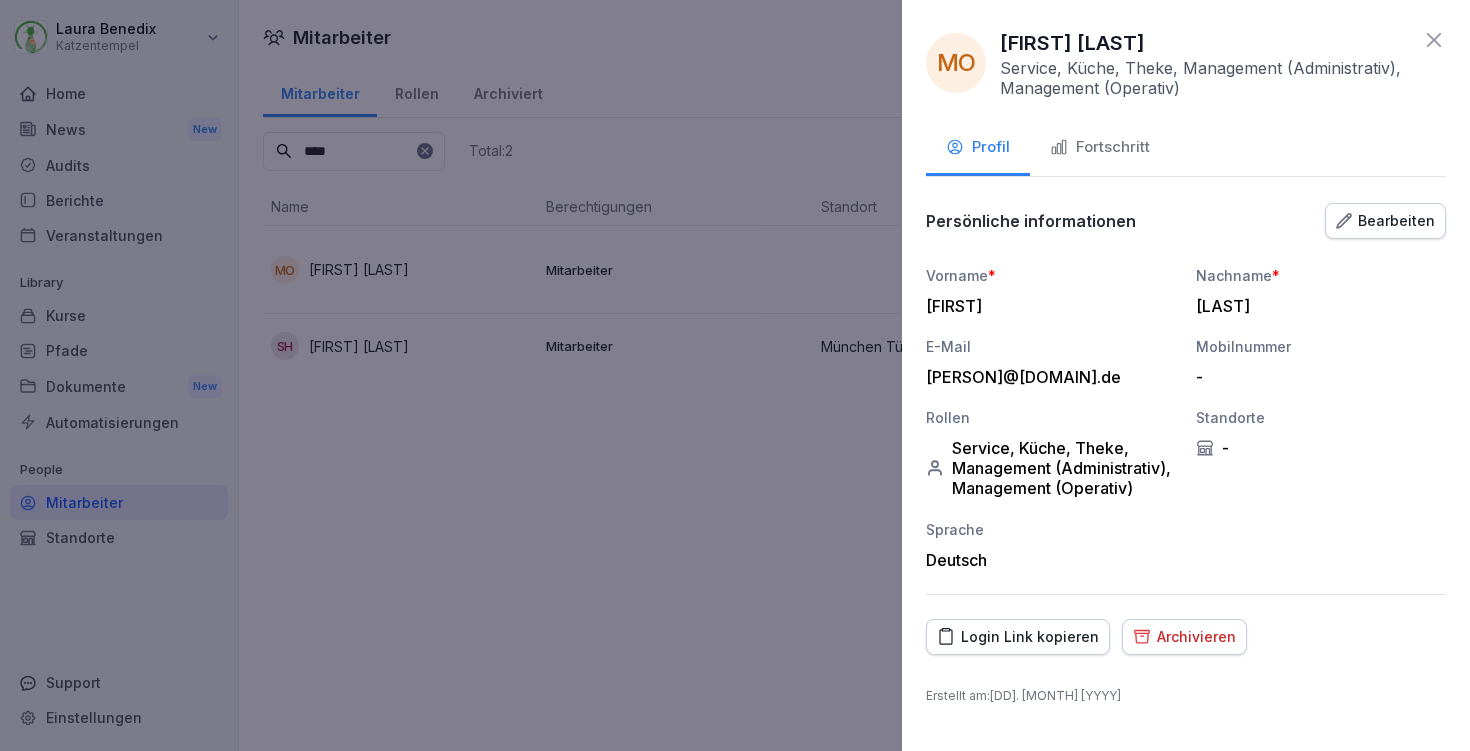 click on "Fortschritt" at bounding box center [1100, 147] 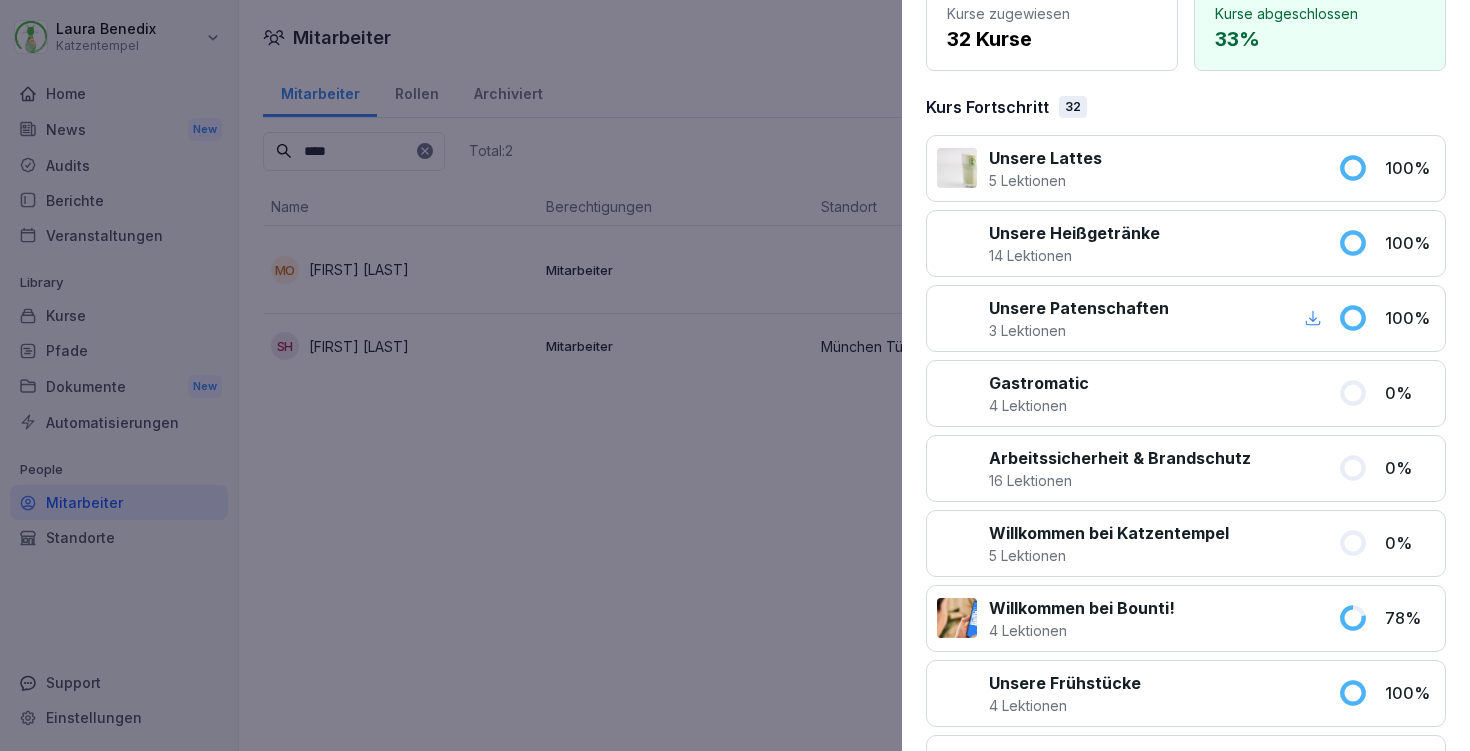 scroll, scrollTop: 211, scrollLeft: 0, axis: vertical 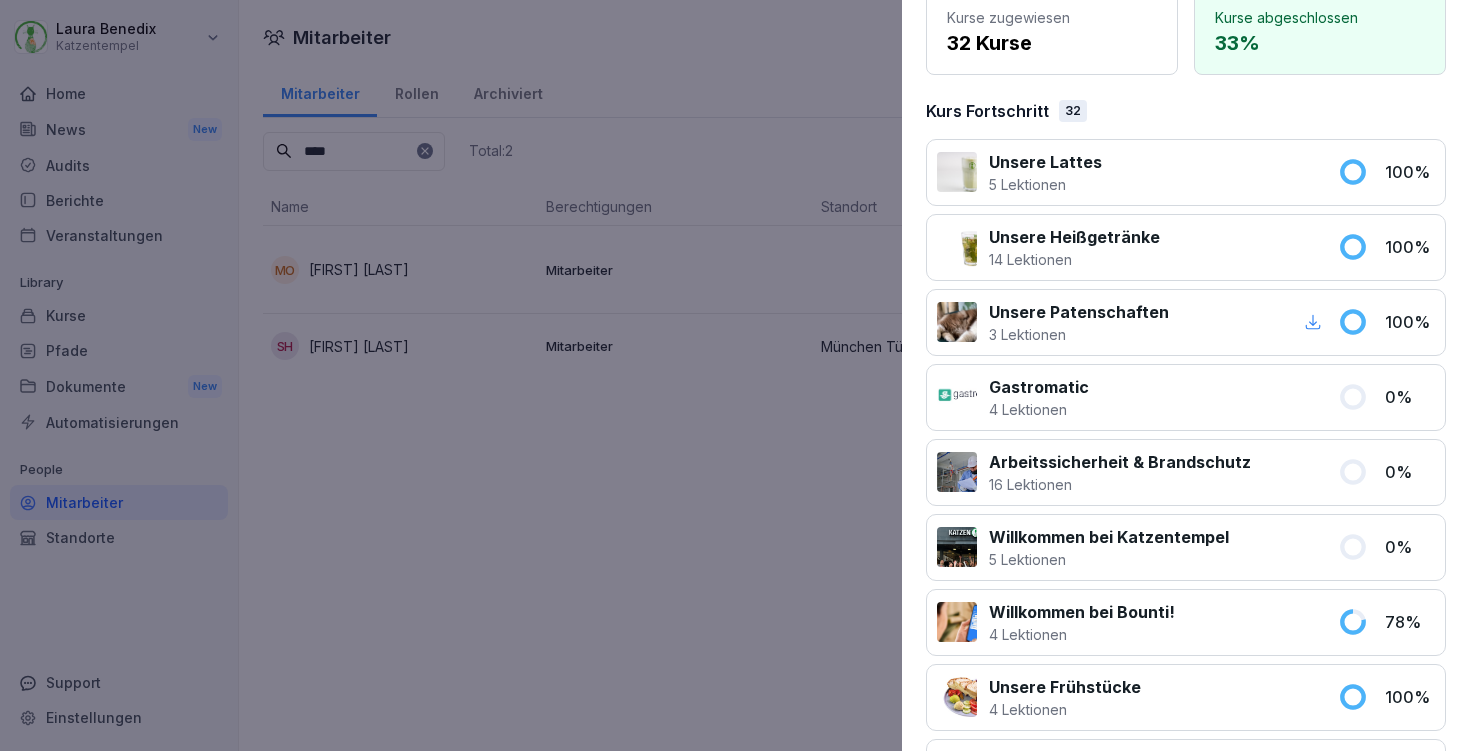 click at bounding box center (735, 375) 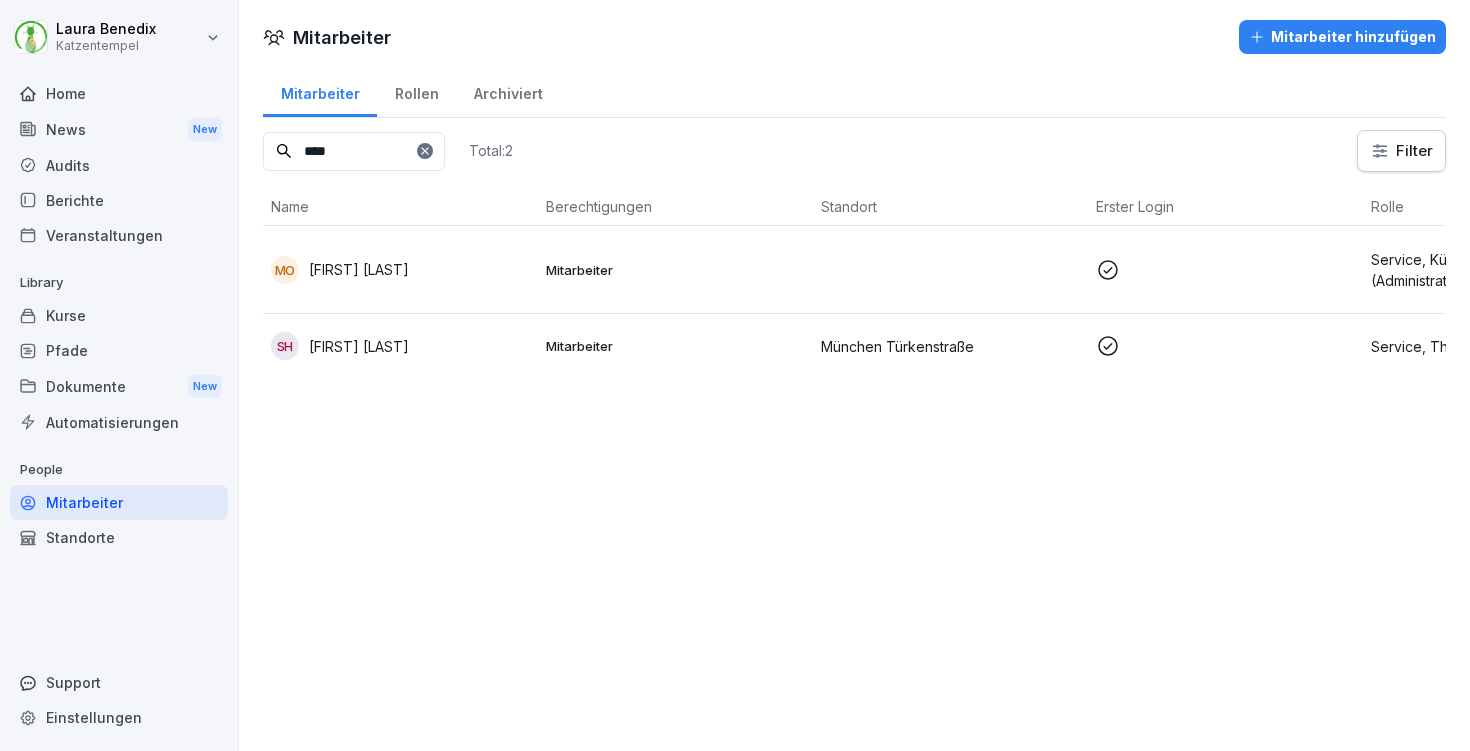 click on "****" at bounding box center [354, 151] 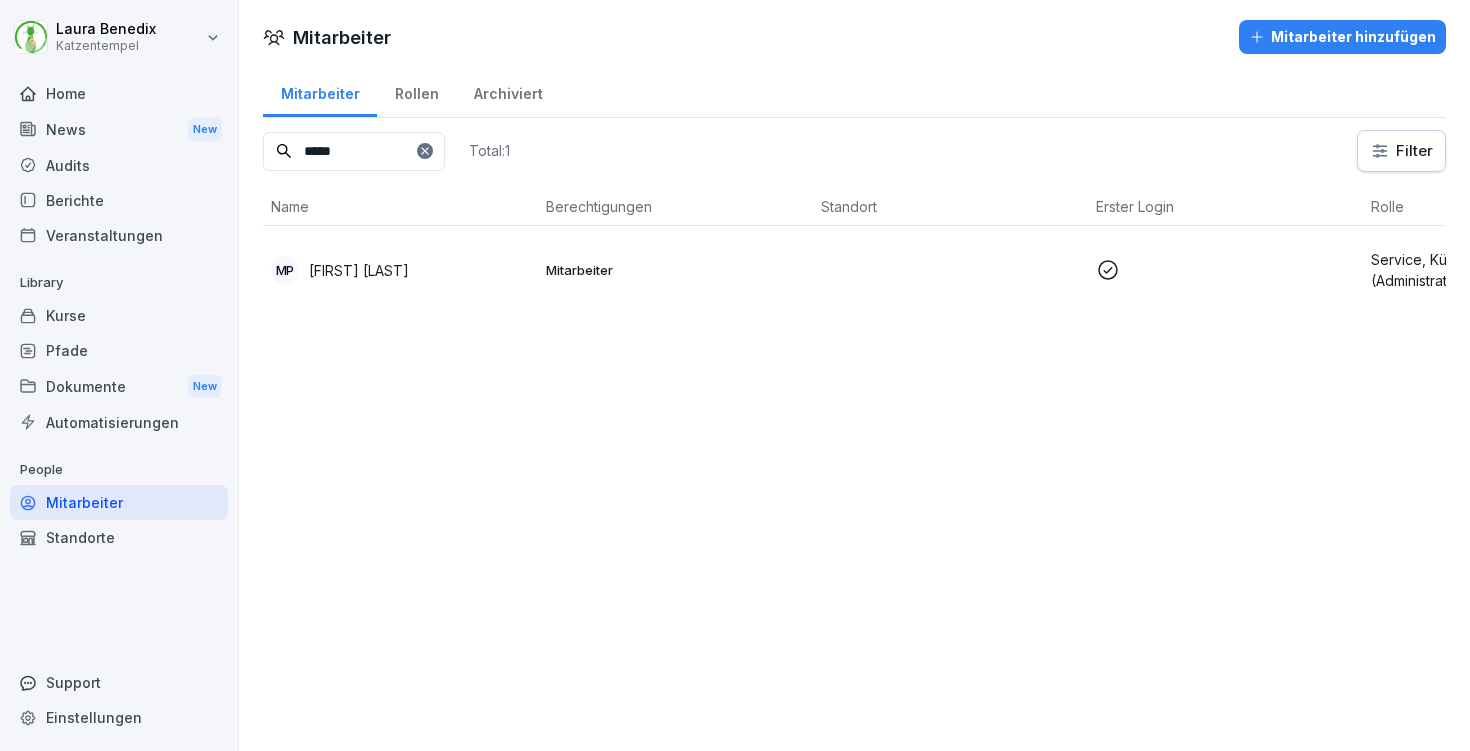type on "*****" 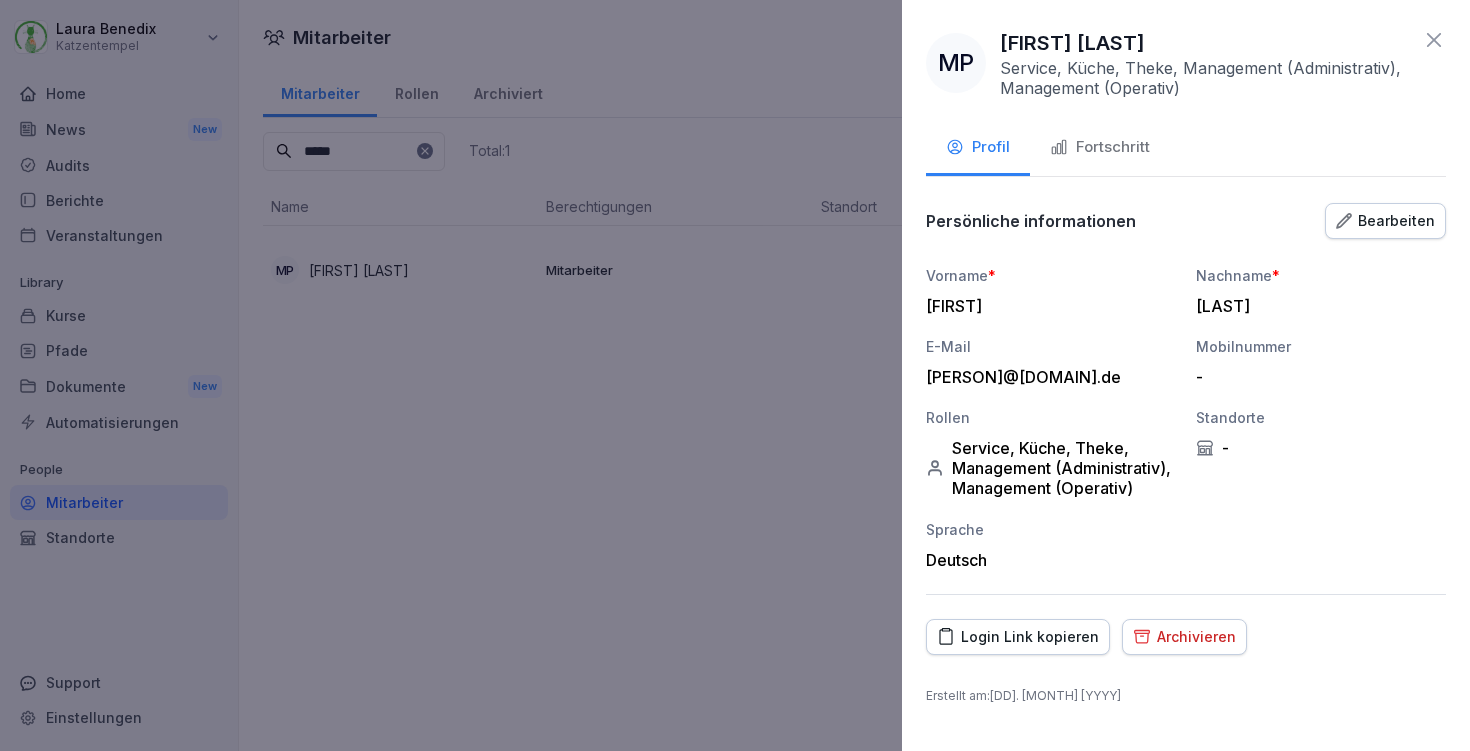 click on "Fortschritt" at bounding box center (1100, 147) 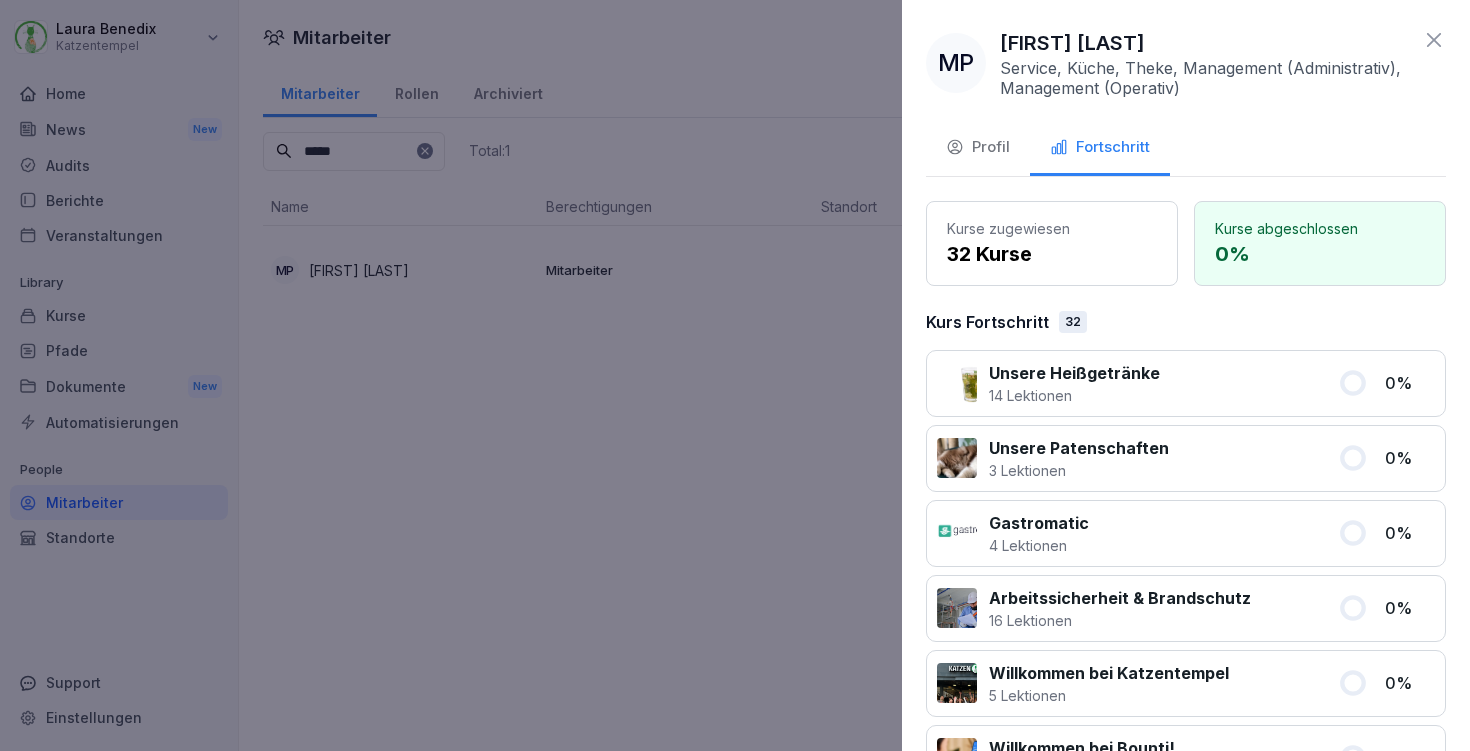 click 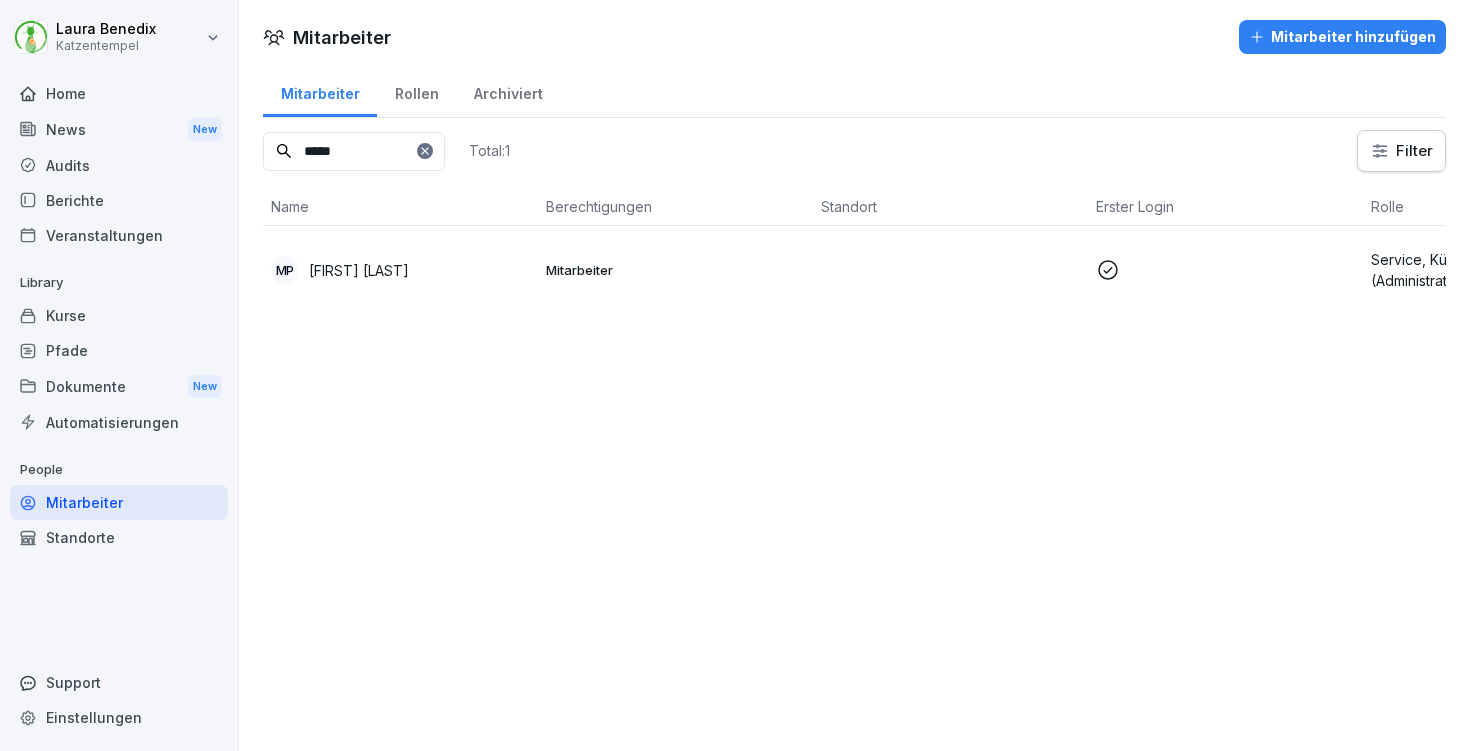 click 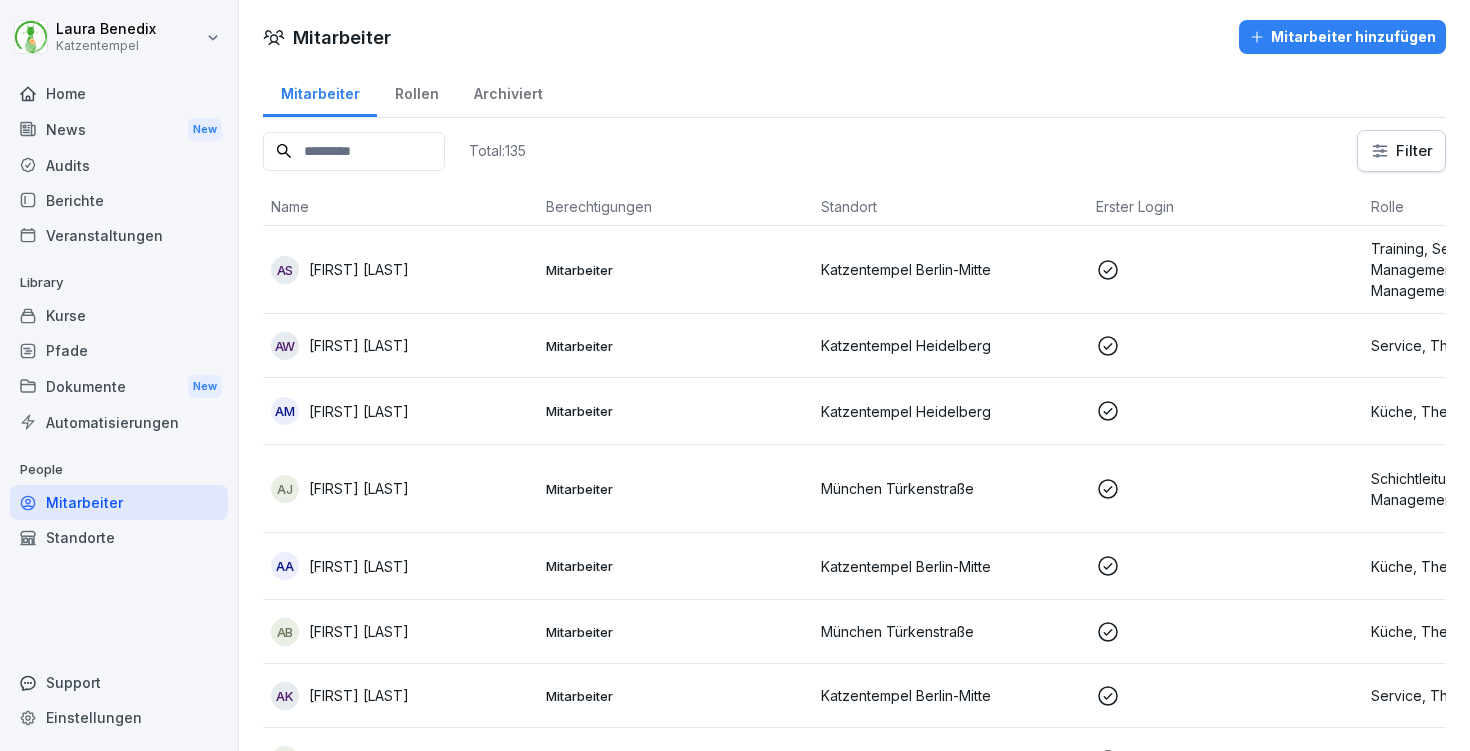 click on "Kurse" at bounding box center (119, 315) 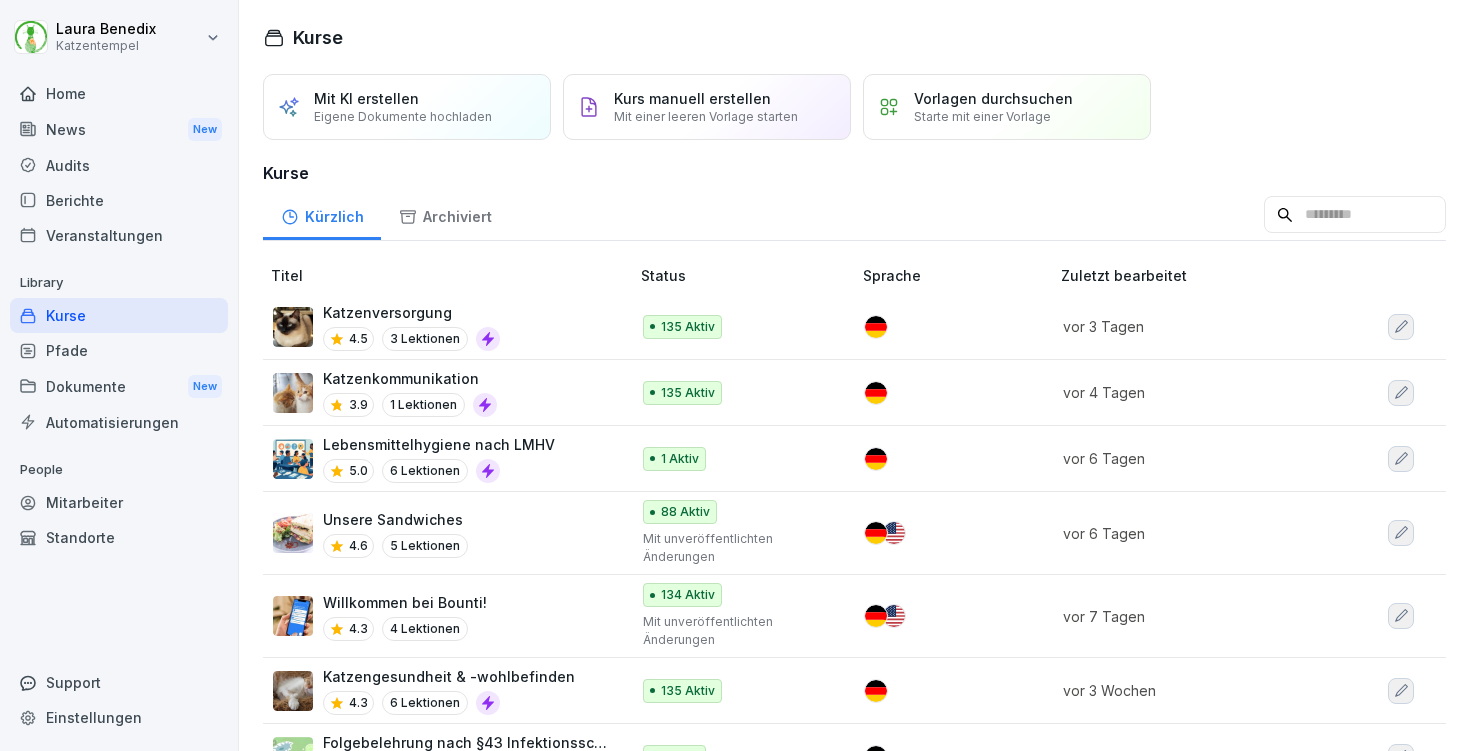 scroll, scrollTop: 0, scrollLeft: 0, axis: both 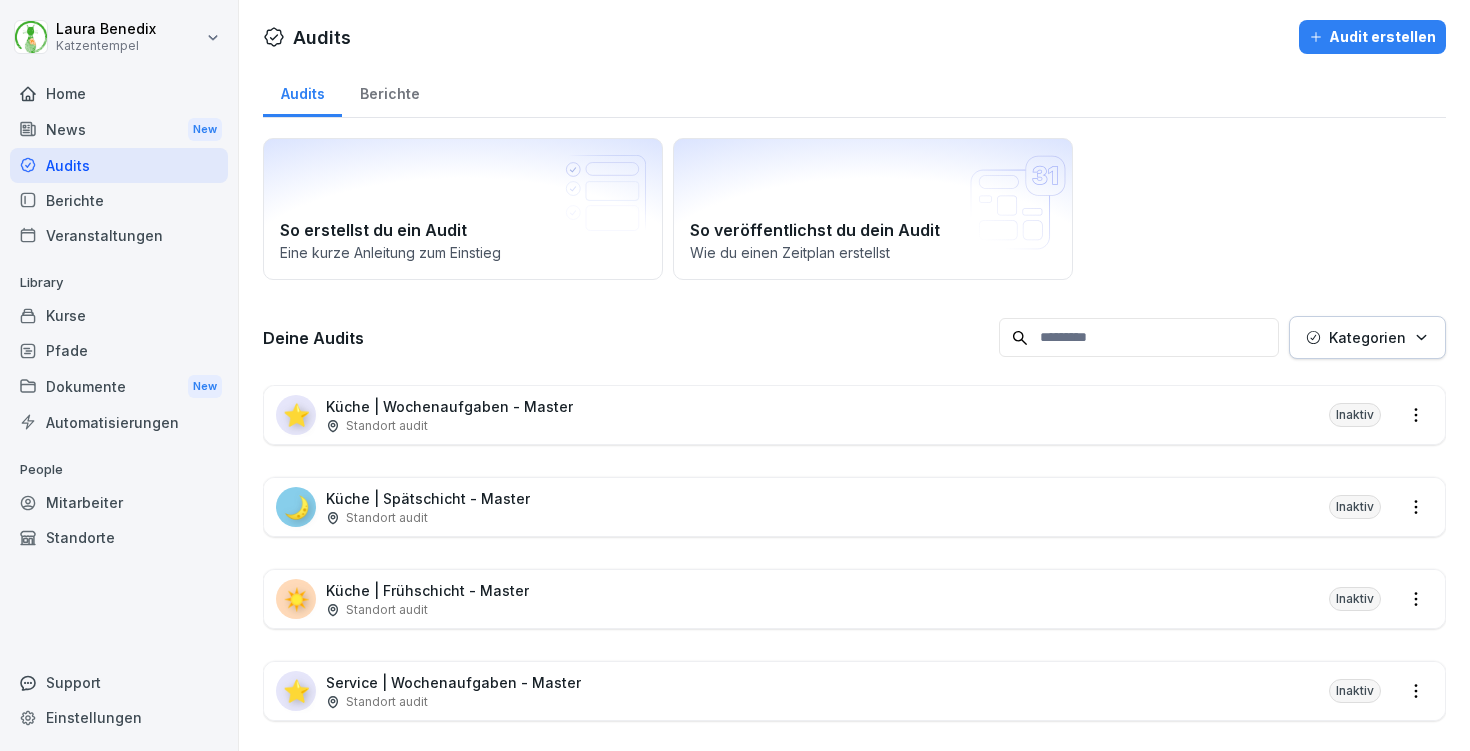 click on "Berichte" at bounding box center (389, 91) 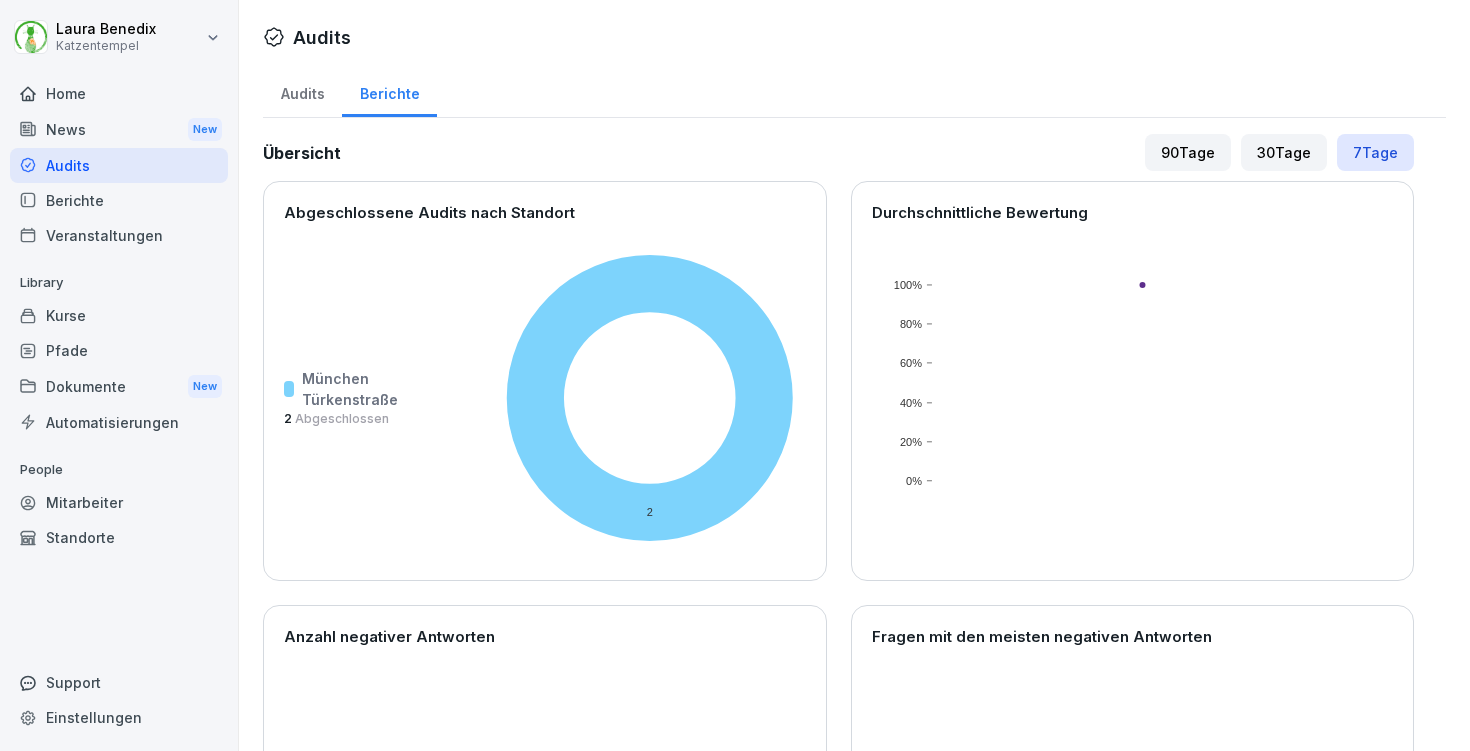 scroll, scrollTop: 0, scrollLeft: 0, axis: both 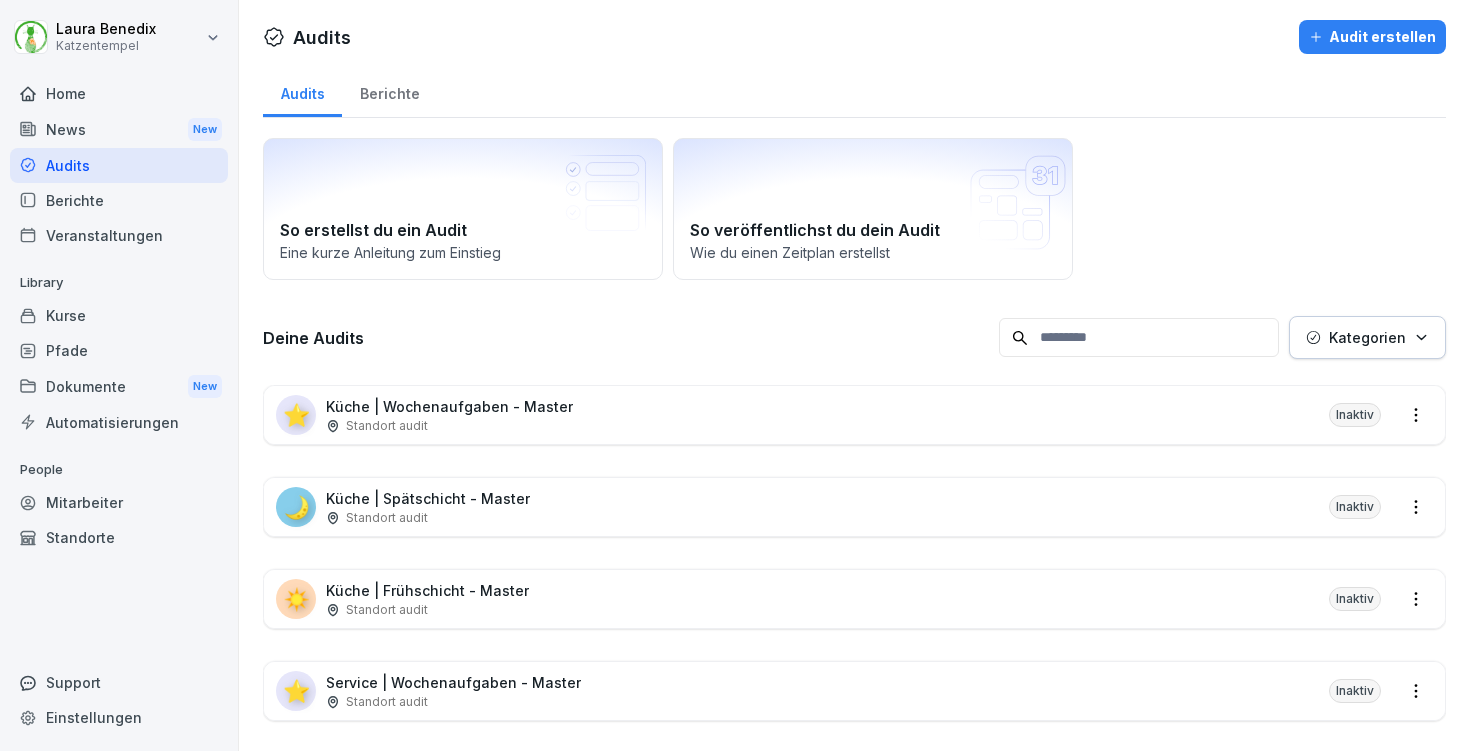 click on "Küche | Wochenaufgaben - Master" at bounding box center [449, 406] 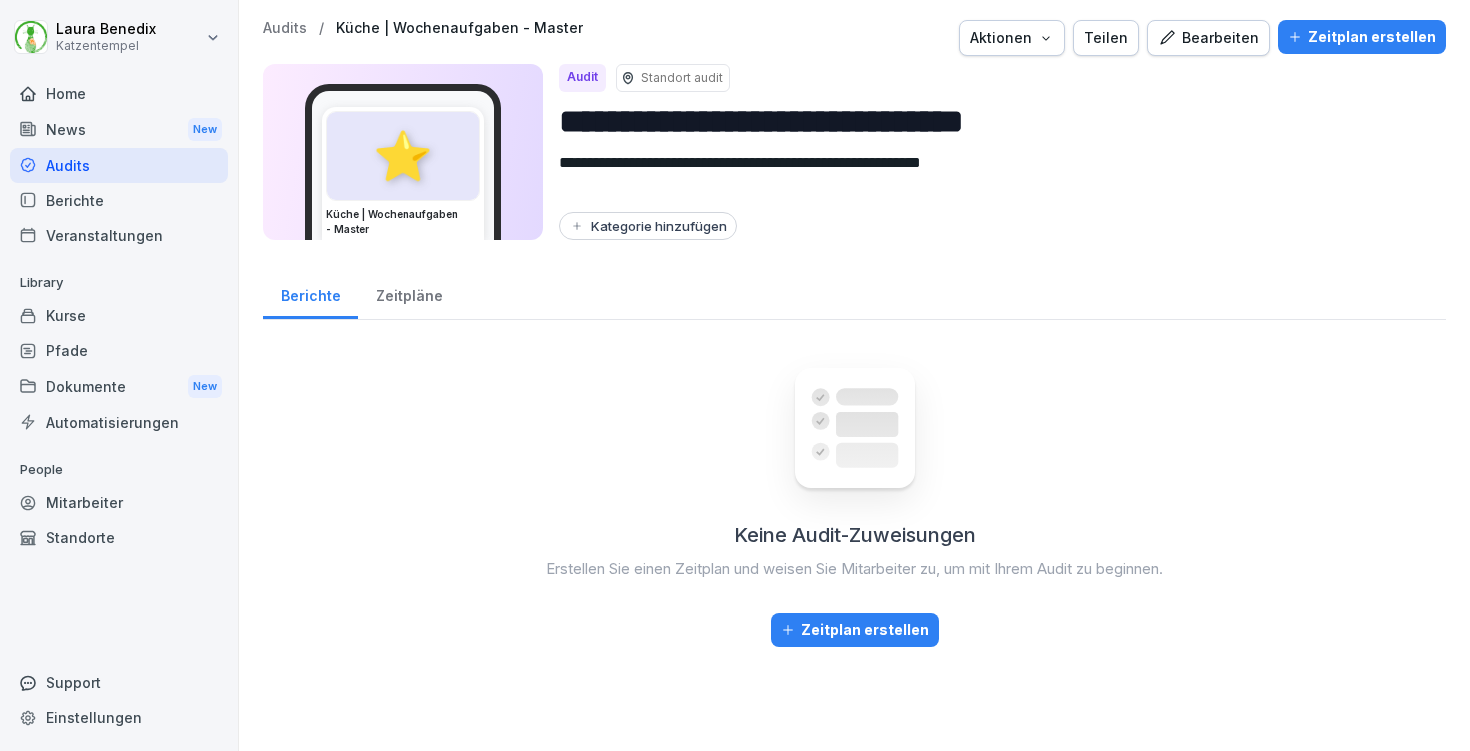 click on "Zeitpläne" at bounding box center [409, 293] 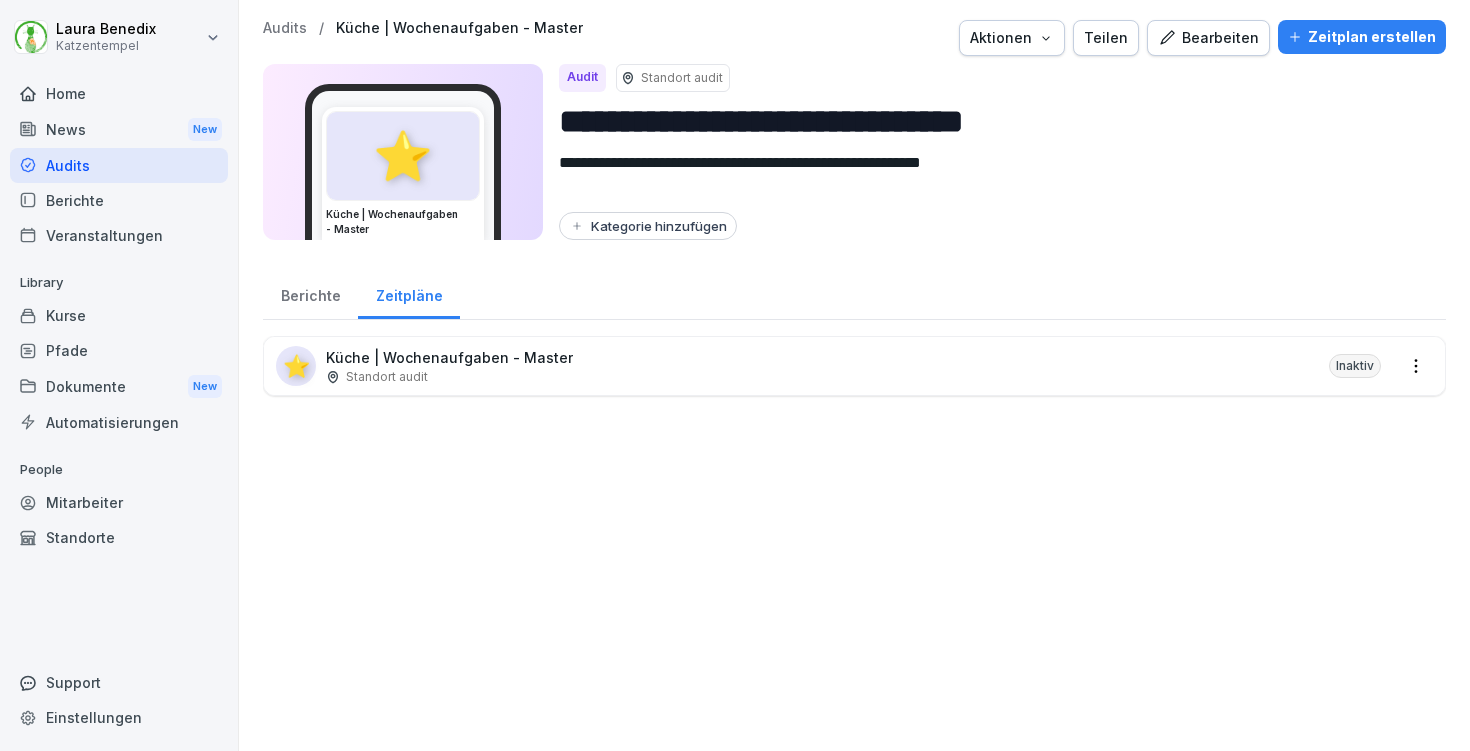 click on "Berichte" at bounding box center (310, 293) 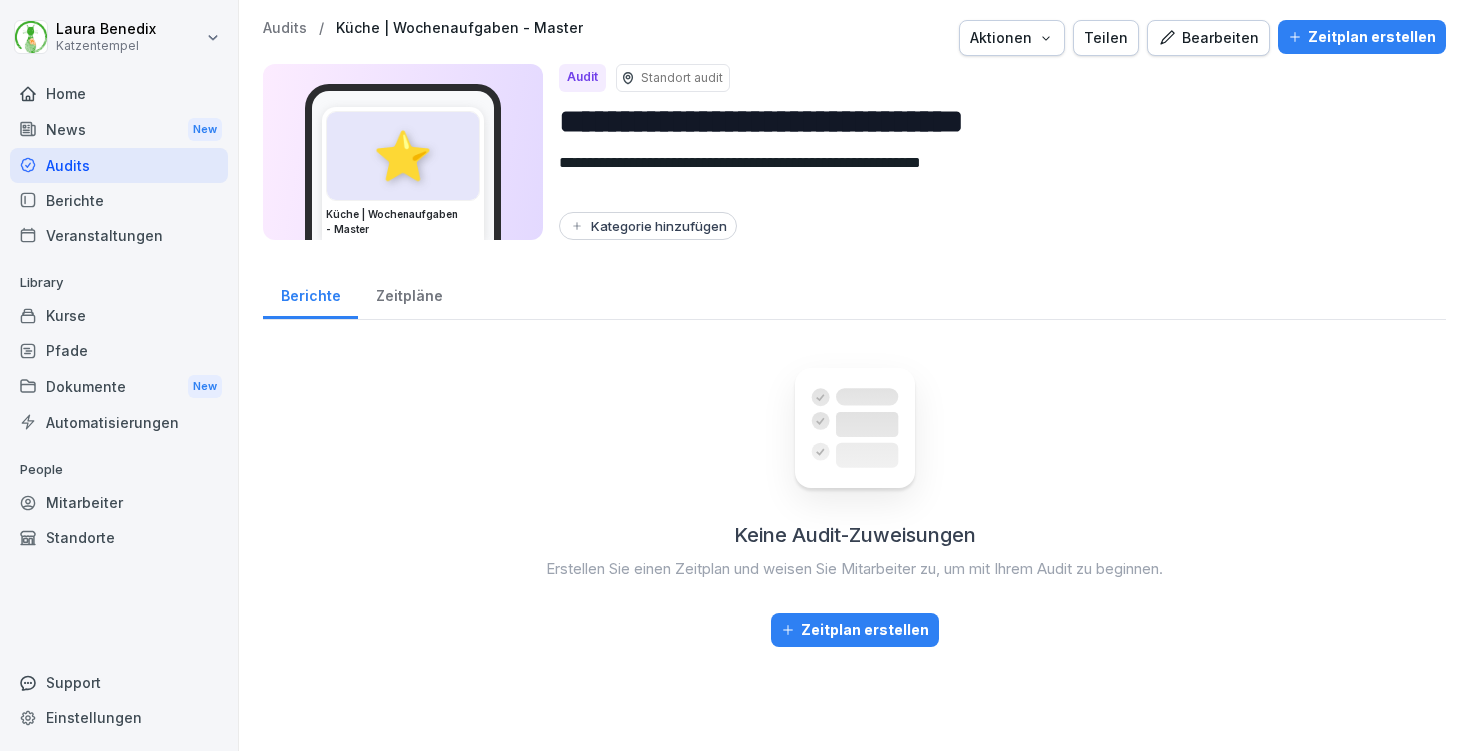 click on "Audits" at bounding box center (285, 28) 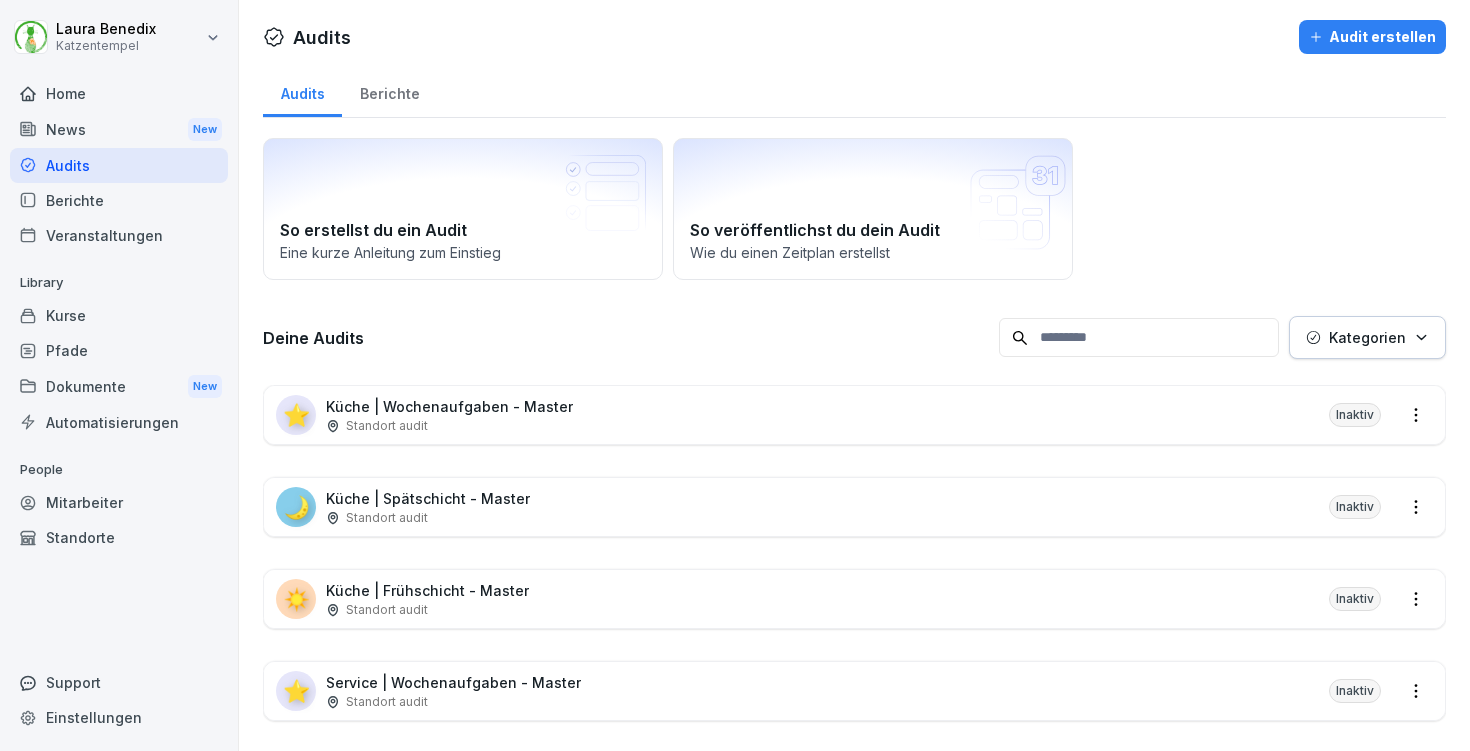 click on "Kurse" at bounding box center (119, 315) 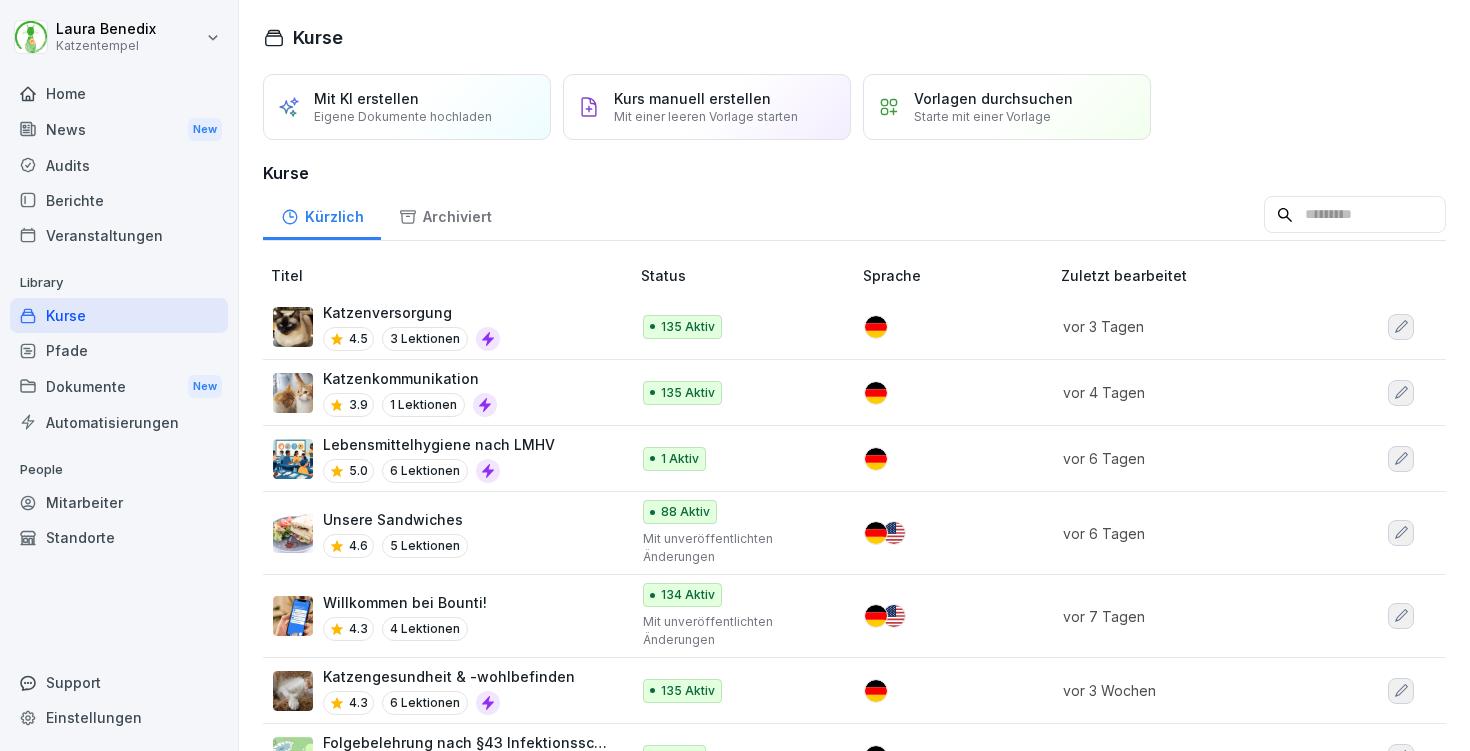 click on "Katzenversorgung 4.5 3 Lektionen" at bounding box center (441, 326) 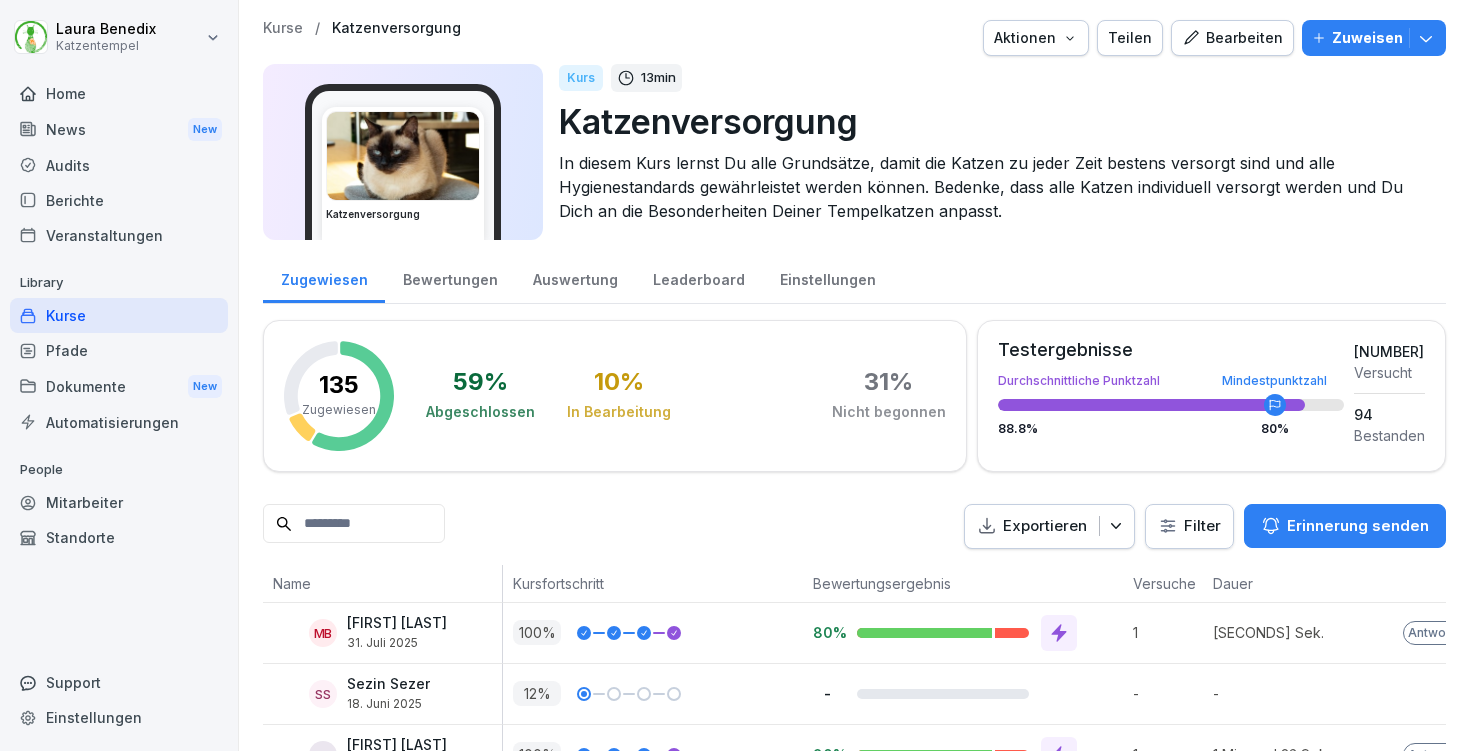 scroll, scrollTop: 0, scrollLeft: 0, axis: both 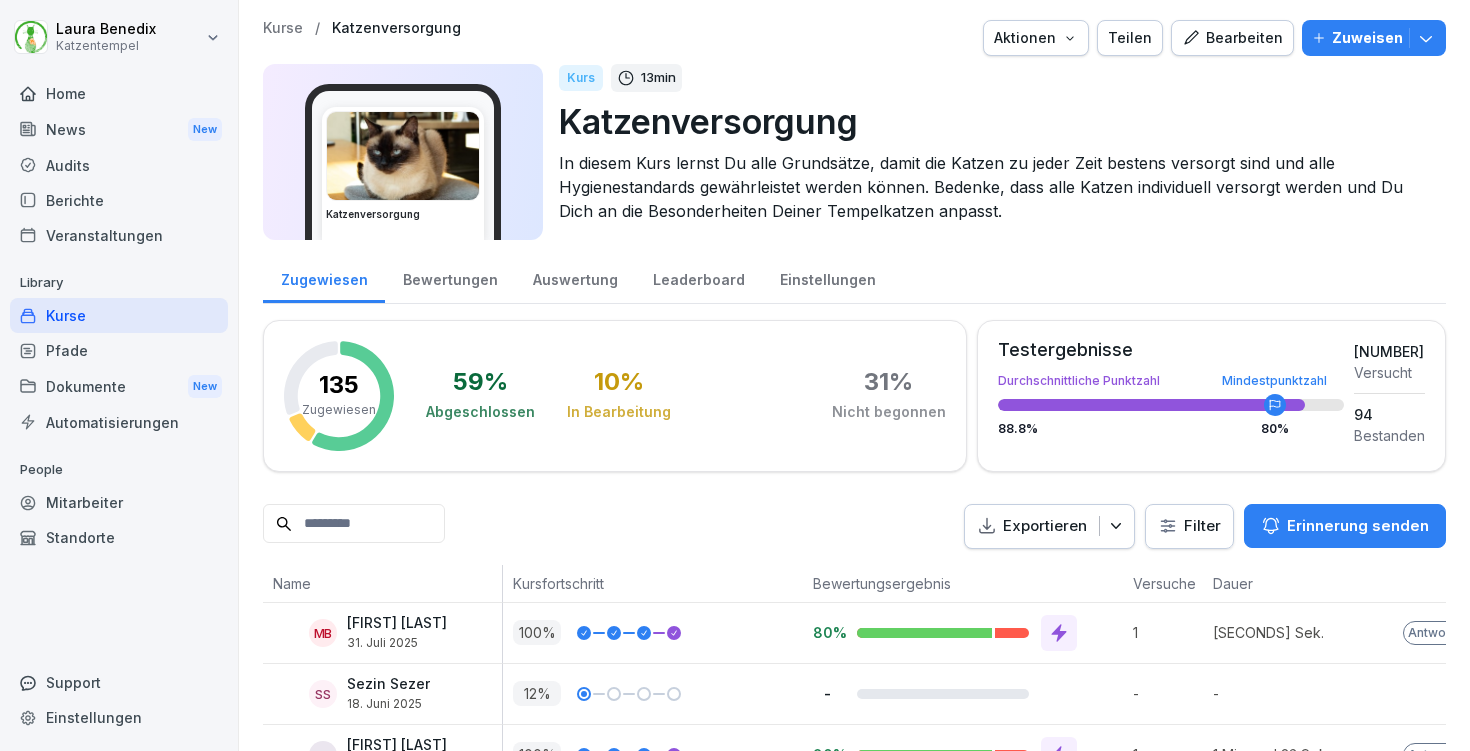 click on "Kurse" at bounding box center (283, 28) 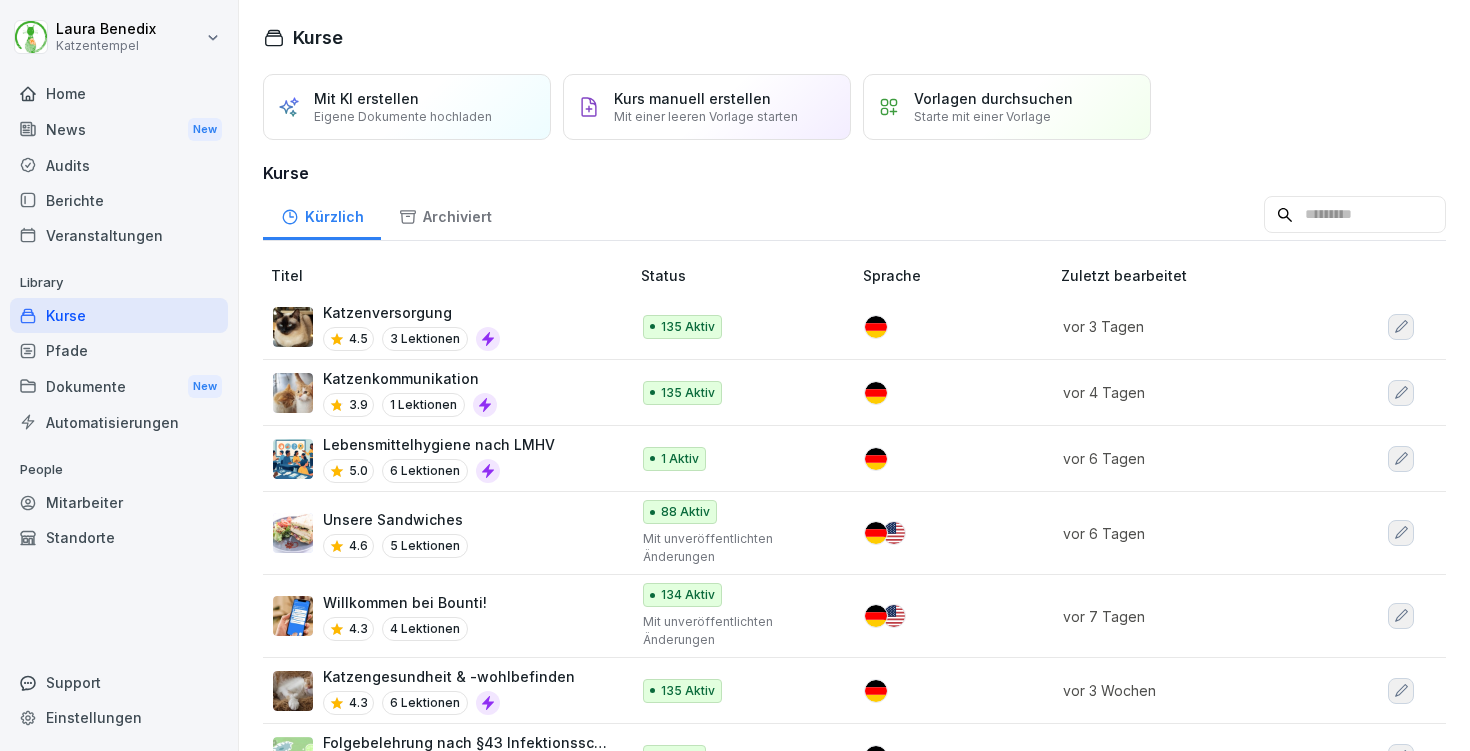 click on "Katzenkommunikation 3.9 1 Lektionen" at bounding box center (441, 392) 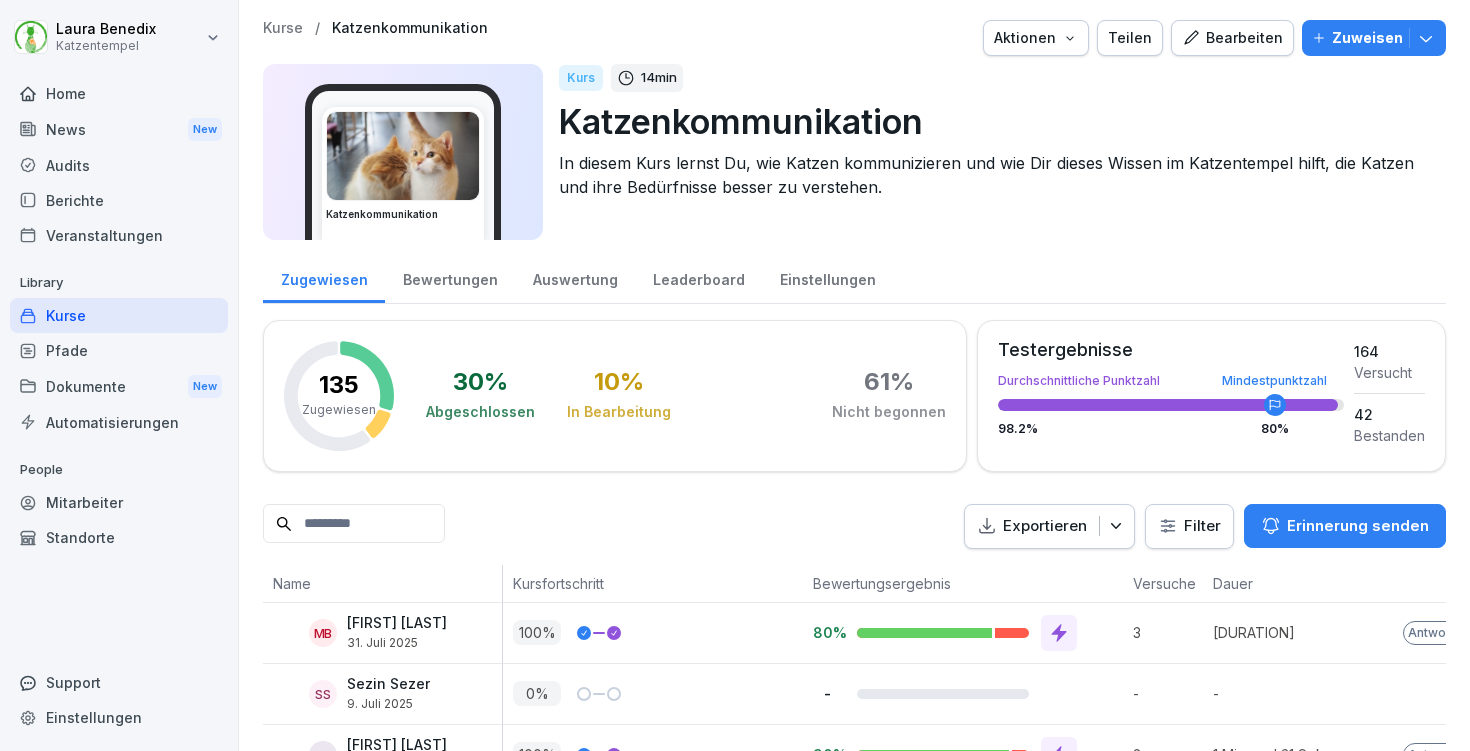 scroll, scrollTop: 0, scrollLeft: 0, axis: both 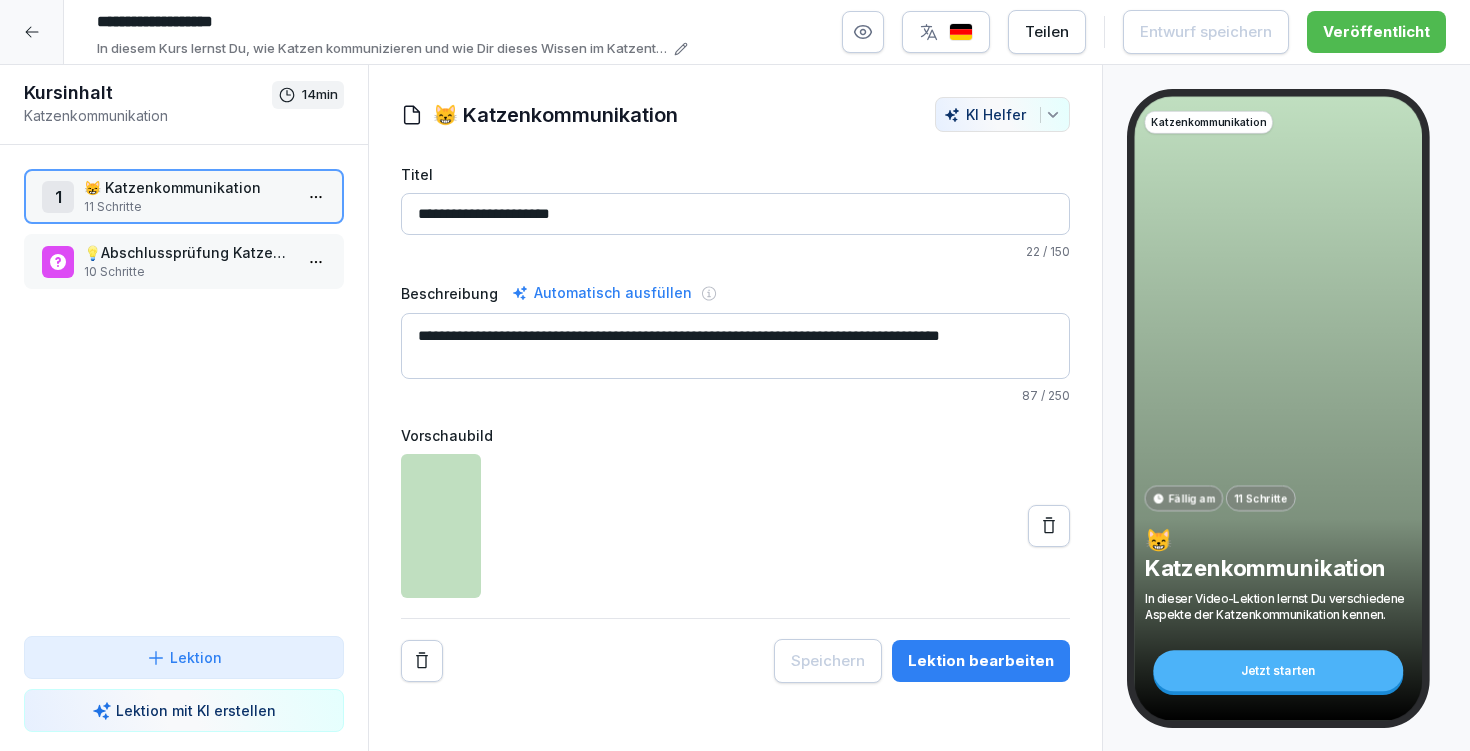 click on "**********" at bounding box center (735, 346) 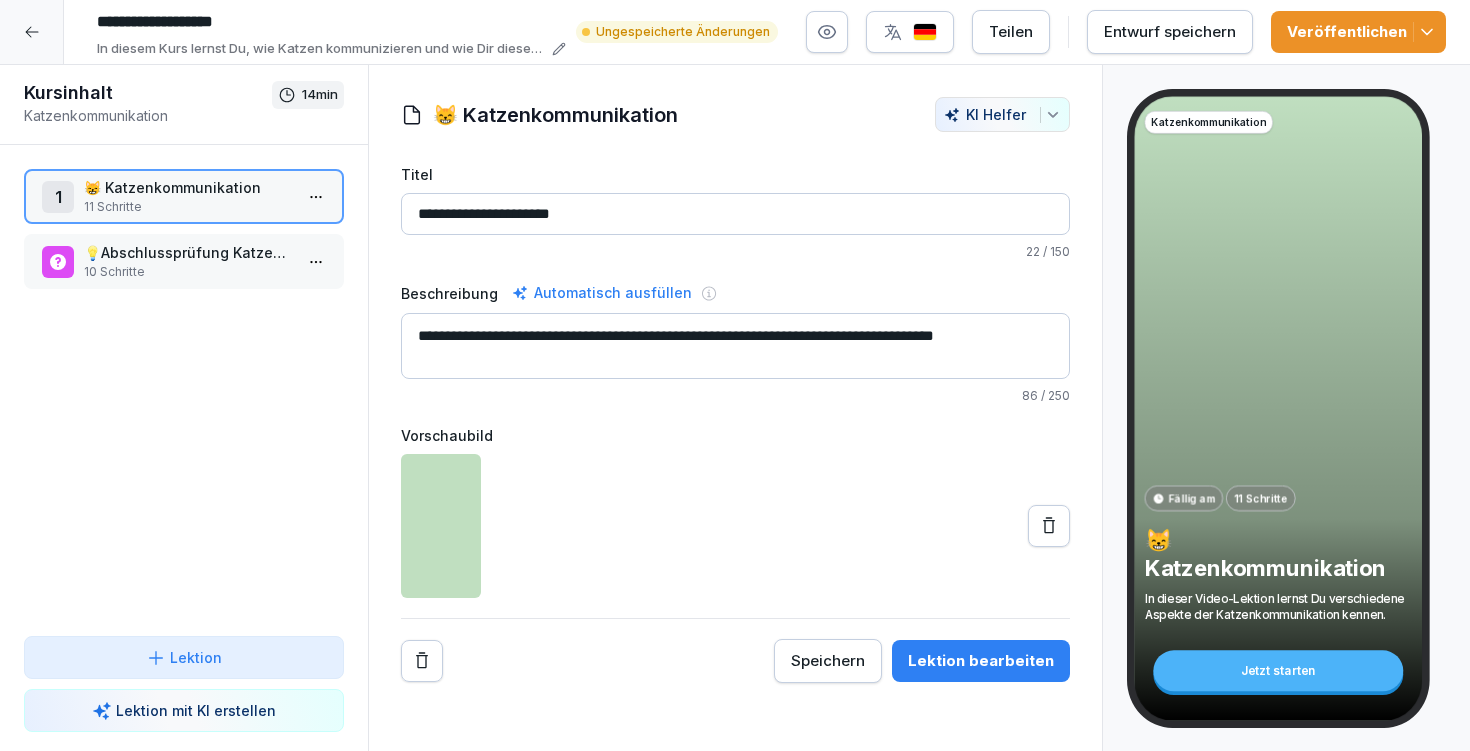 type on "**********" 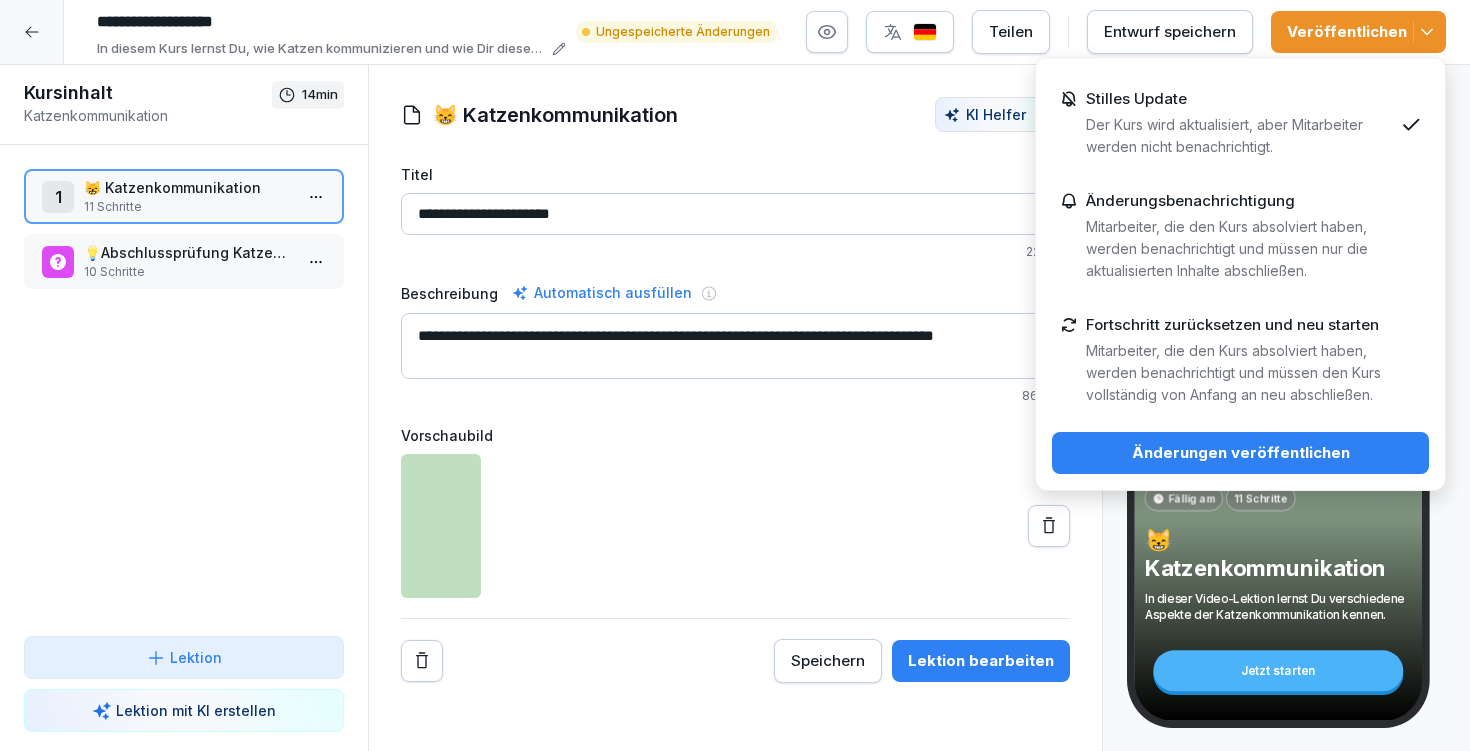 click on "Änderungen veröffentlichen" at bounding box center [1240, 453] 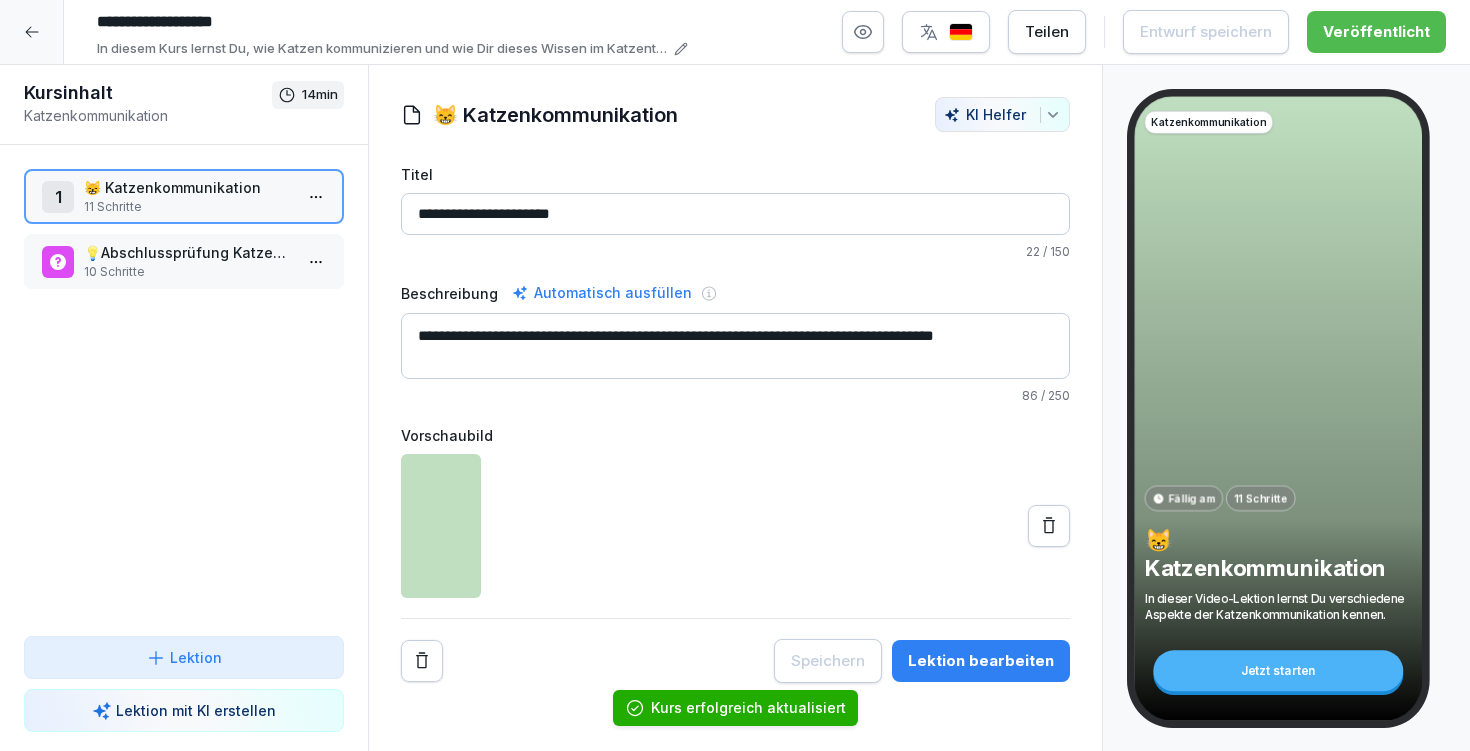click at bounding box center (32, 32) 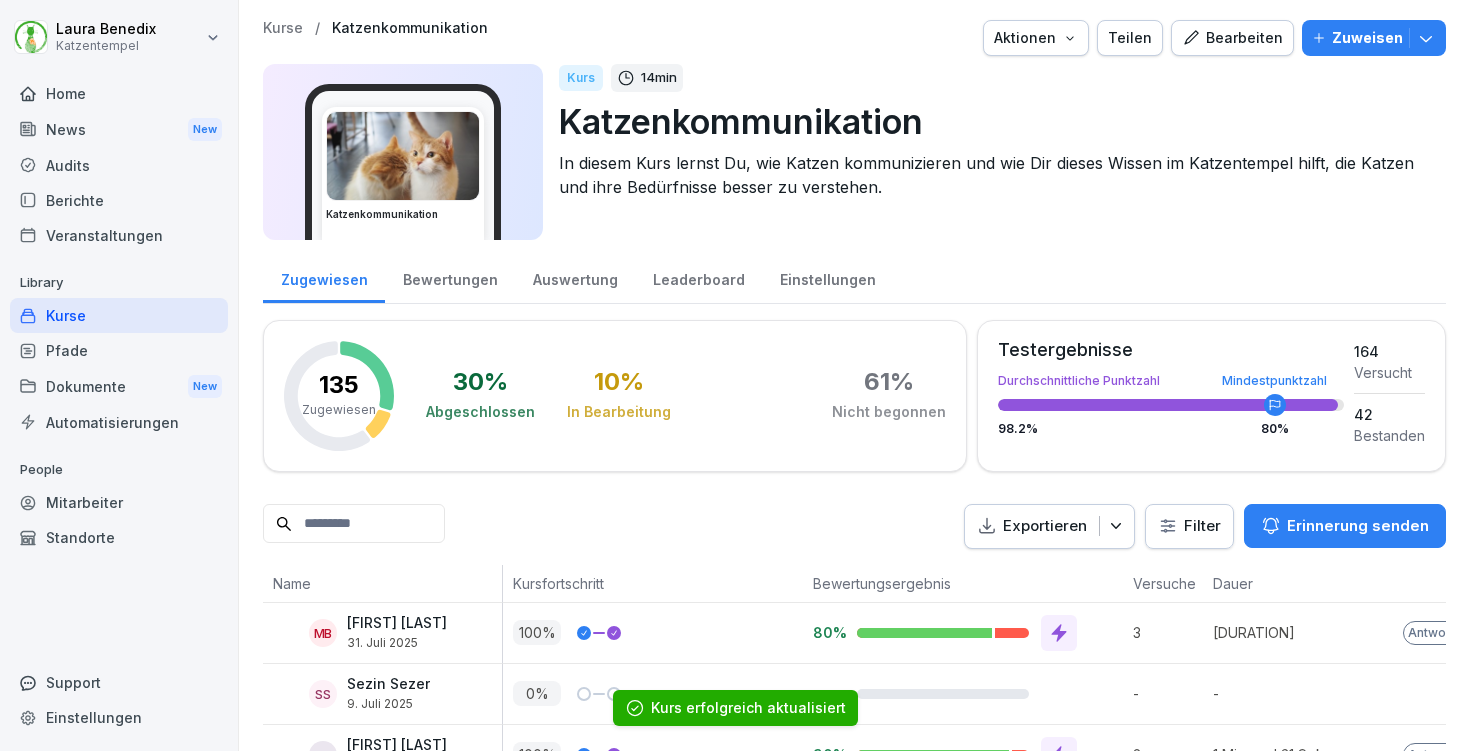 click on "Kurse" at bounding box center [283, 28] 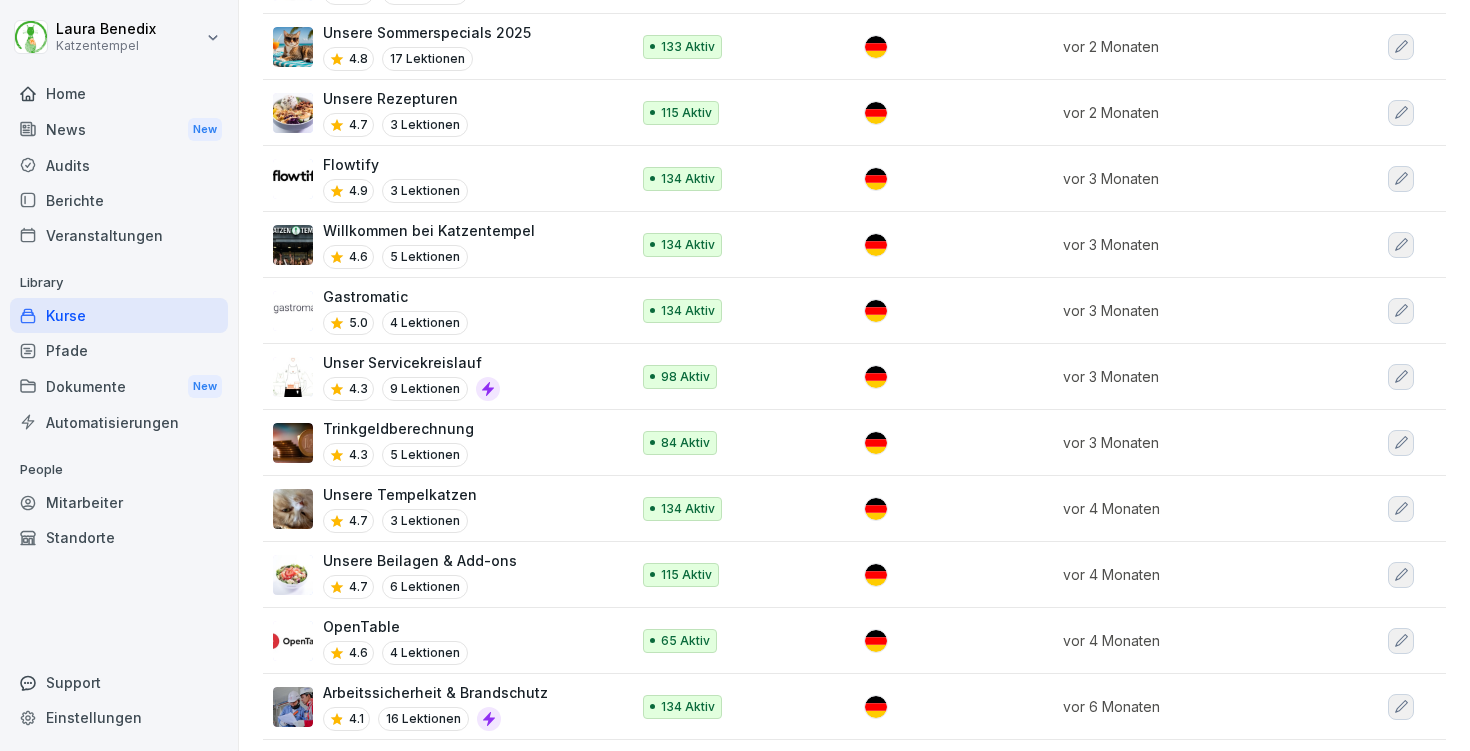 scroll, scrollTop: 2097, scrollLeft: 0, axis: vertical 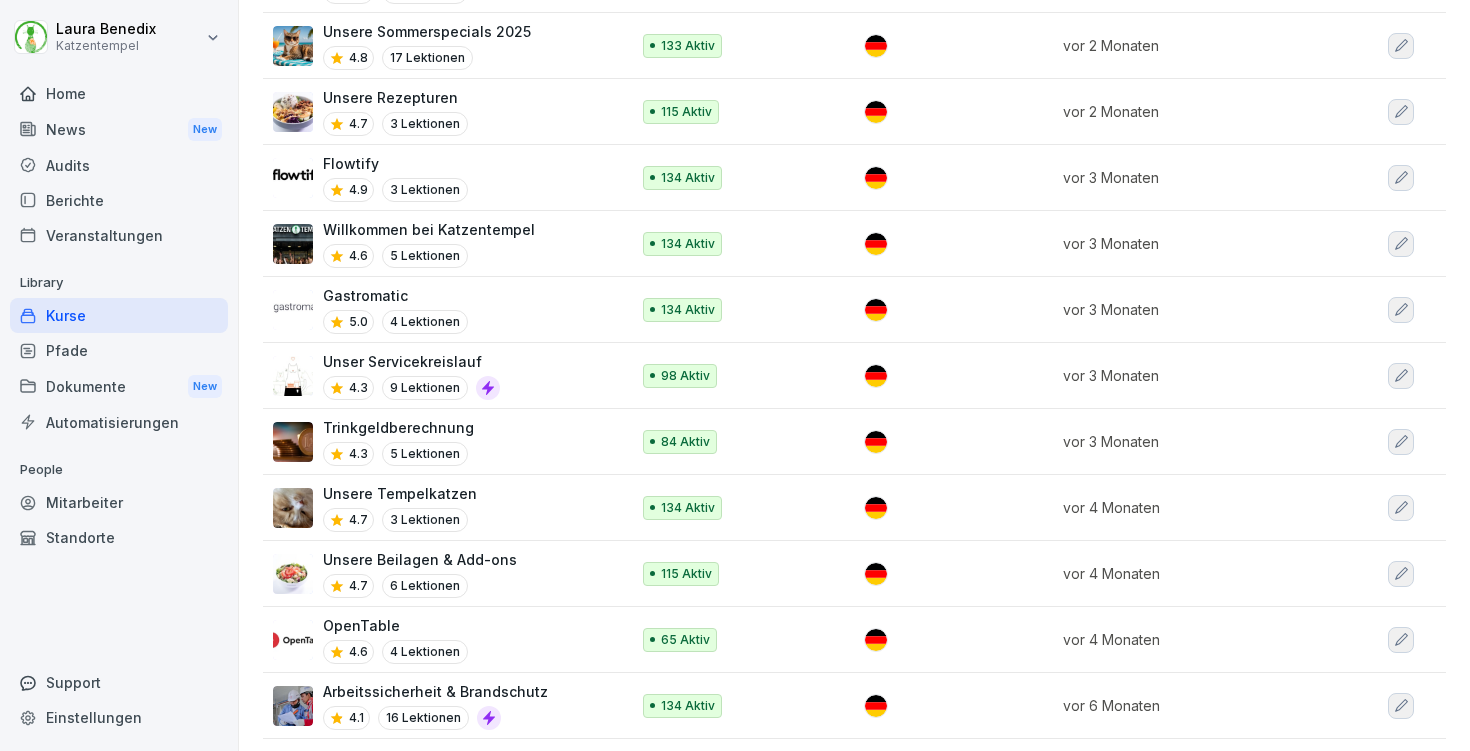 click on "Unsere Tempelkatzen 4.7 3 Lektionen" at bounding box center (441, 507) 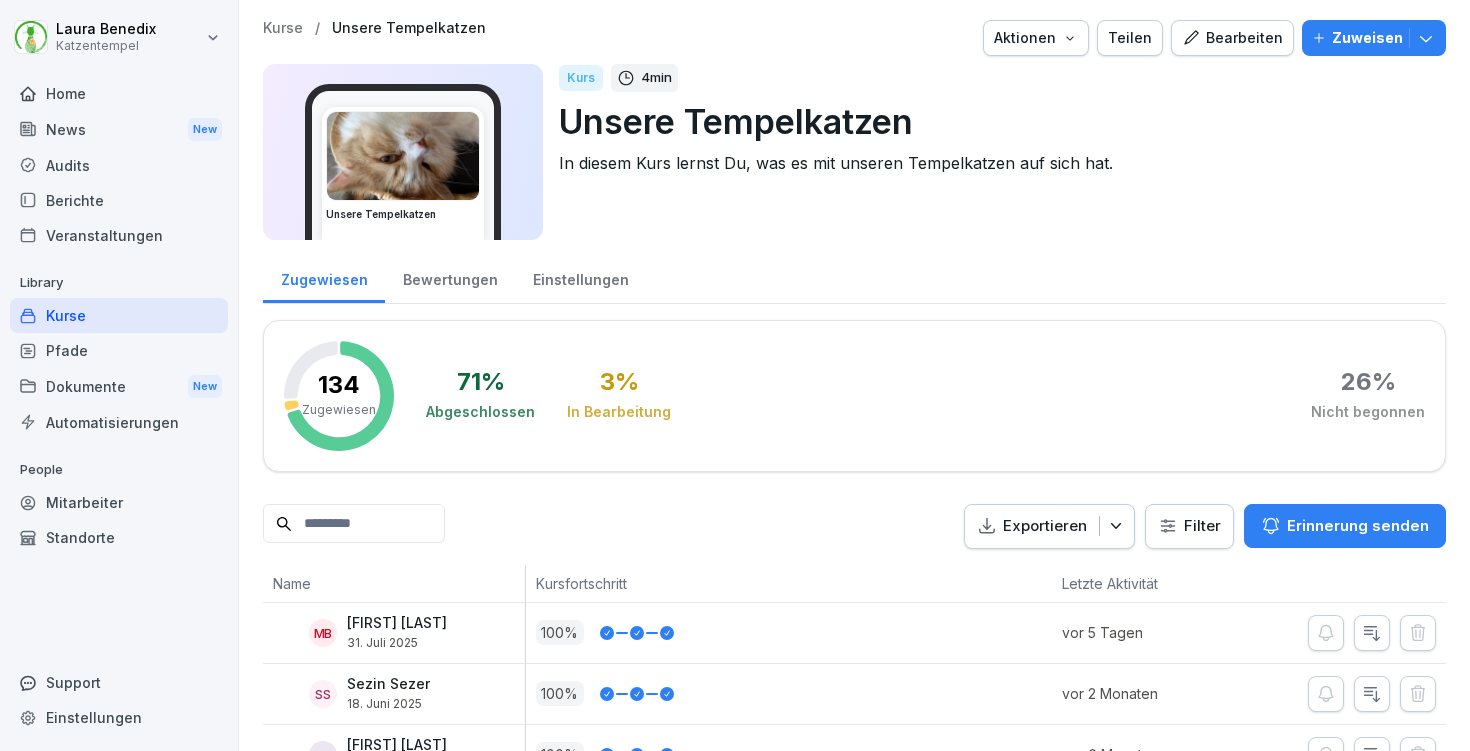 scroll, scrollTop: 0, scrollLeft: 0, axis: both 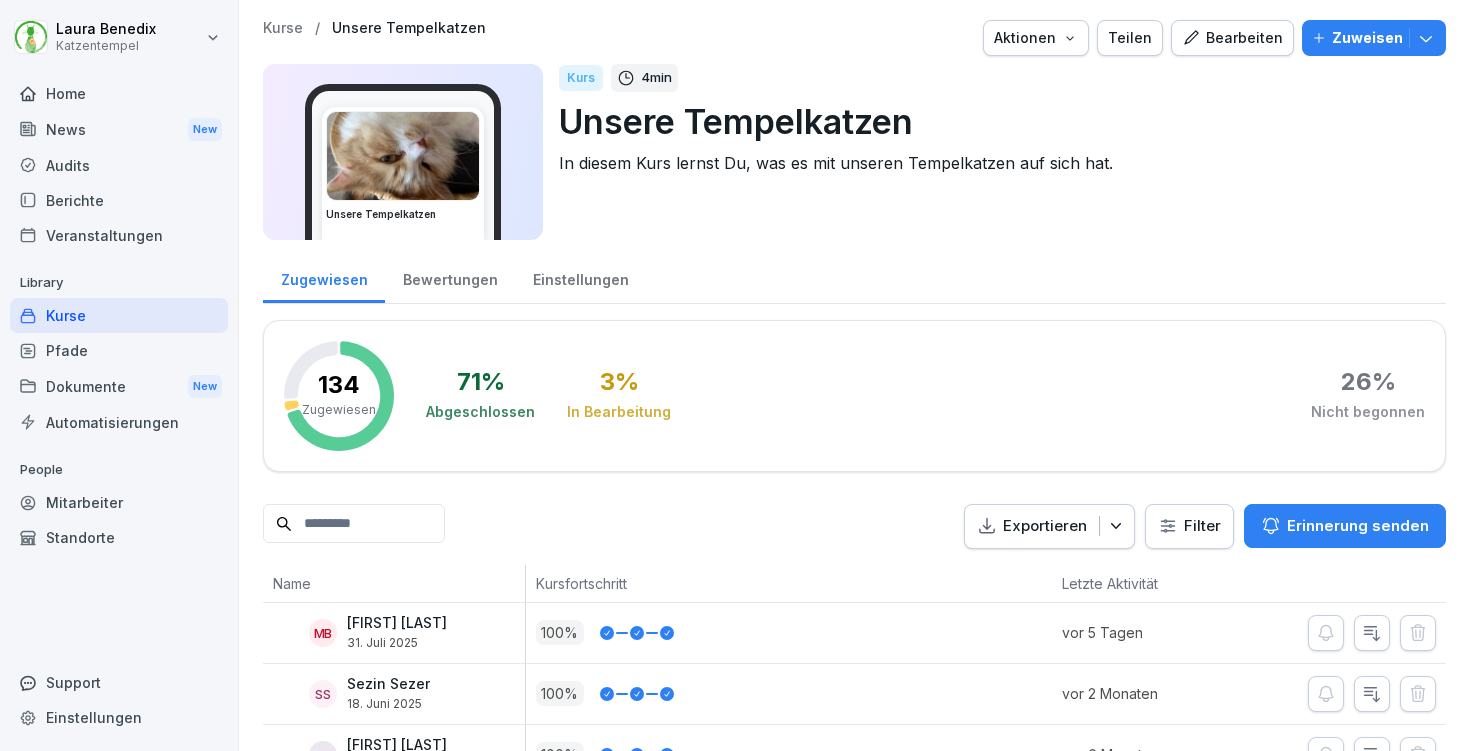 click on "Bearbeiten" at bounding box center (1232, 38) 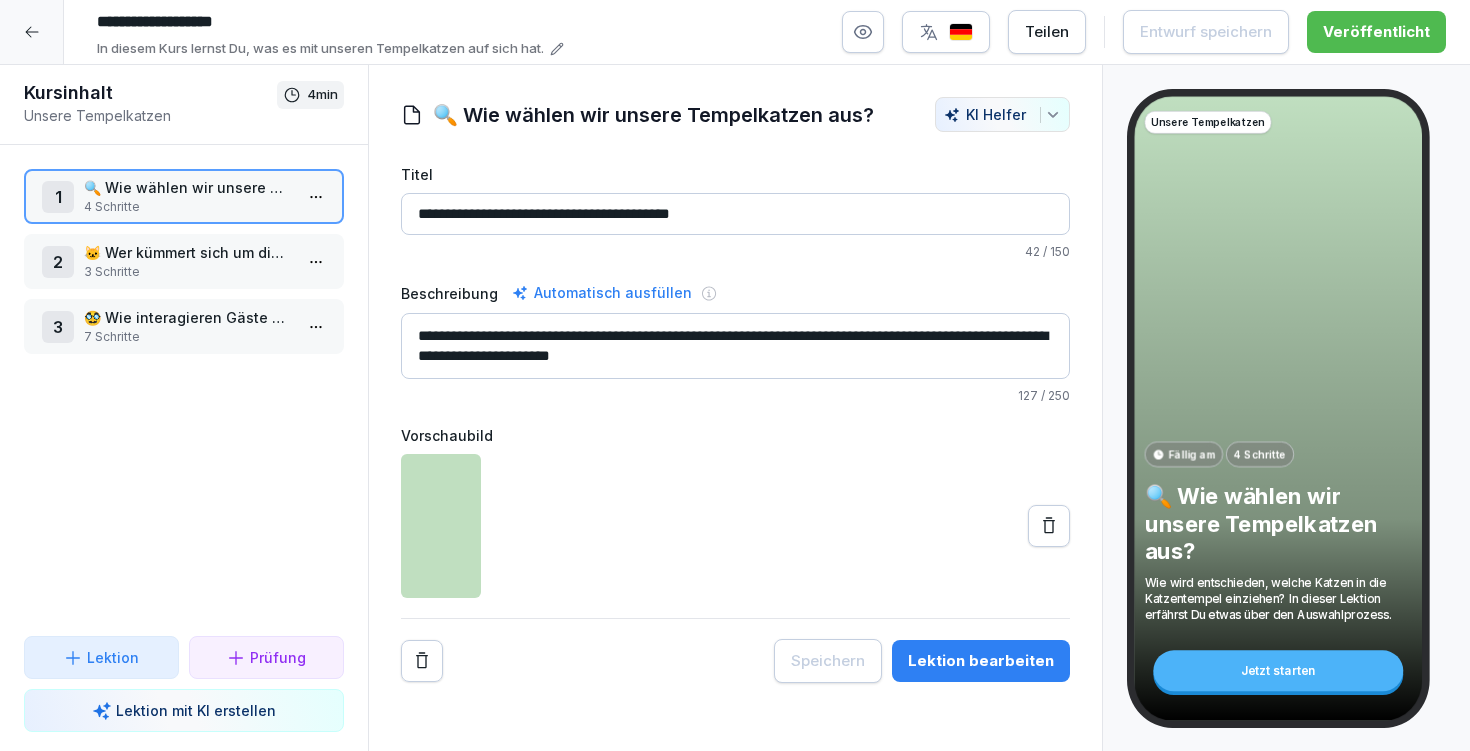 click on "**********" at bounding box center (735, 212) 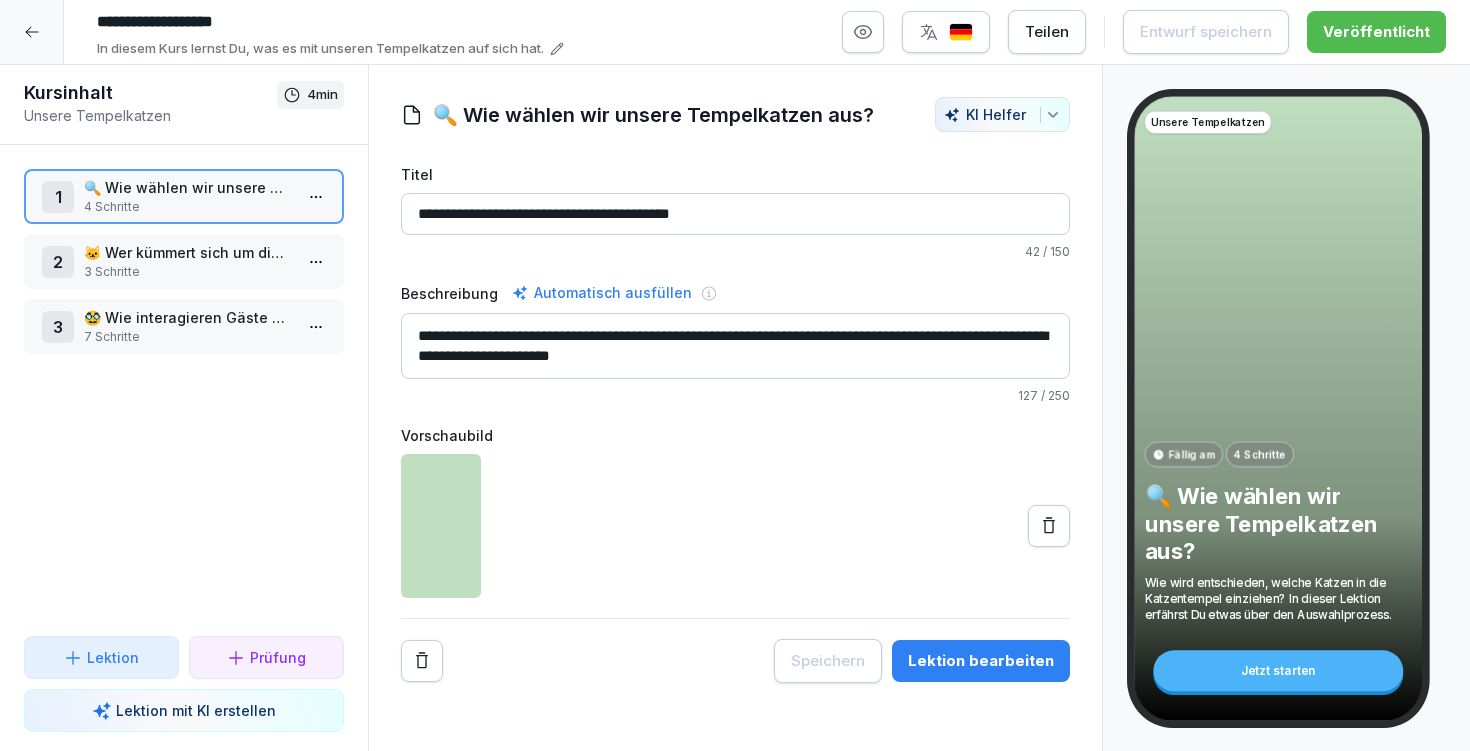 click on "🐱 Wer kümmert sich um die Katzen?" at bounding box center [188, 252] 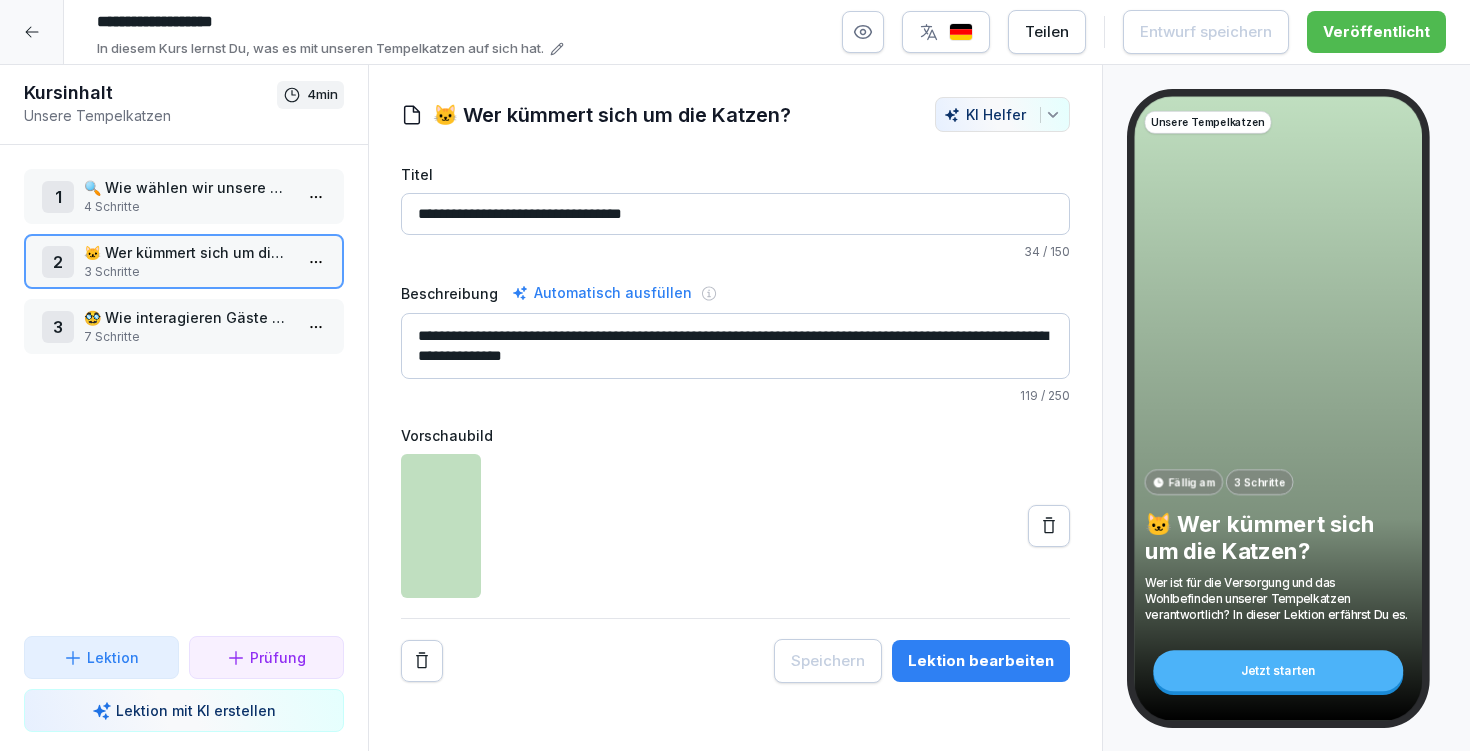 click on "**********" at bounding box center (735, 346) 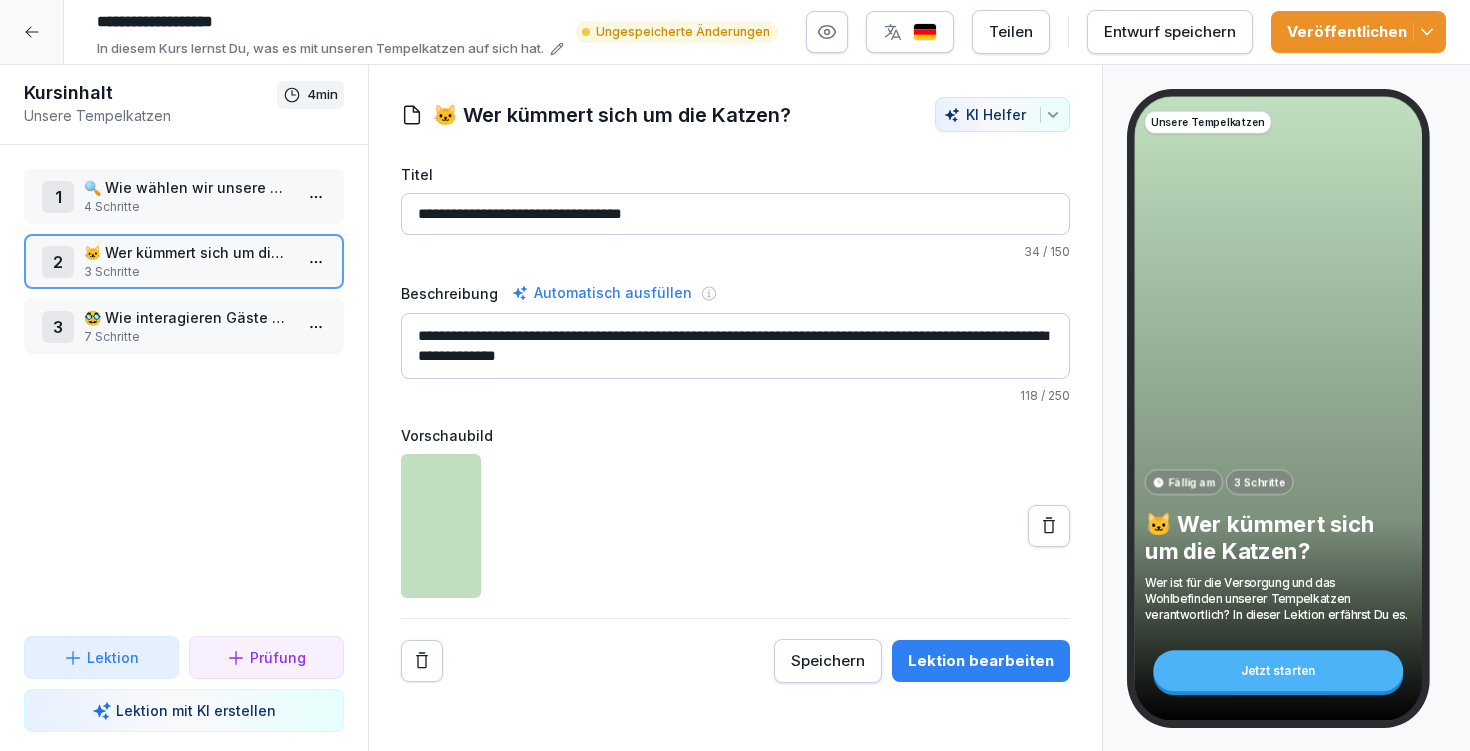 type on "**********" 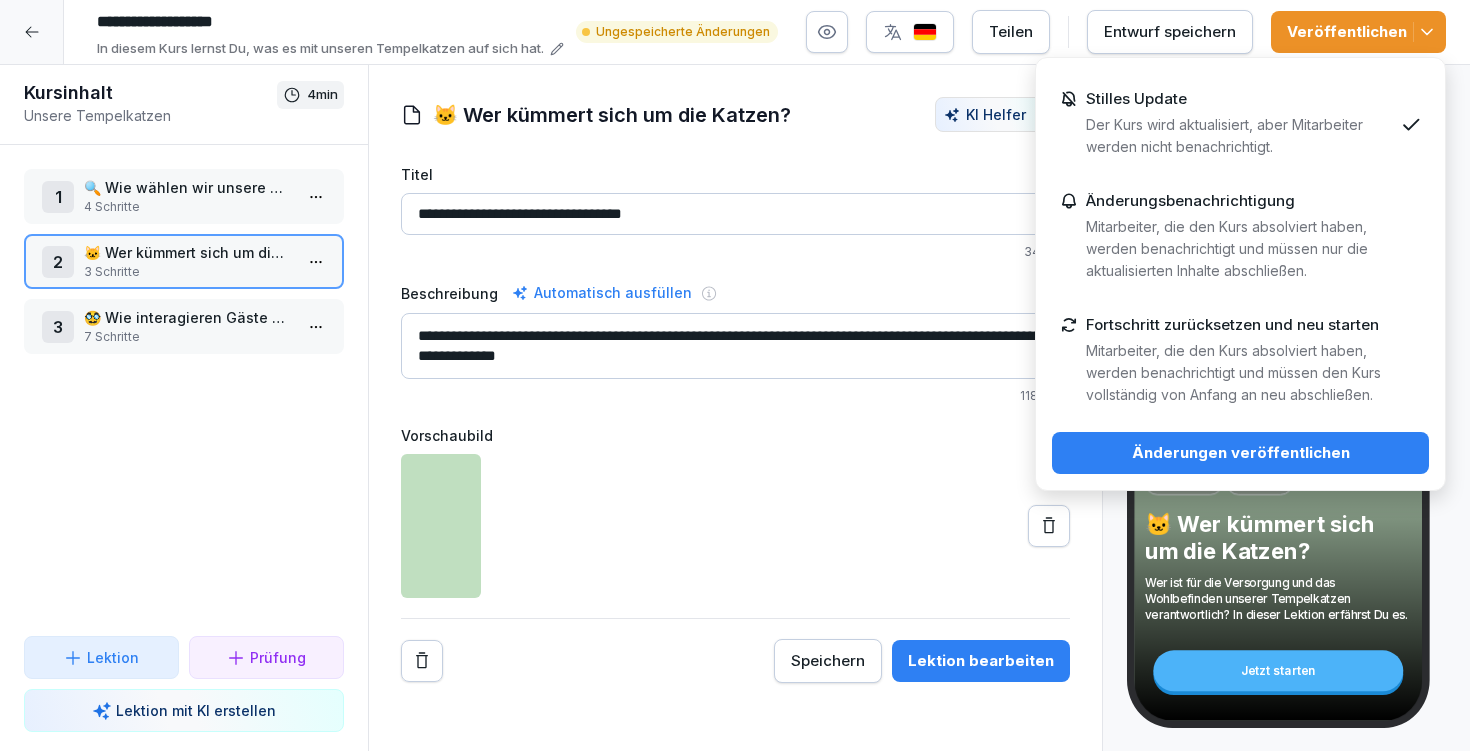 click on "Änderungen veröffentlichen" at bounding box center [1240, 453] 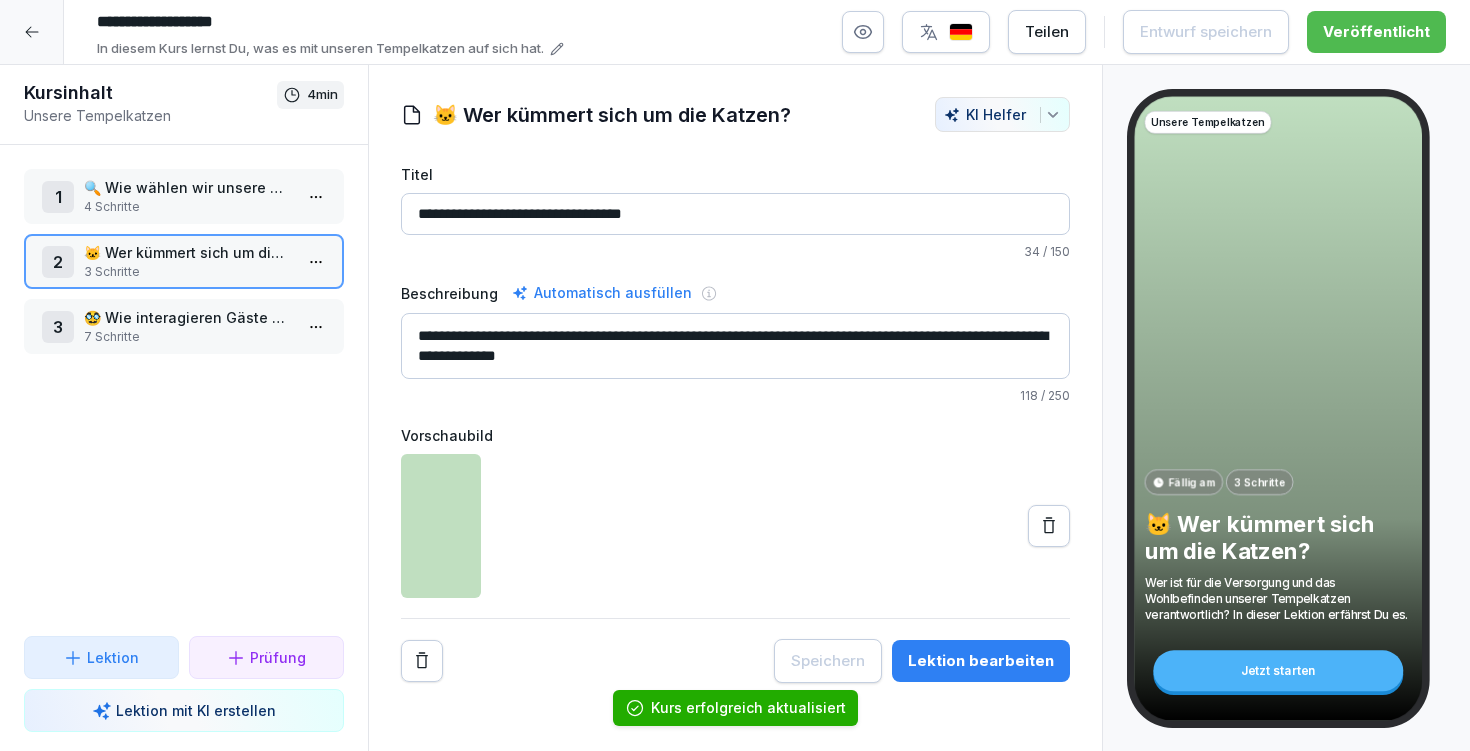 click at bounding box center [32, 32] 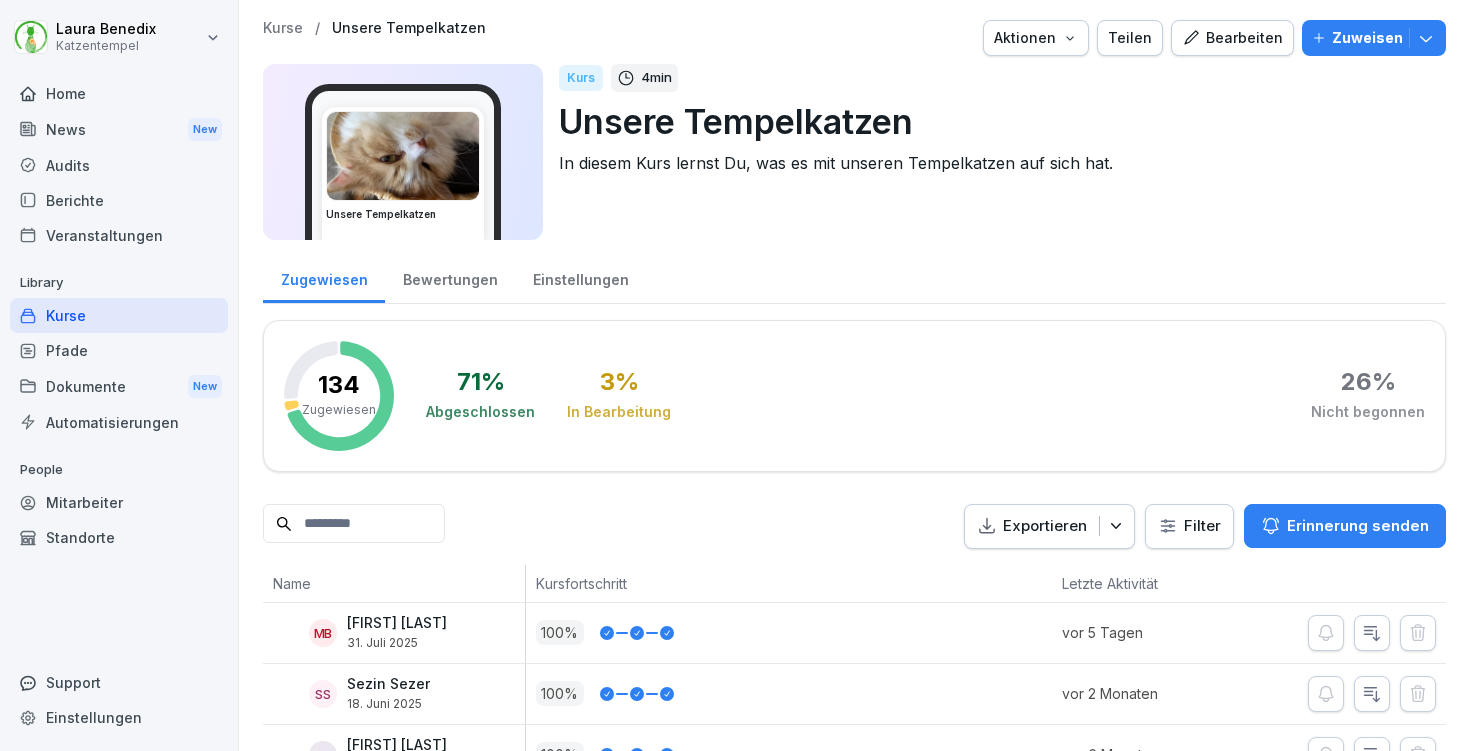click on "Bearbeiten" at bounding box center (1232, 38) 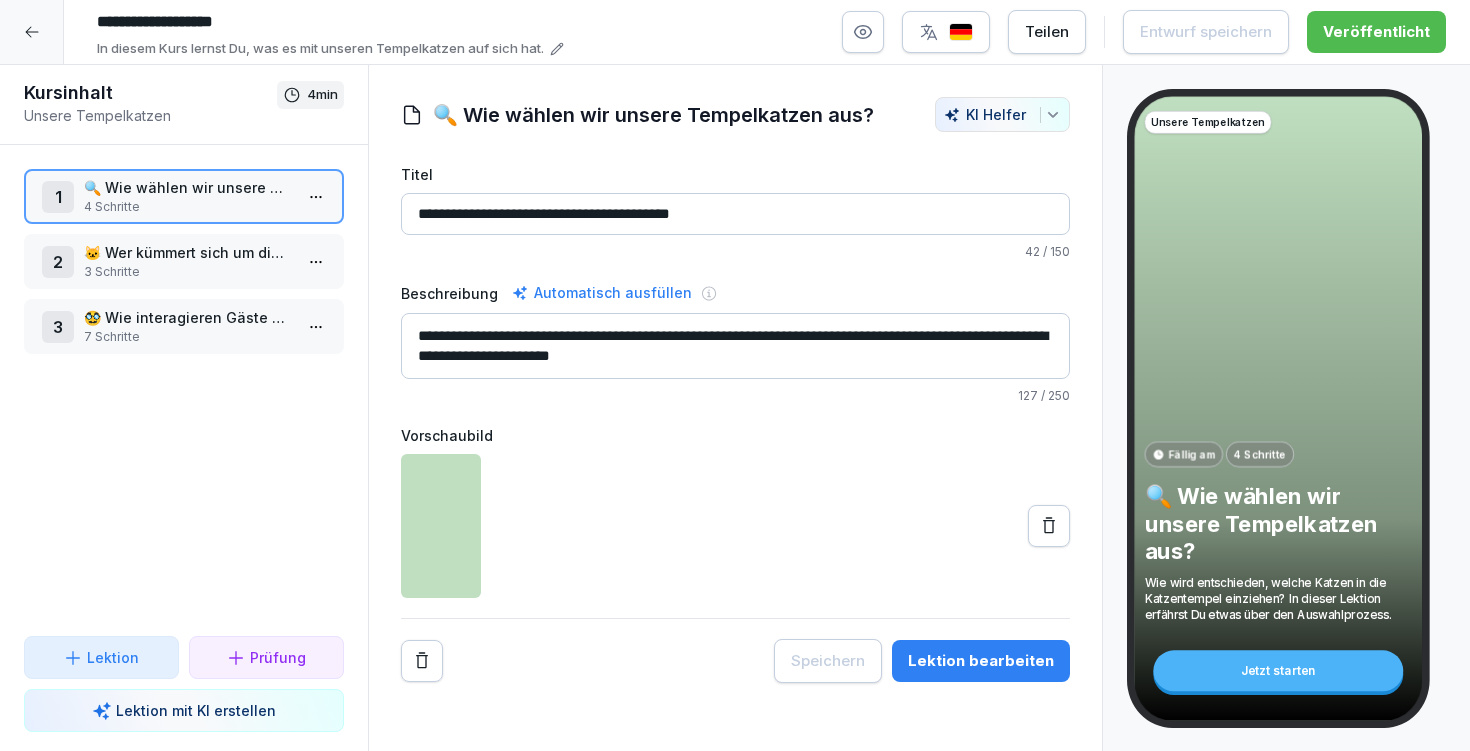 click 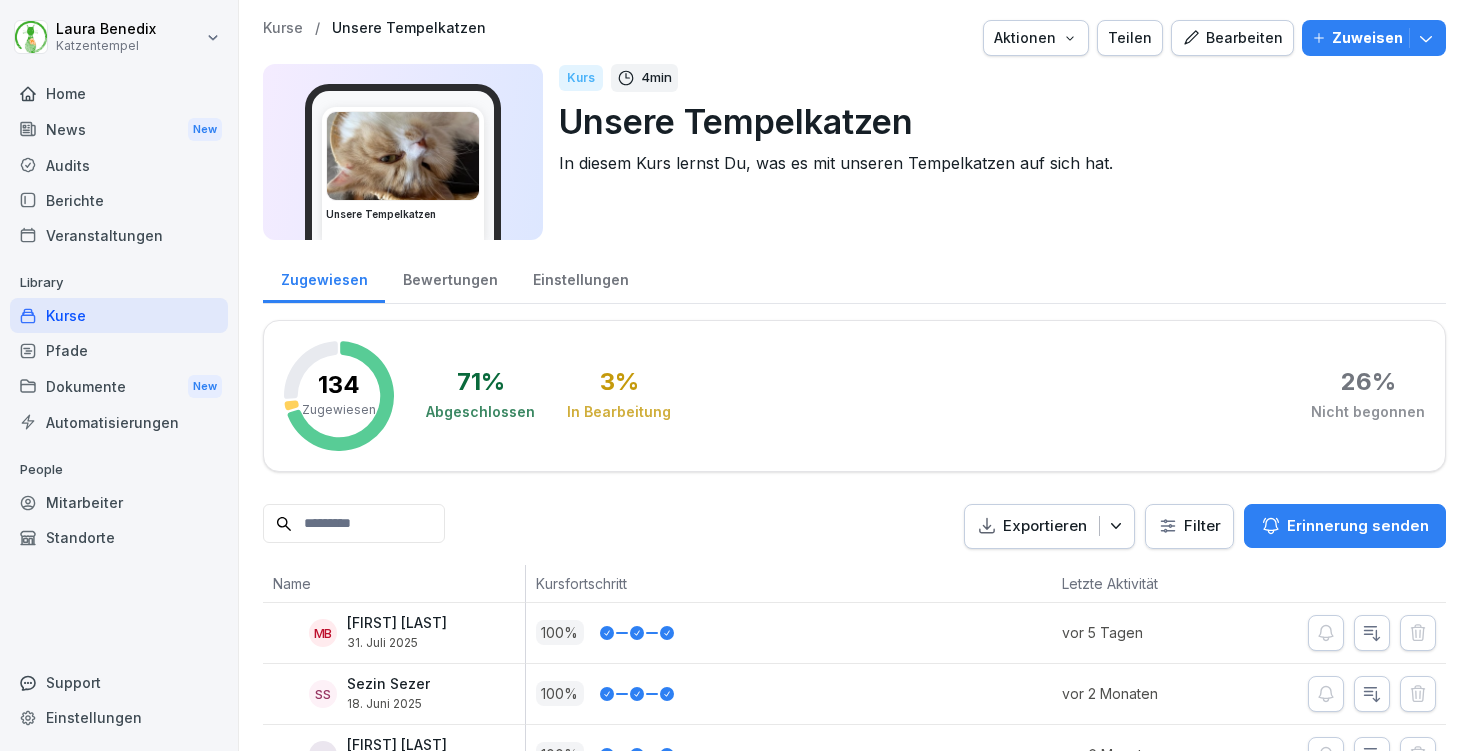 click on "Kurse" at bounding box center [283, 28] 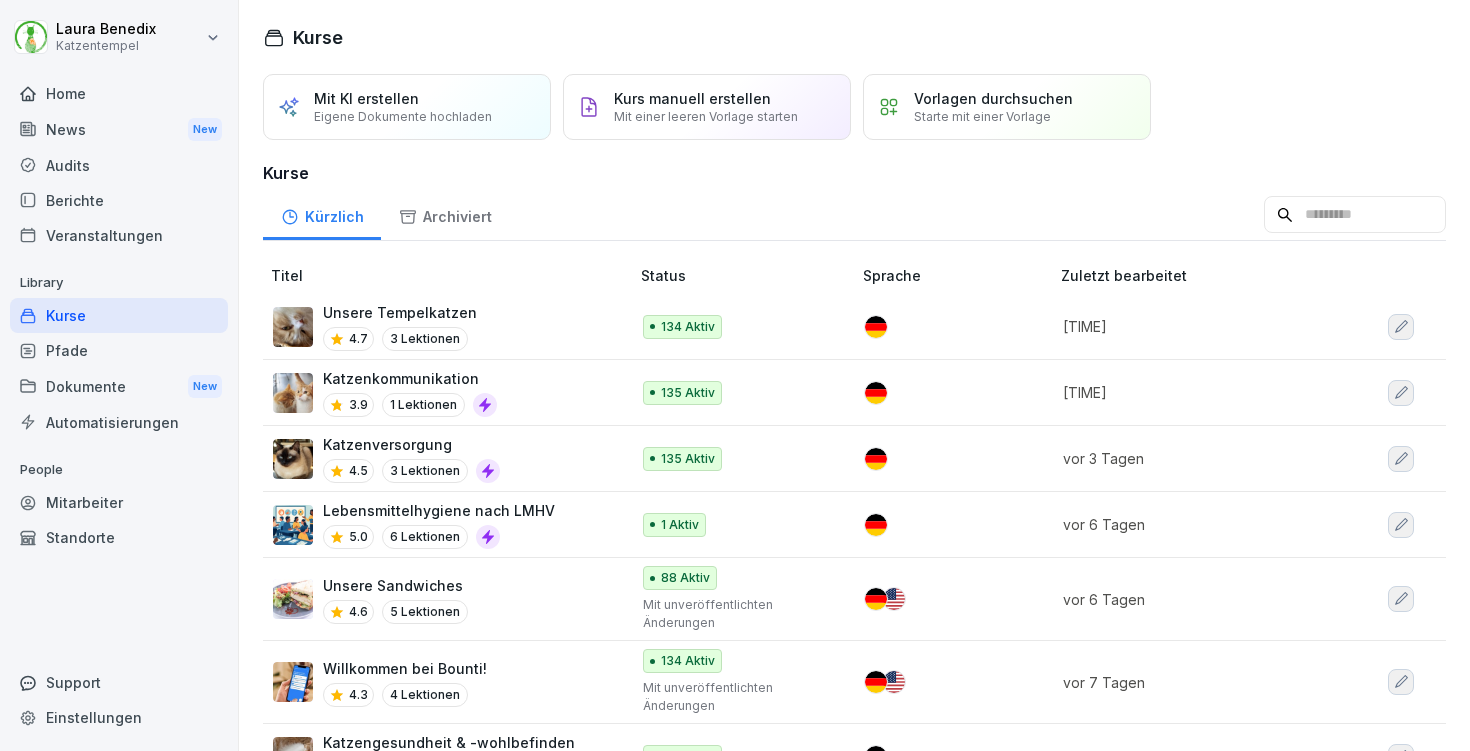 click on "Katzenkommunikation 3.9 1 Lektionen" at bounding box center [441, 392] 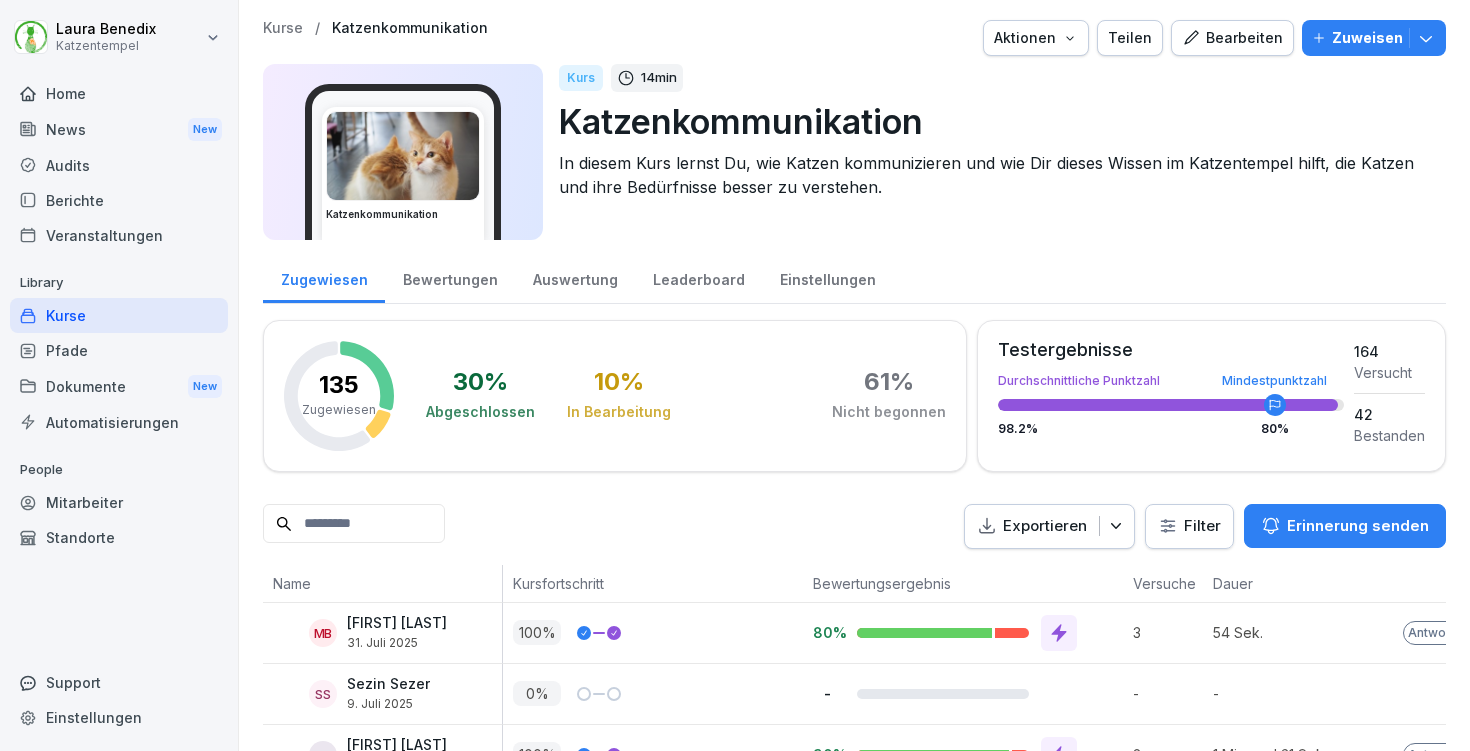 scroll, scrollTop: 0, scrollLeft: 0, axis: both 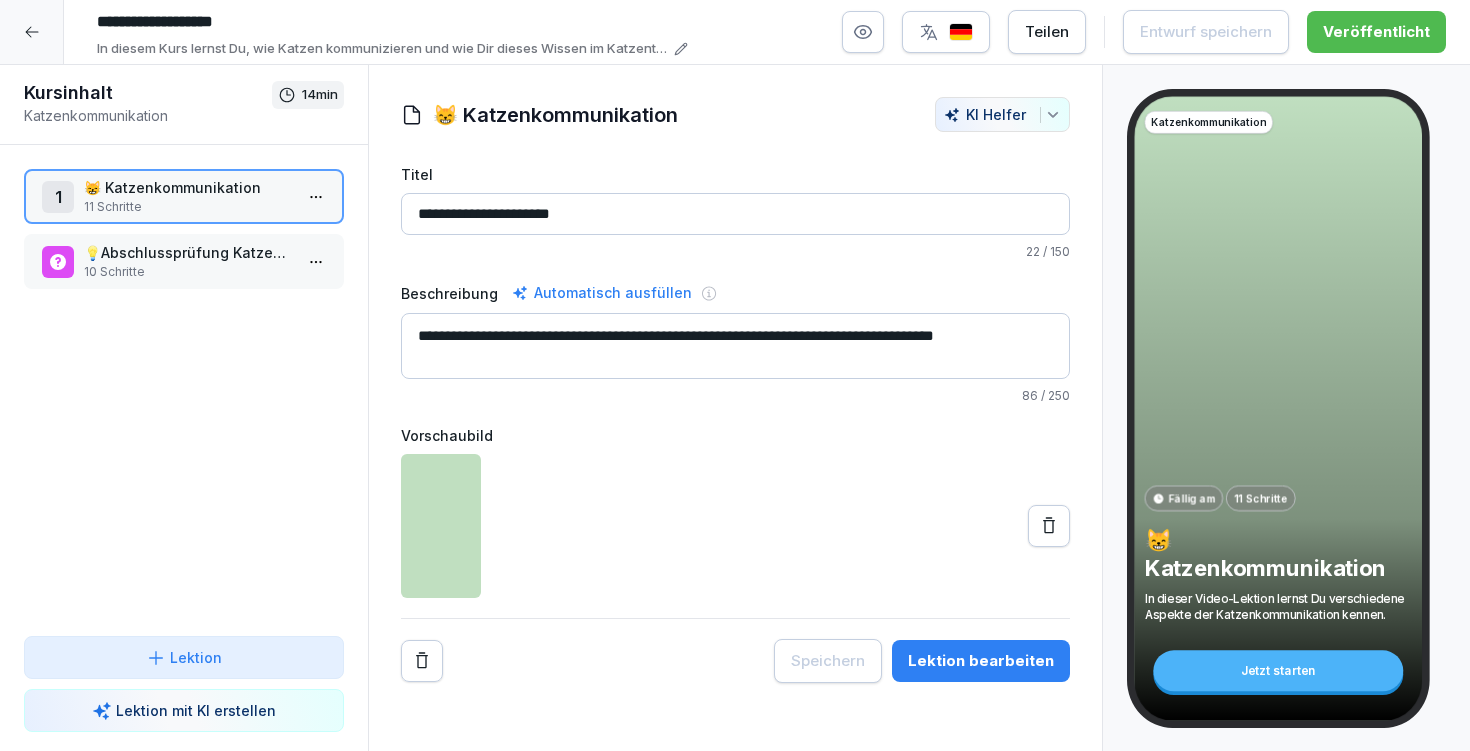 click on "💡Abschlussprüfung Katzenkommunikation" at bounding box center (188, 252) 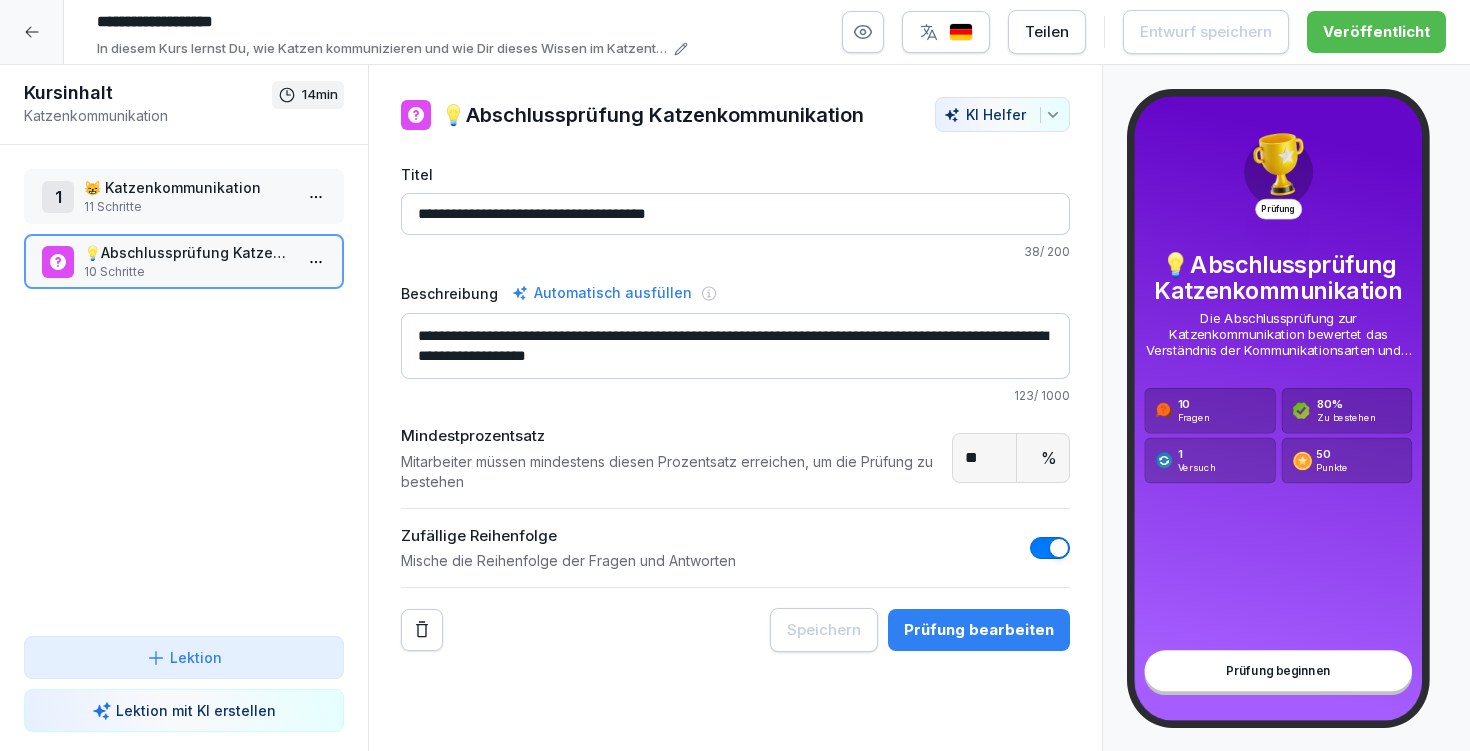 click on "Prüfung bearbeiten" at bounding box center [979, 630] 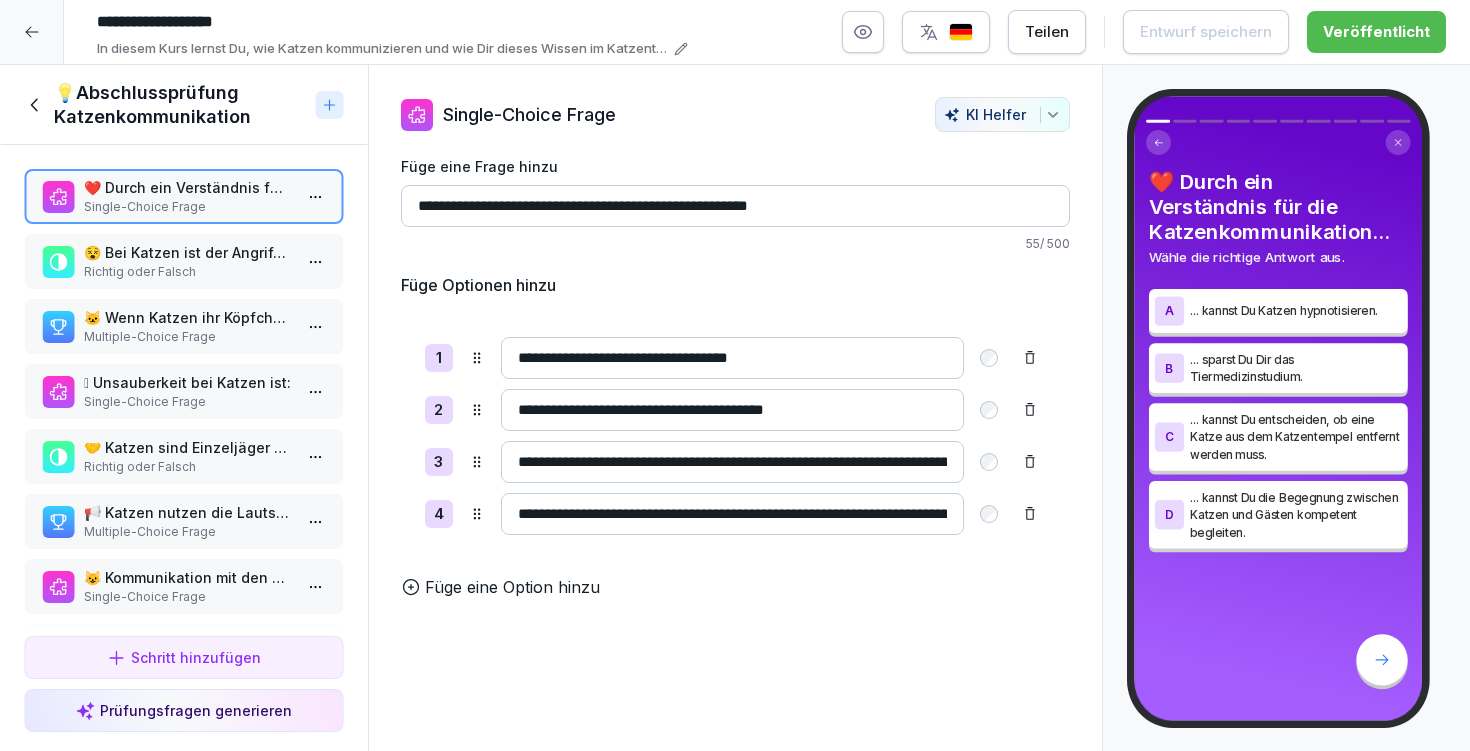 click on "❤️ Durch ein Verständnis für die Katzenkommunikation... Single-Choice Frage 😵 Bei Katzen ist der Angriff ist die letzte Instanz sich zu verteidigen. Richtig oder Falsch 🐱 Wenn Katzen ihr Köpfchen an jemandem oder etwas reiben... Multiple-Choice Frage 🫣 Unsauberkeit bei Katzen ist: Single-Choice Frage 🤝 Katzen sind Einzeljäger - keine Einzelgänger. Sie leben in Gruppen zusammen und organisieren sich durch Kommunikation miteinander. Richtig oder Falsch 📢 Katzen nutzen die Lautsprache vorwiegend: Multiple-Choice Frage 😺 Kommunikation mit den Tempelkatzen... Single-Choice Frage 👍 Die Kommunikation ist immer eindeutig - Faktoren wie Setting, Persönlichkeit der Katze, Beteiligte, etc. spielen keine Rolle. Richtig oder Falsch 🧐 Katzen kommunizieren miteinander durch: Multiple-Choice Frage 😼 Katzen "sprechen" mit uns um... Multiple-Choice Frage" at bounding box center (184, 386) 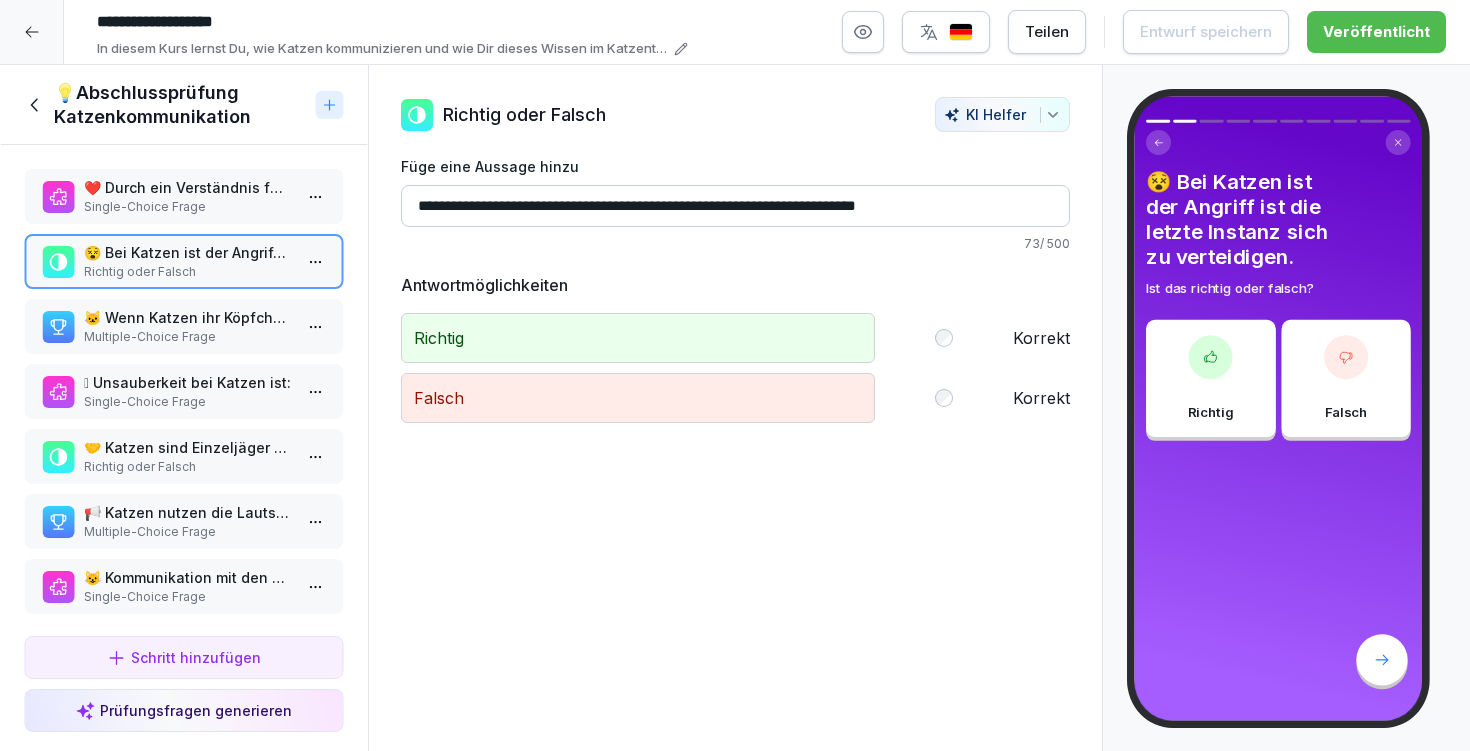 click on "🐱 Wenn Katzen ihr Köpfchen an jemandem oder etwas reiben..." at bounding box center (188, 317) 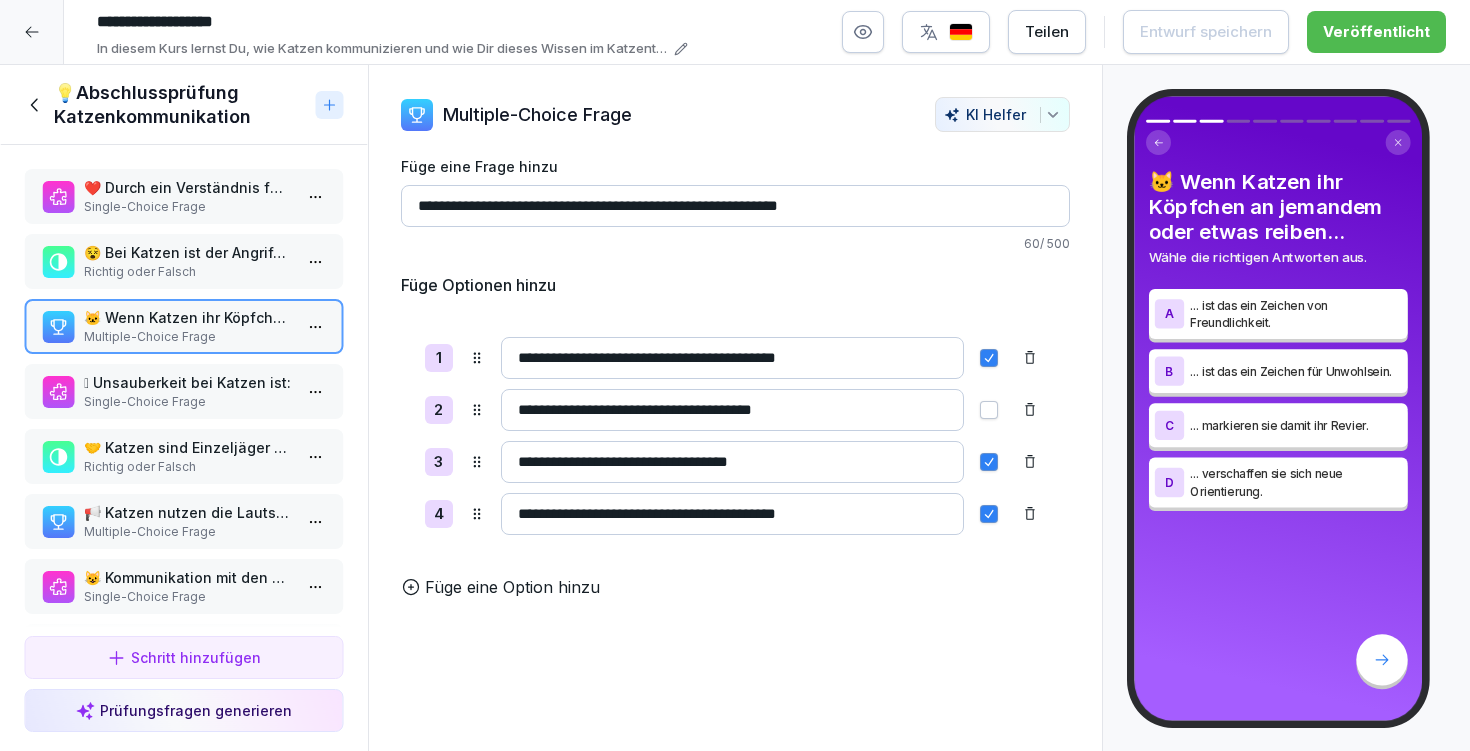 click on "🫣 Unsauberkeit bei Katzen ist:" at bounding box center [188, 382] 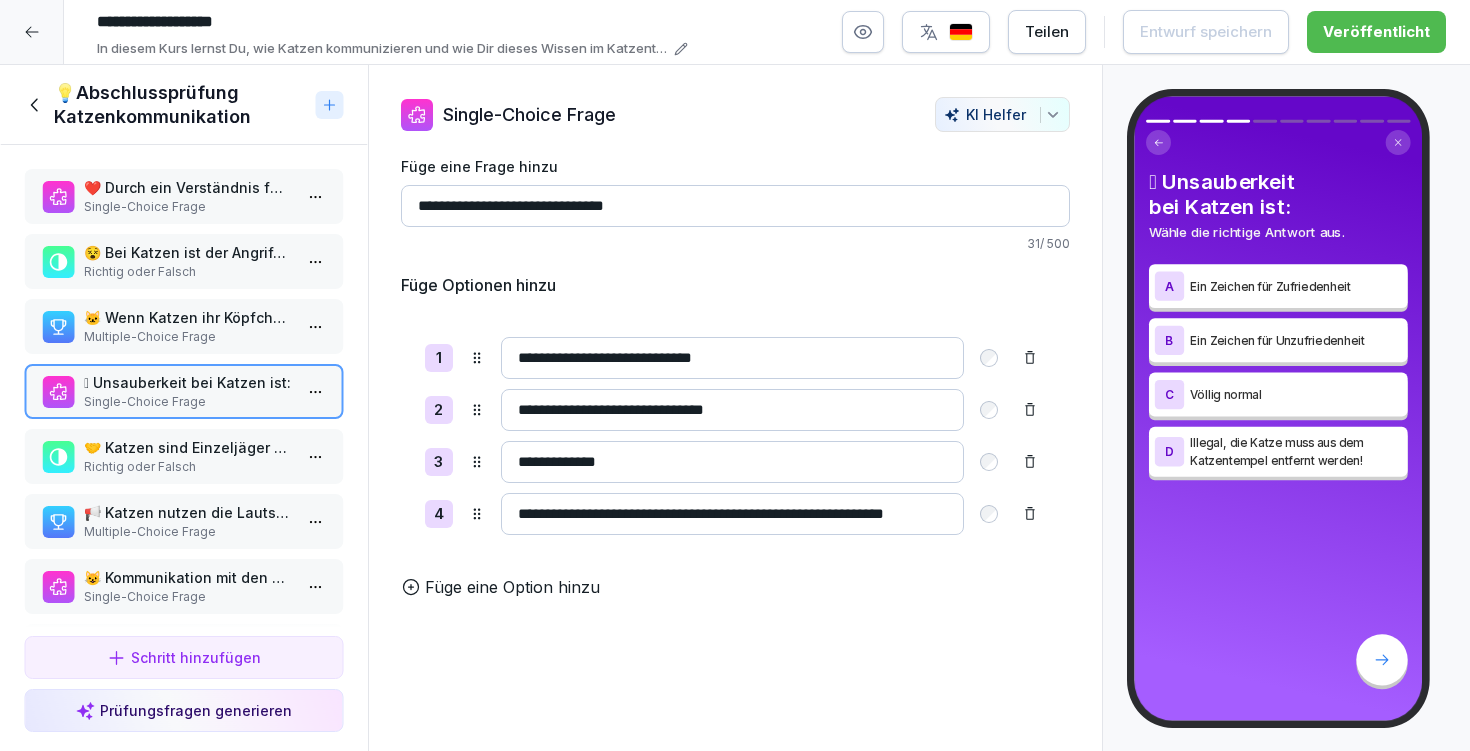 click on "🤝 Katzen sind Einzeljäger - keine Einzelgänger. Sie leben in Gruppen zusammen und organisieren sich durch Kommunikation miteinander." at bounding box center [188, 447] 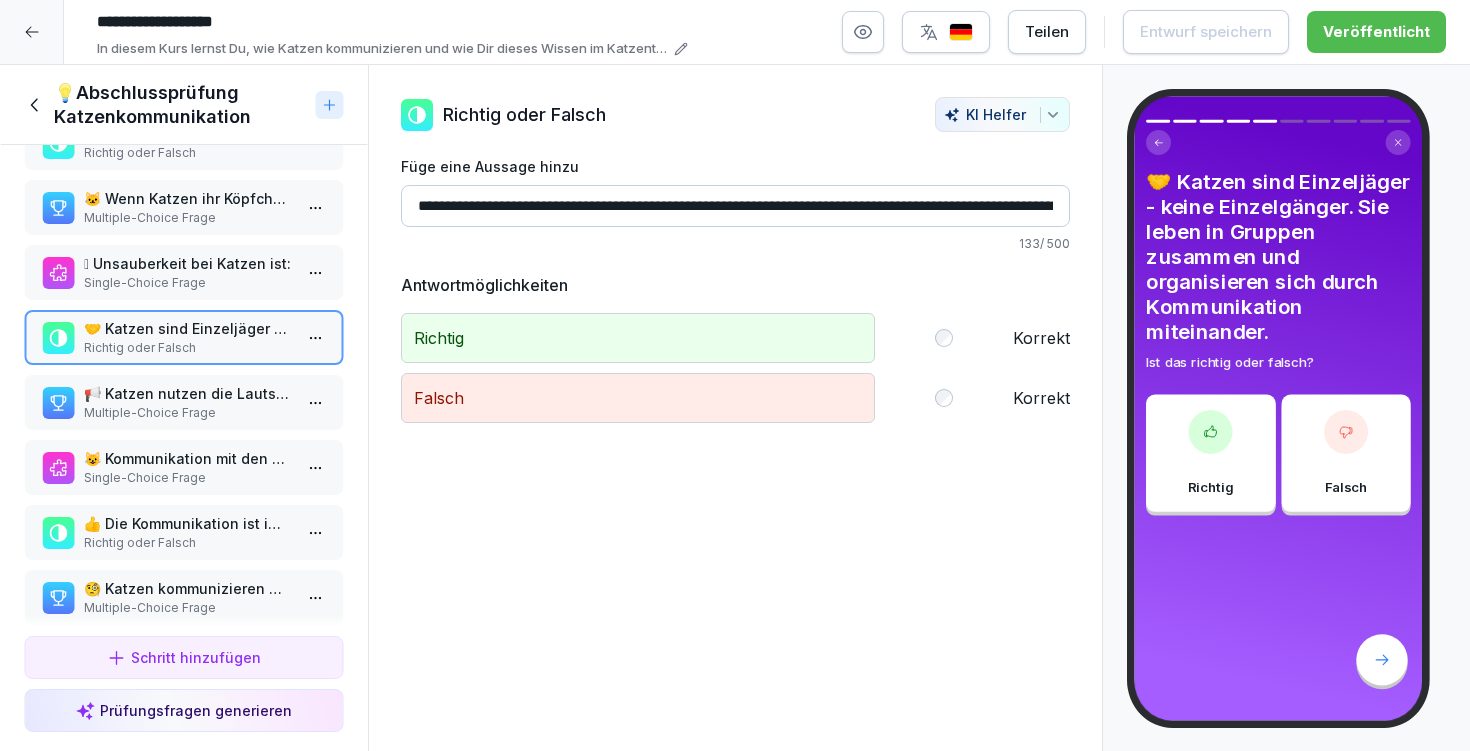 scroll, scrollTop: 128, scrollLeft: 0, axis: vertical 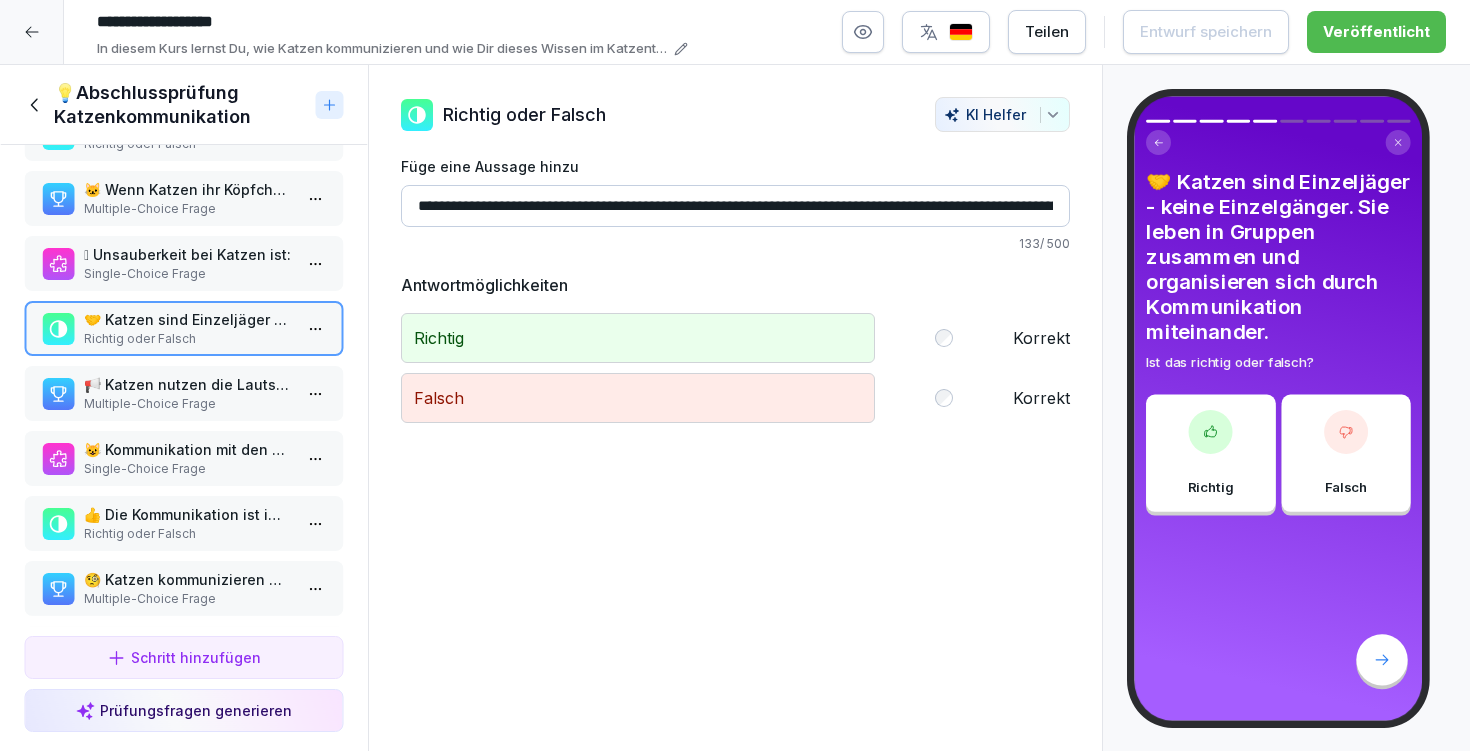 click on "Multiple-Choice Frage" at bounding box center [188, 404] 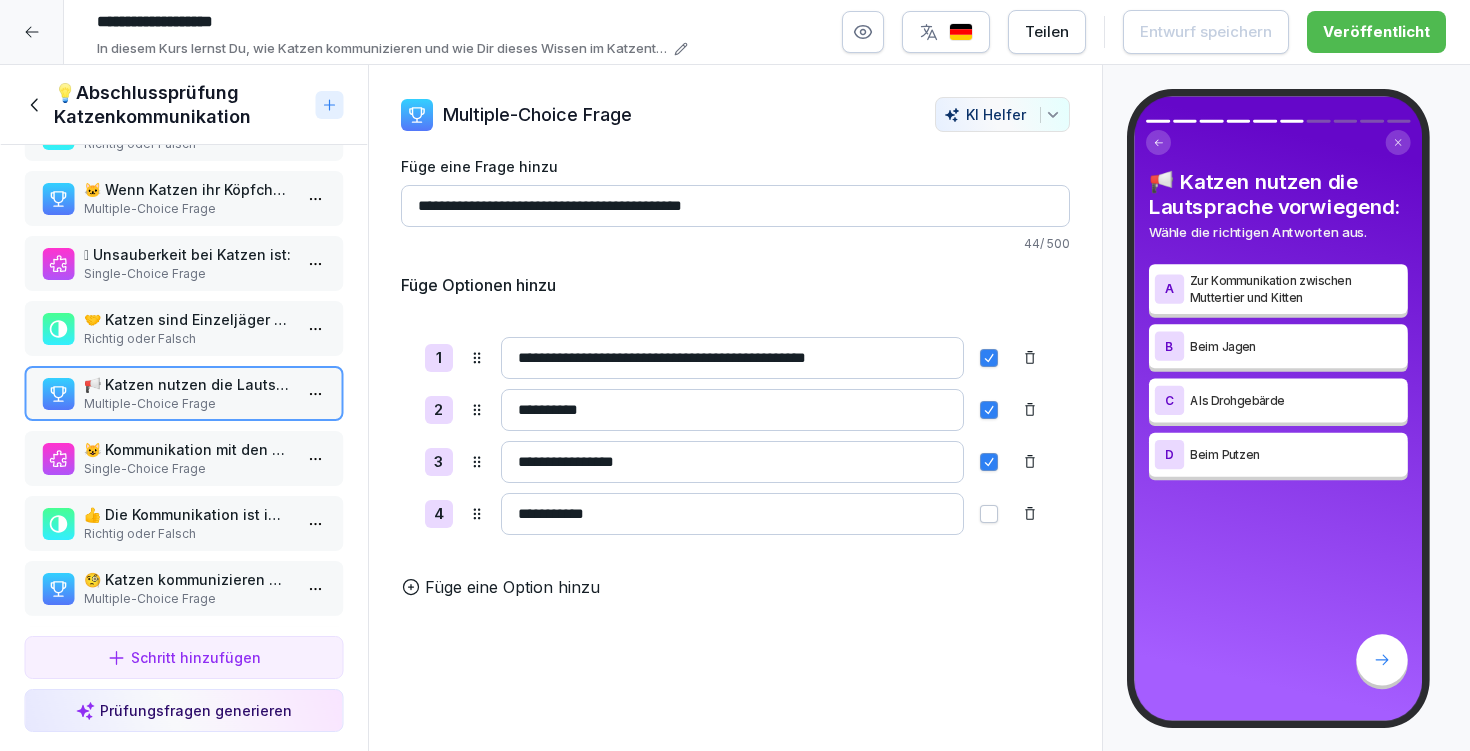 click on "😺 Kommunikation mit den Tempelkatzen..." at bounding box center (188, 449) 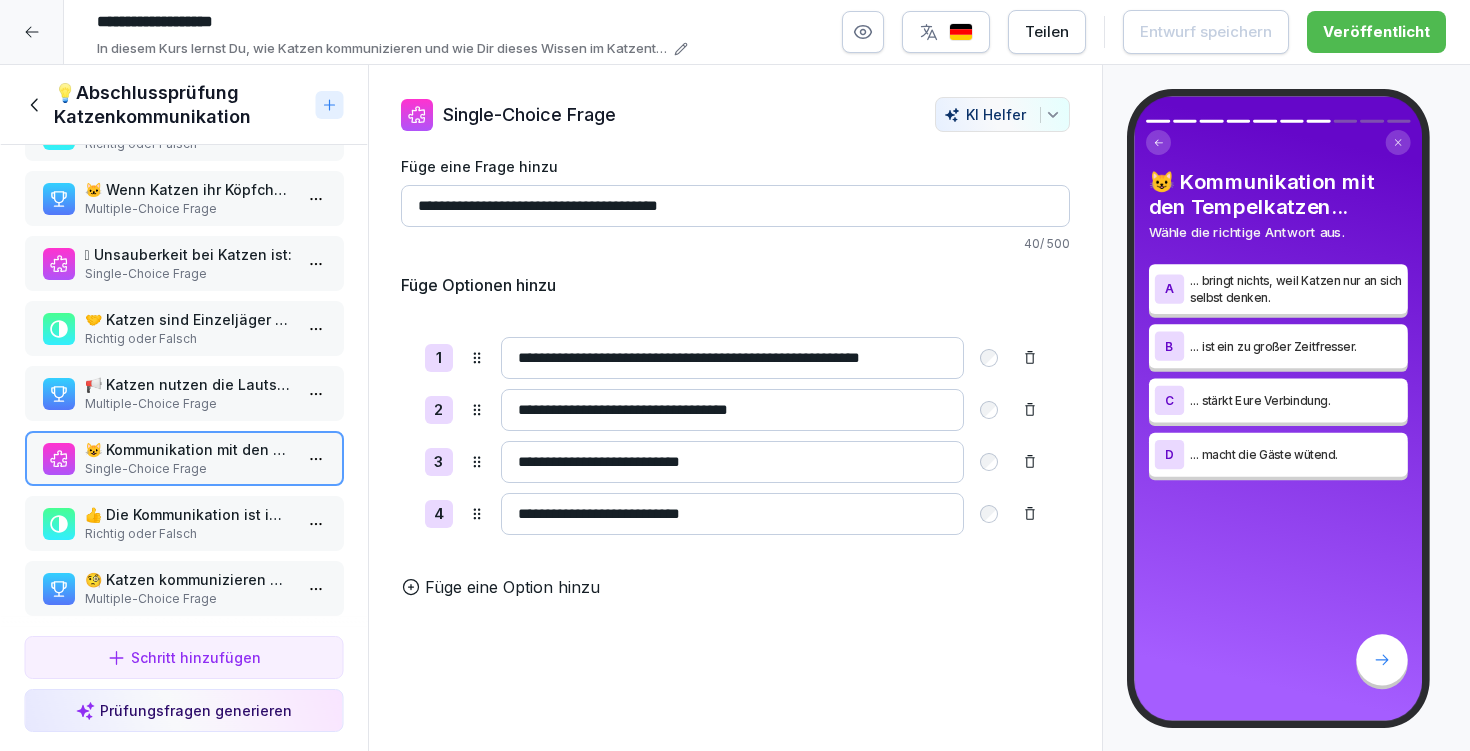 click on "👍 Die Kommunikation ist immer eindeutig - Faktoren wie Setting, Persönlichkeit der Katze, Beteiligte, etc. spielen keine Rolle." at bounding box center [188, 514] 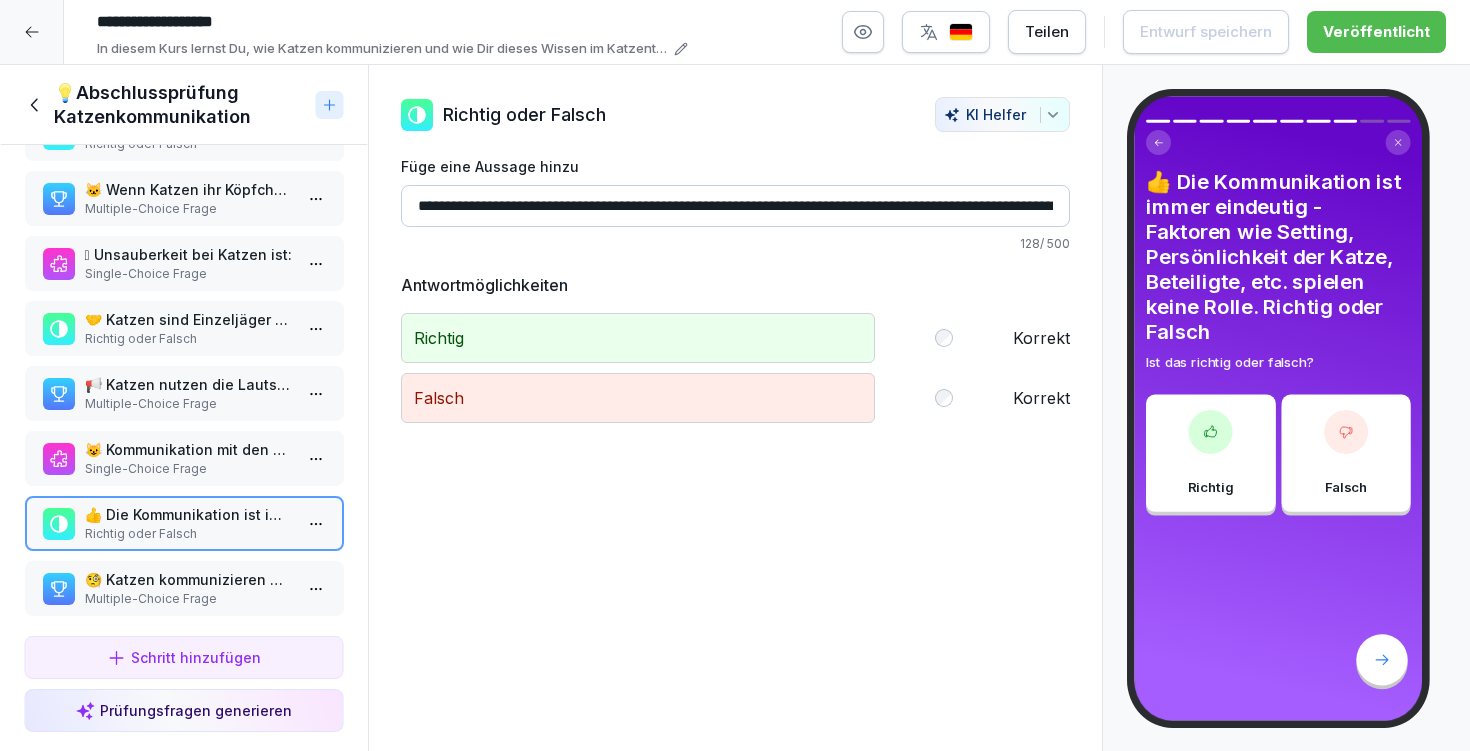 click on "Multiple-Choice Frage" at bounding box center [188, 599] 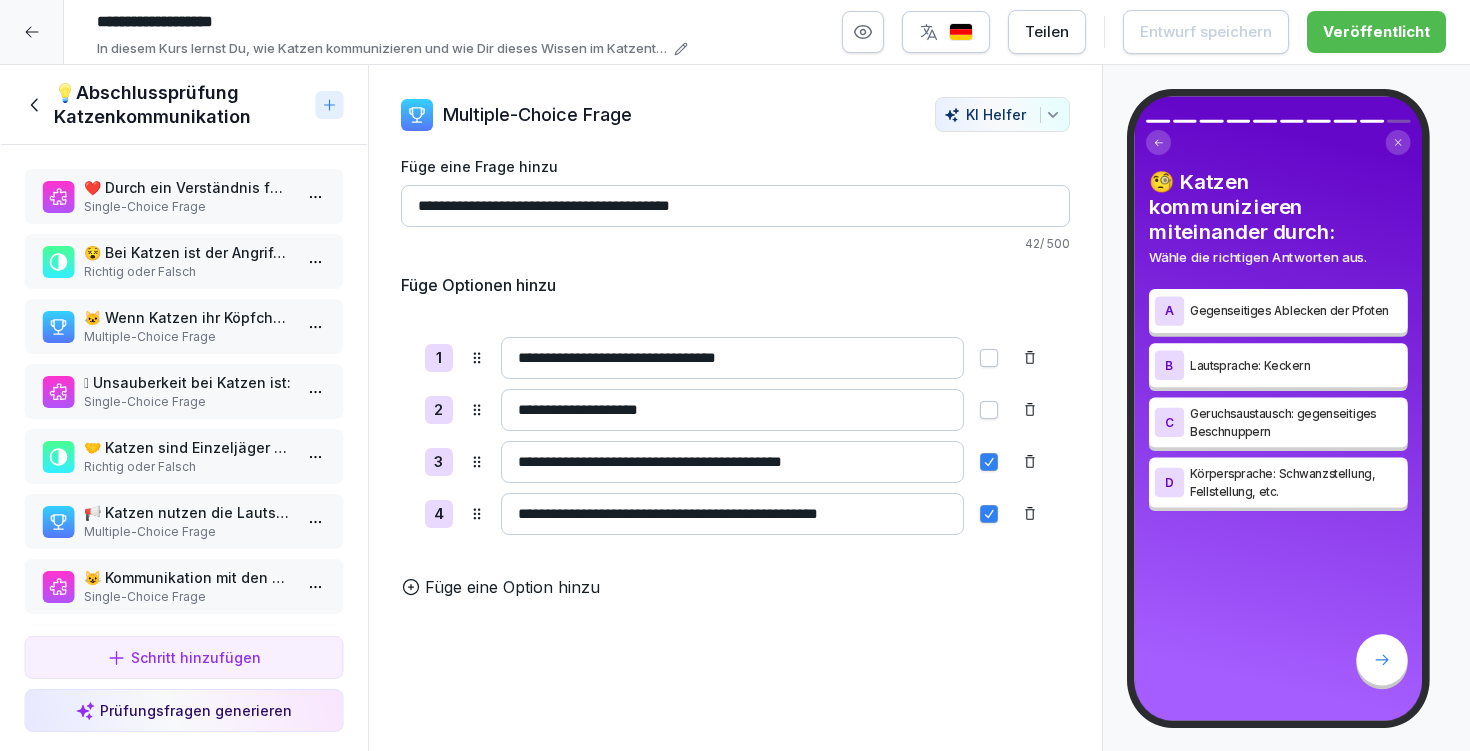 scroll, scrollTop: 0, scrollLeft: 0, axis: both 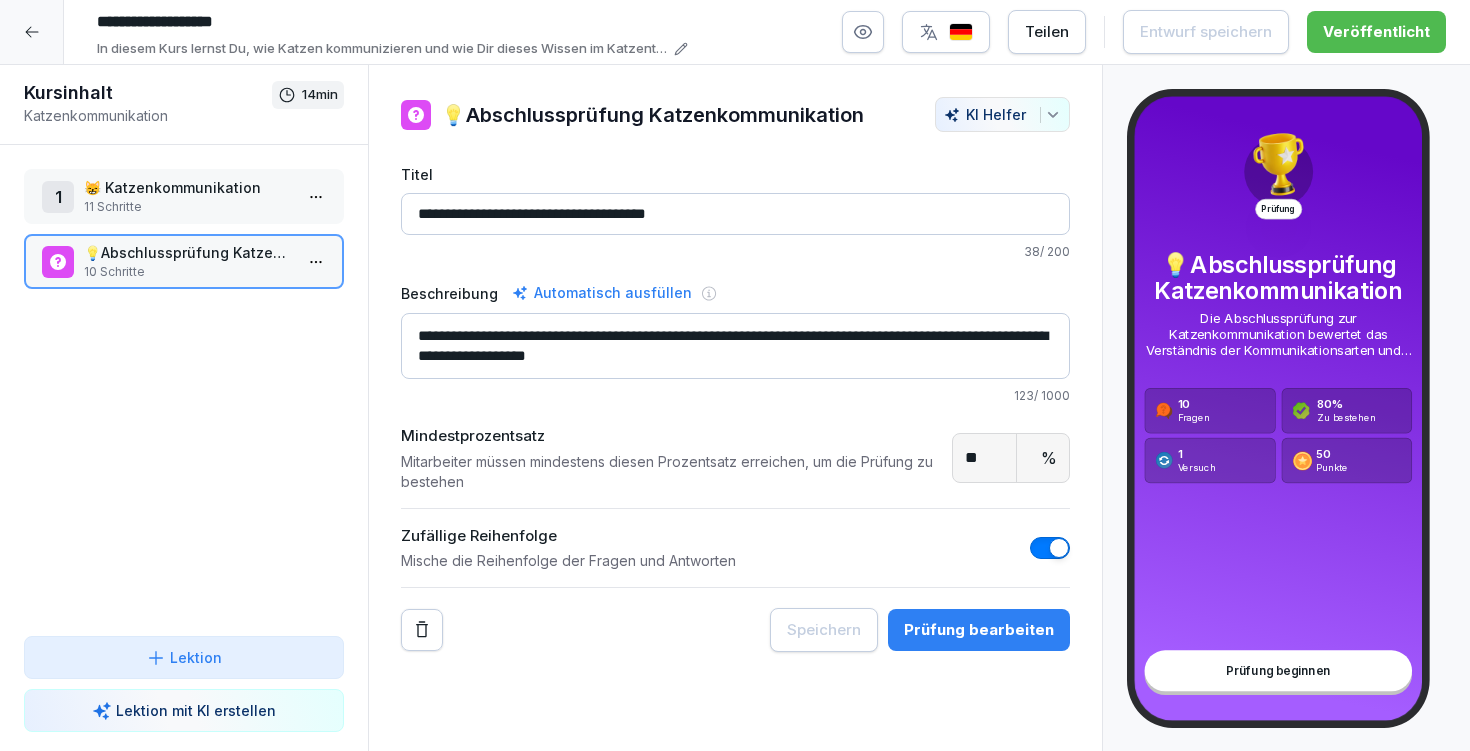 click on "**********" at bounding box center (735, 346) 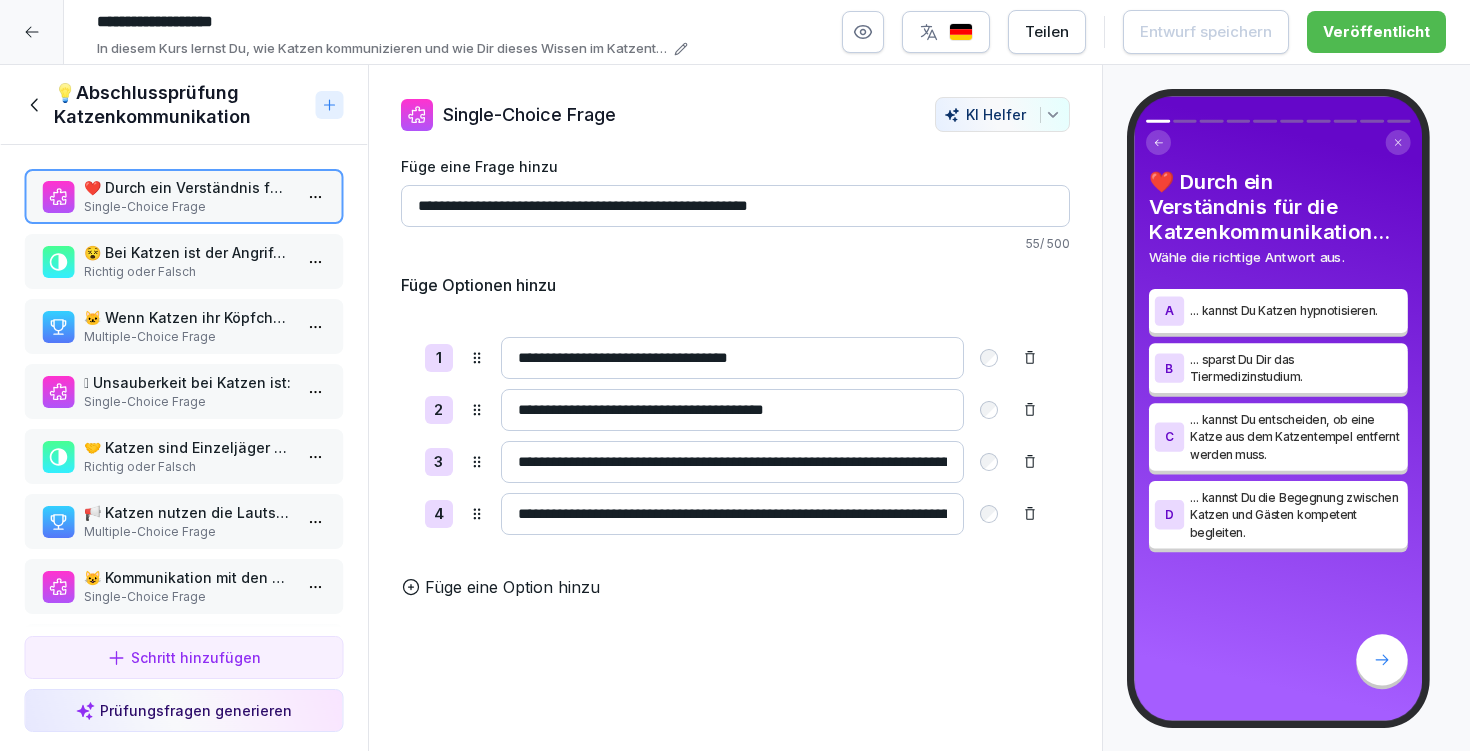 scroll, scrollTop: 0, scrollLeft: 0, axis: both 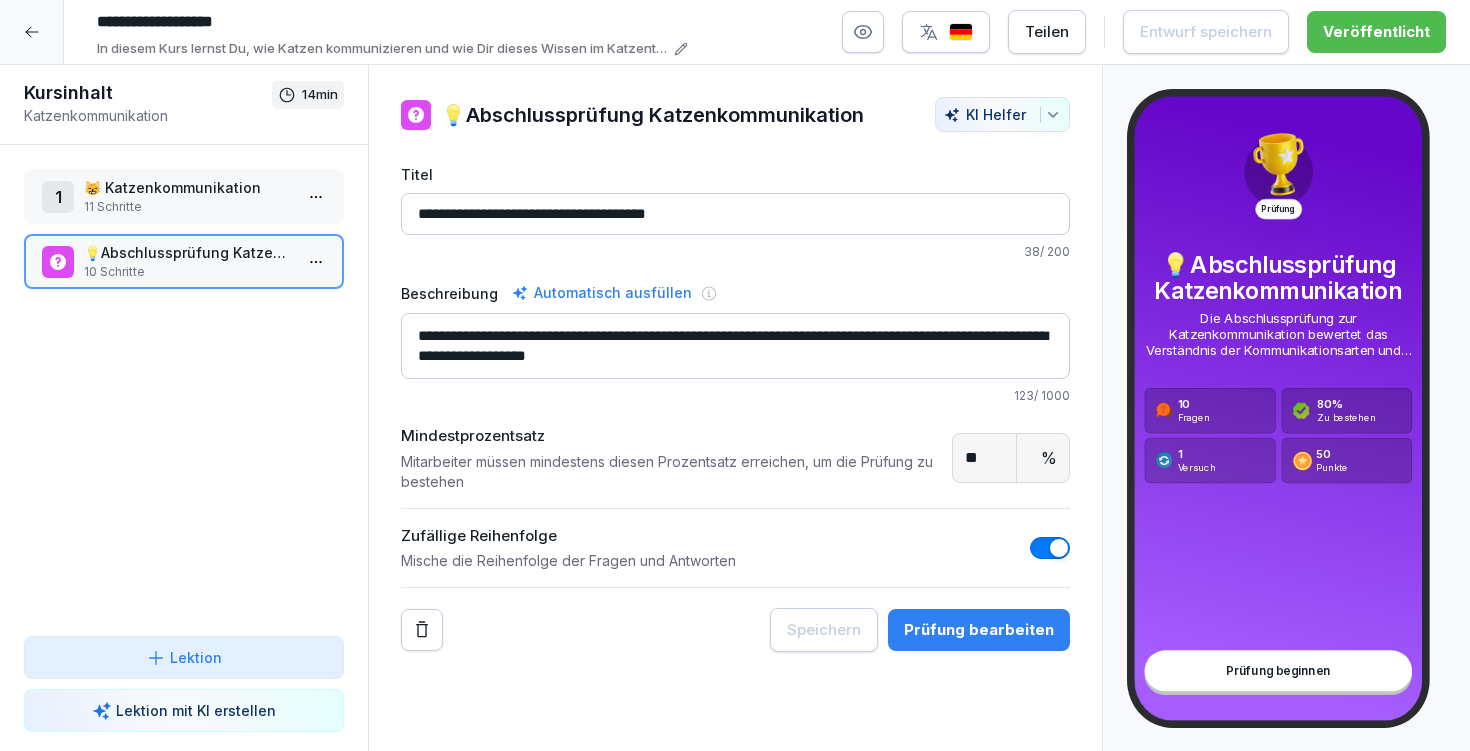 click at bounding box center [32, 32] 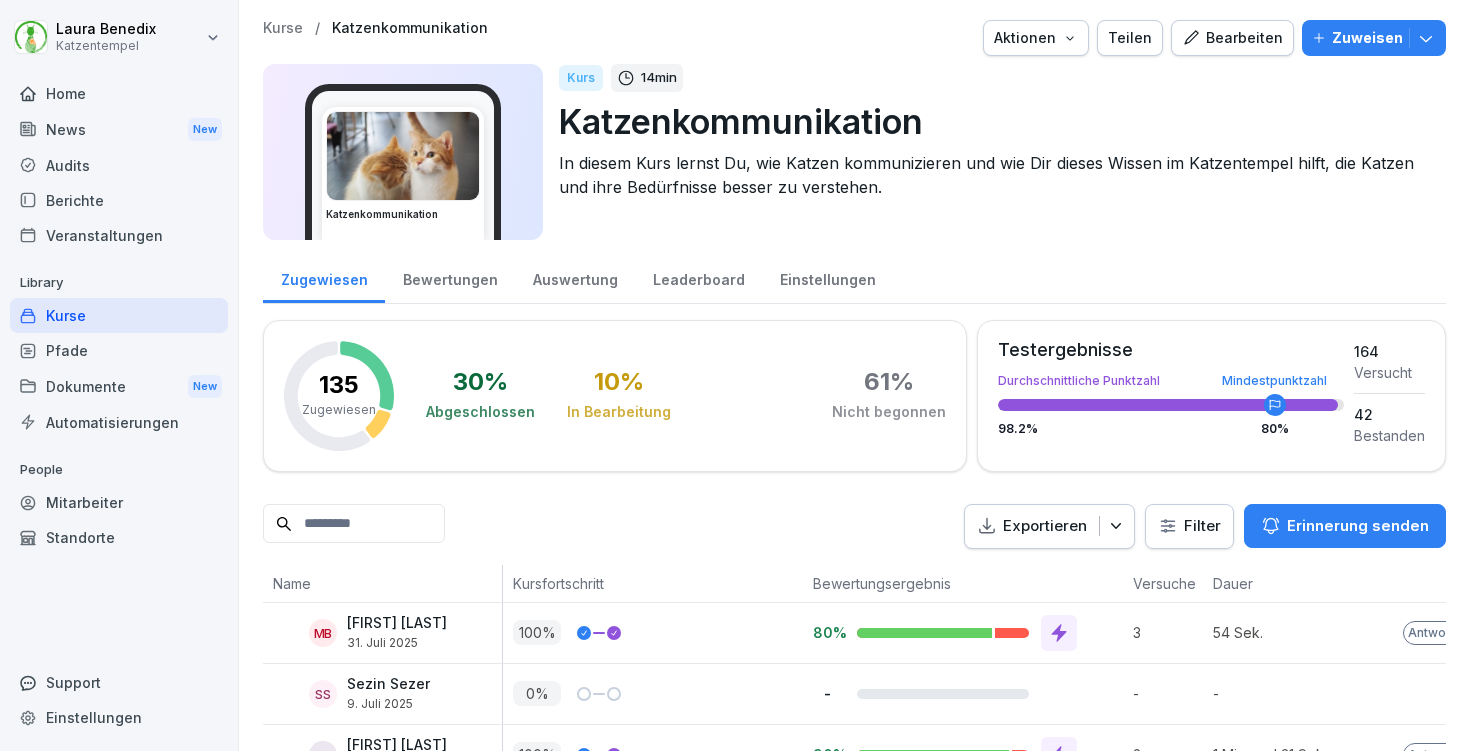scroll, scrollTop: 0, scrollLeft: 0, axis: both 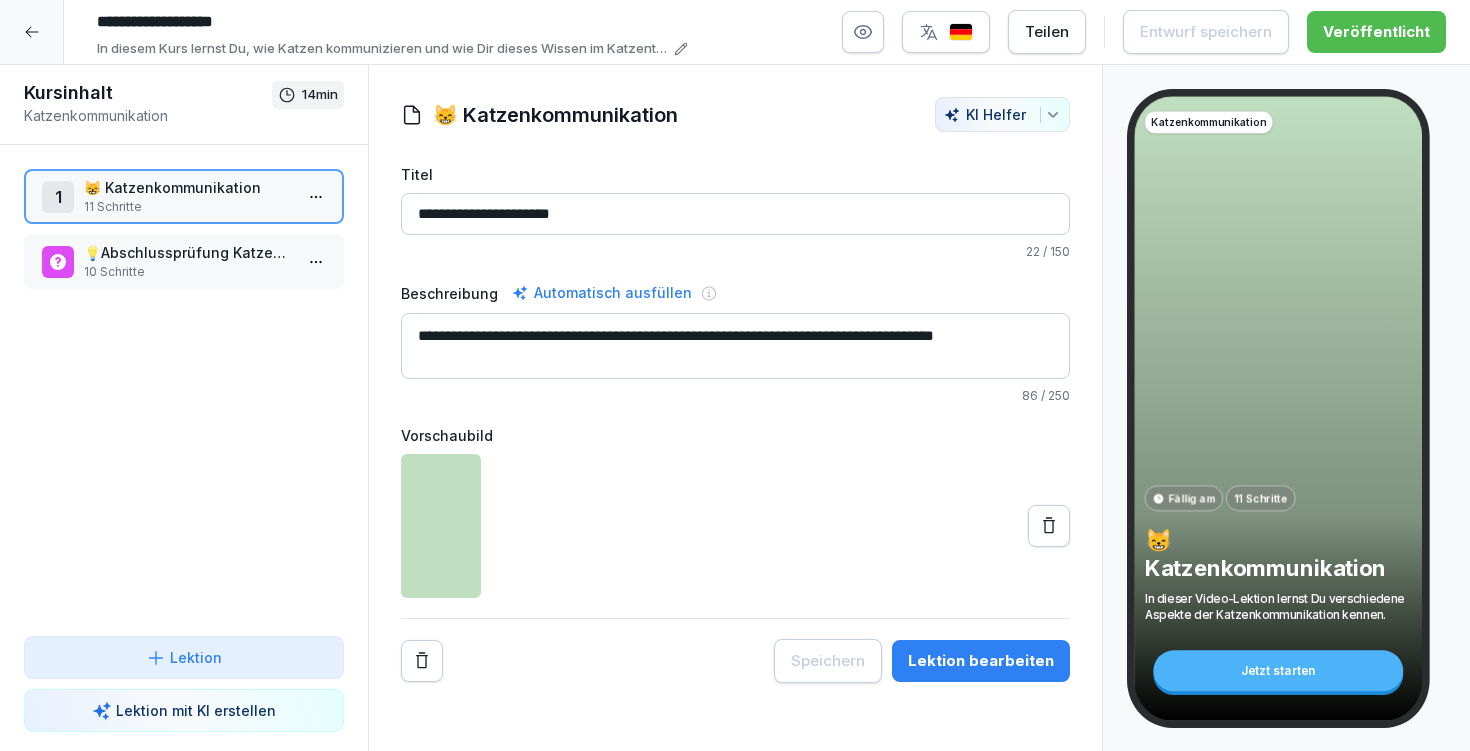 click at bounding box center [32, 32] 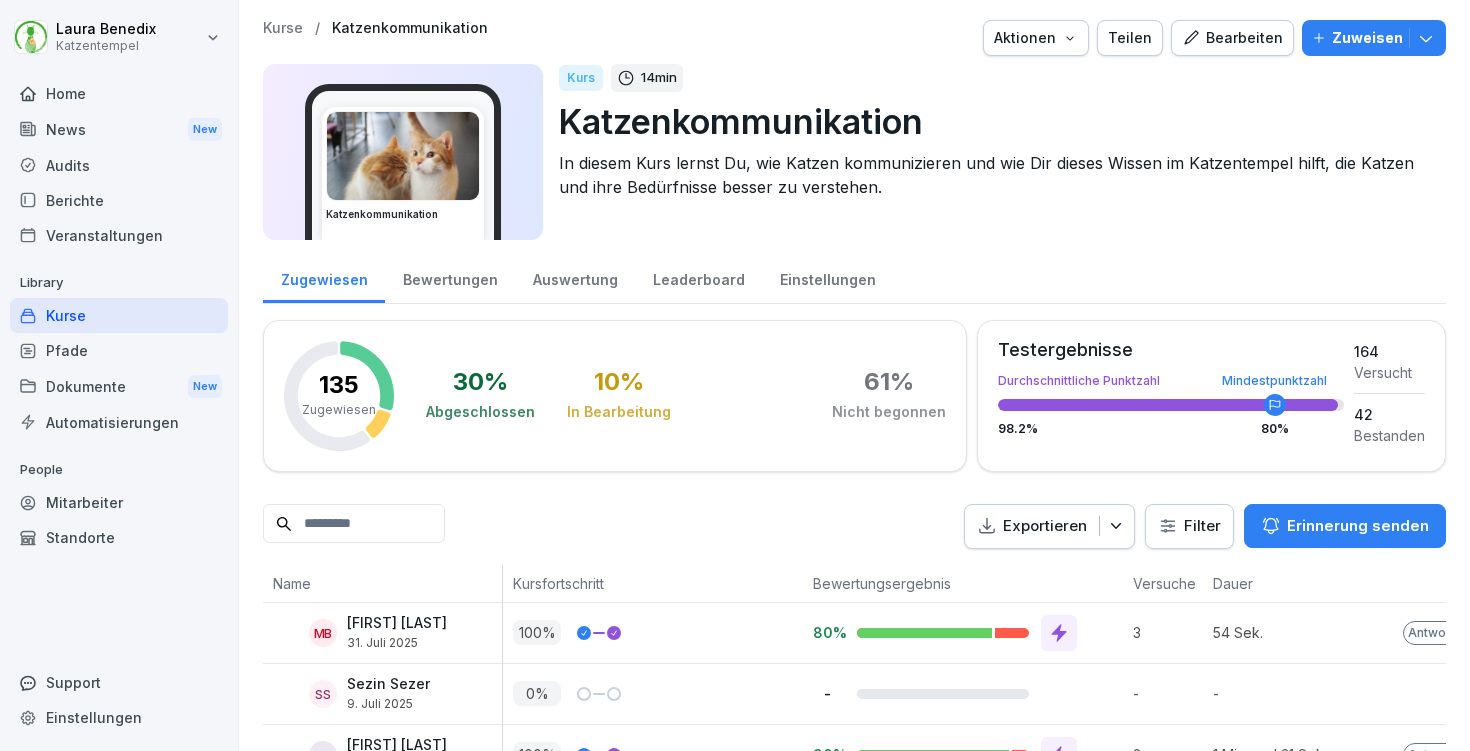 click on "Einstellungen" at bounding box center (827, 277) 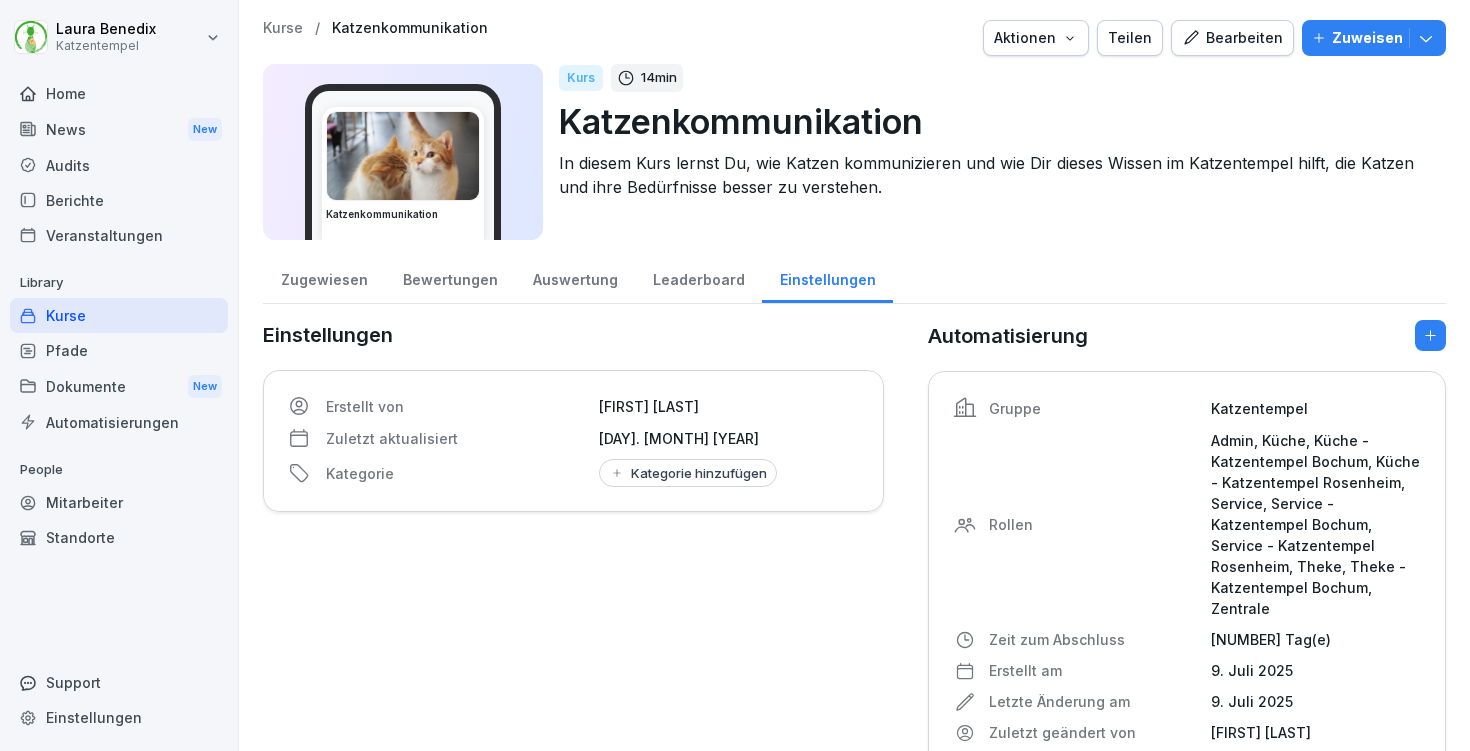 click on "Zugewiesen" at bounding box center (324, 277) 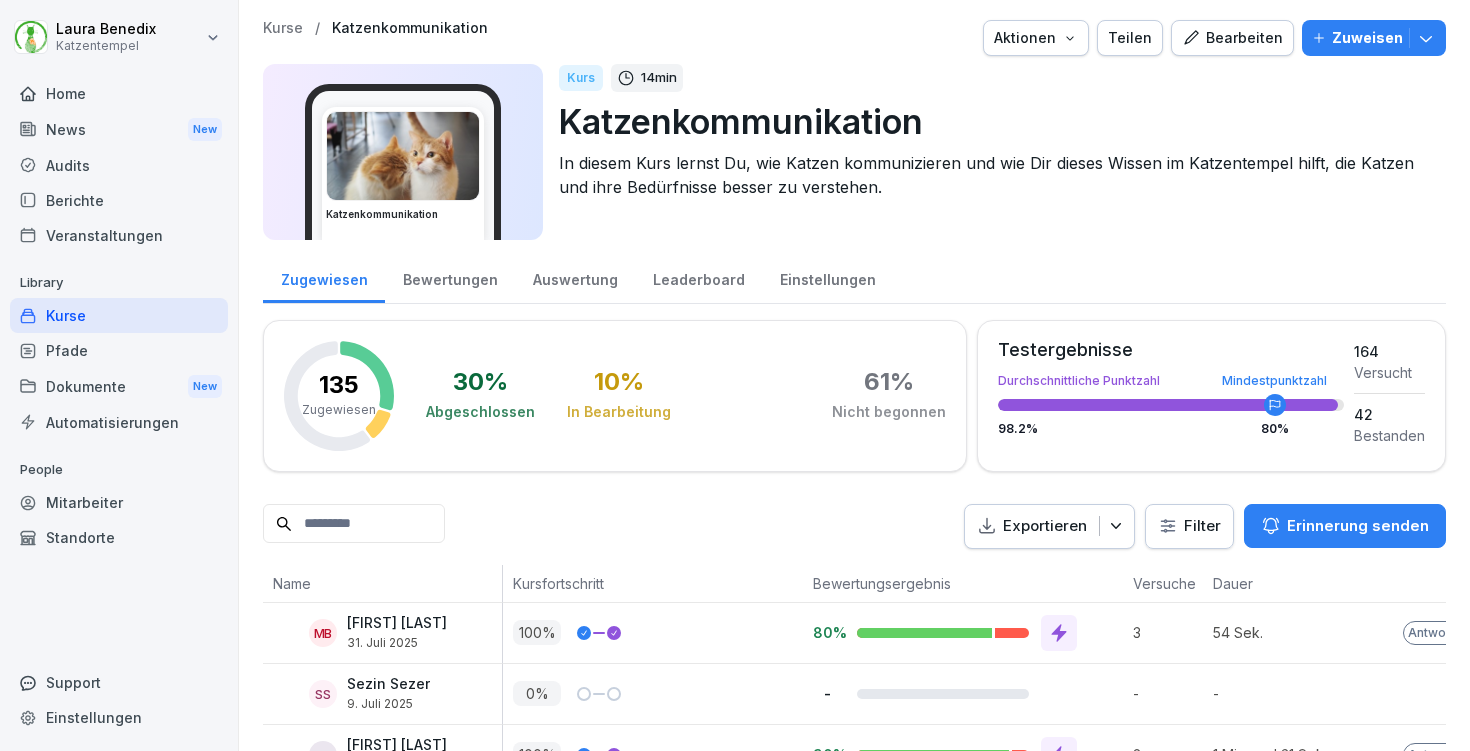 click at bounding box center [354, 523] 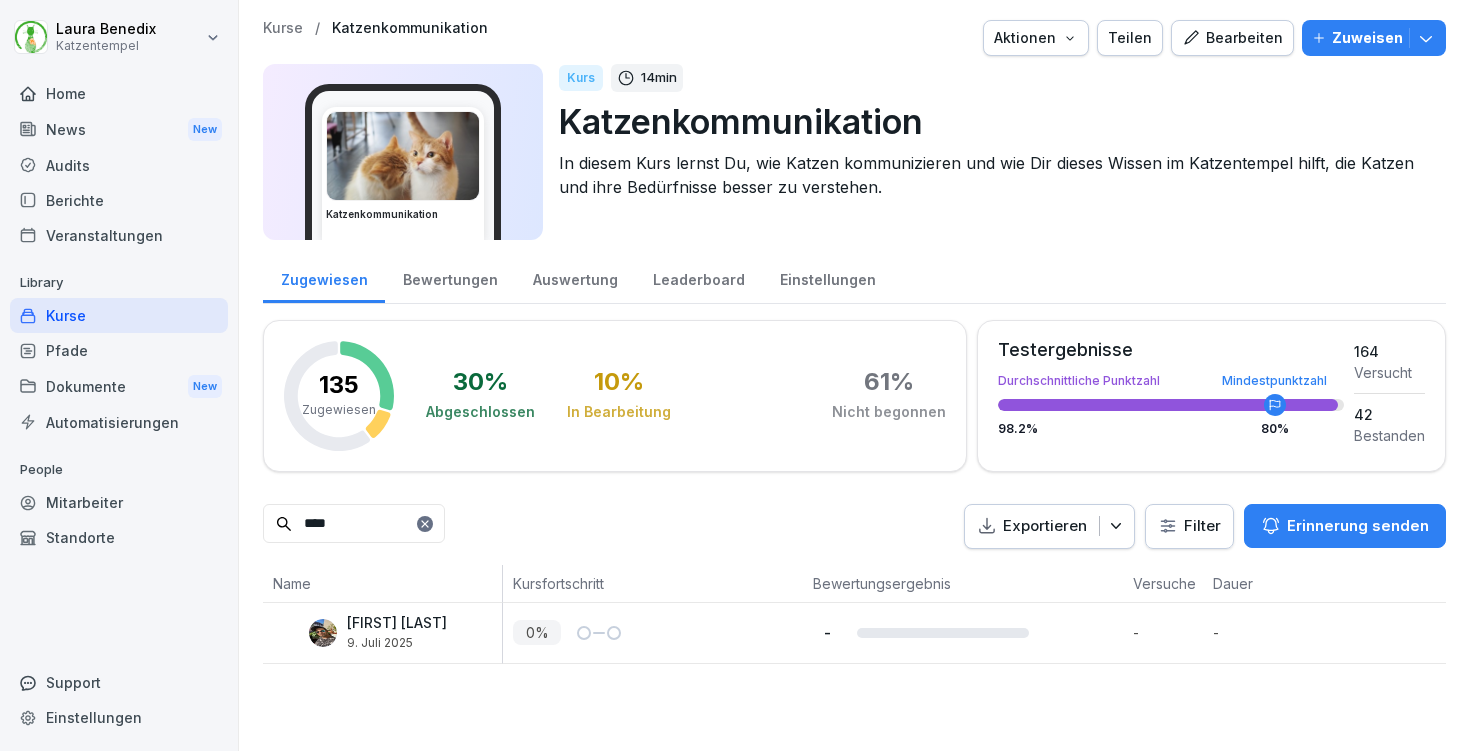 type on "****" 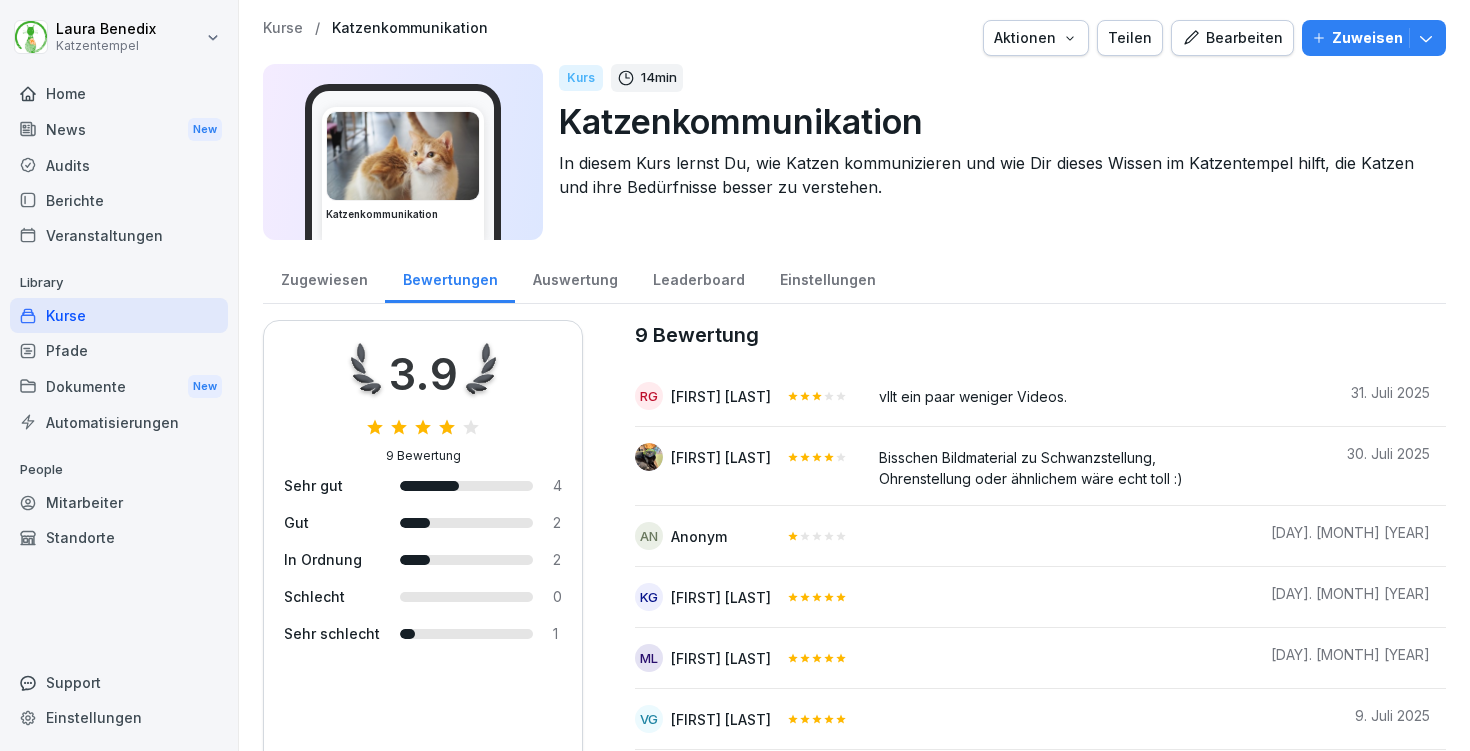 click on "Zugewiesen" at bounding box center [324, 277] 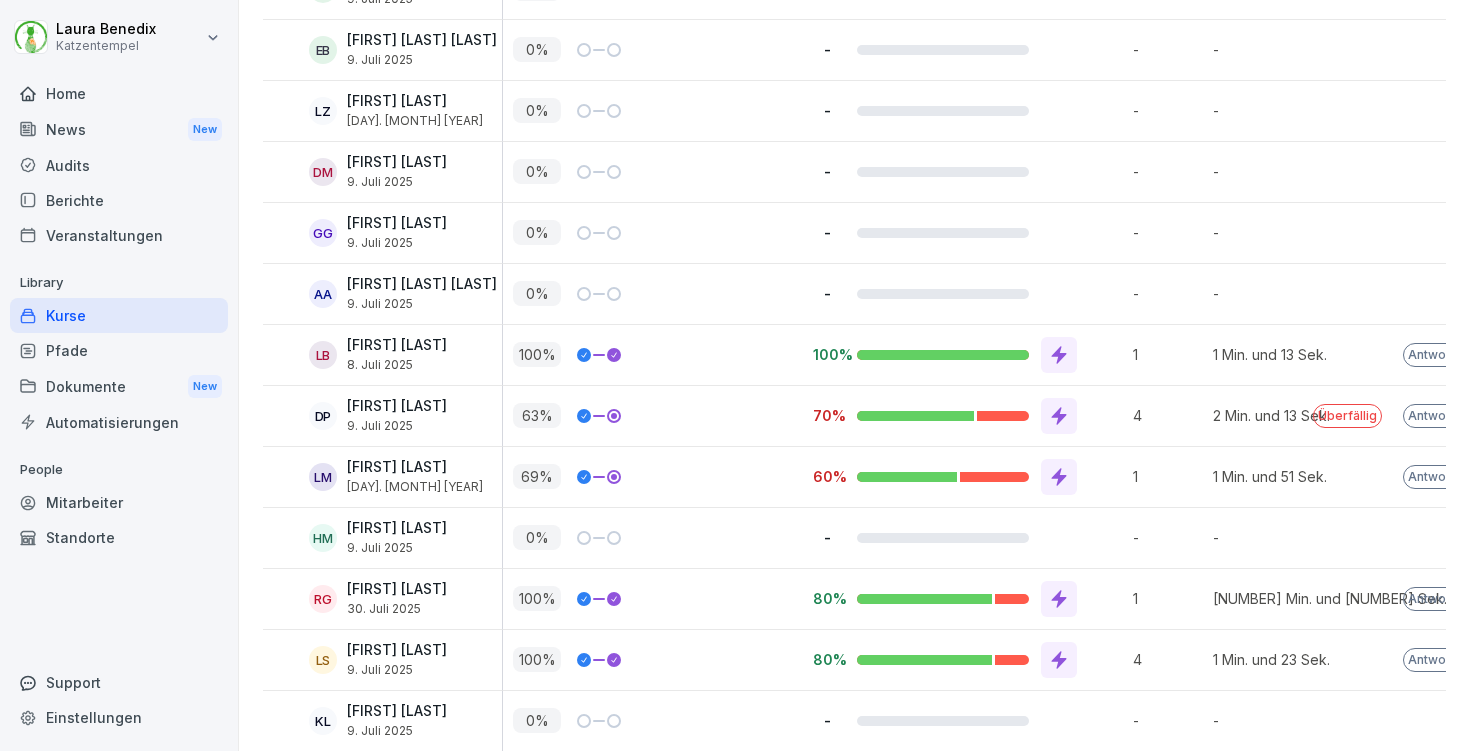 scroll, scrollTop: 1748, scrollLeft: 0, axis: vertical 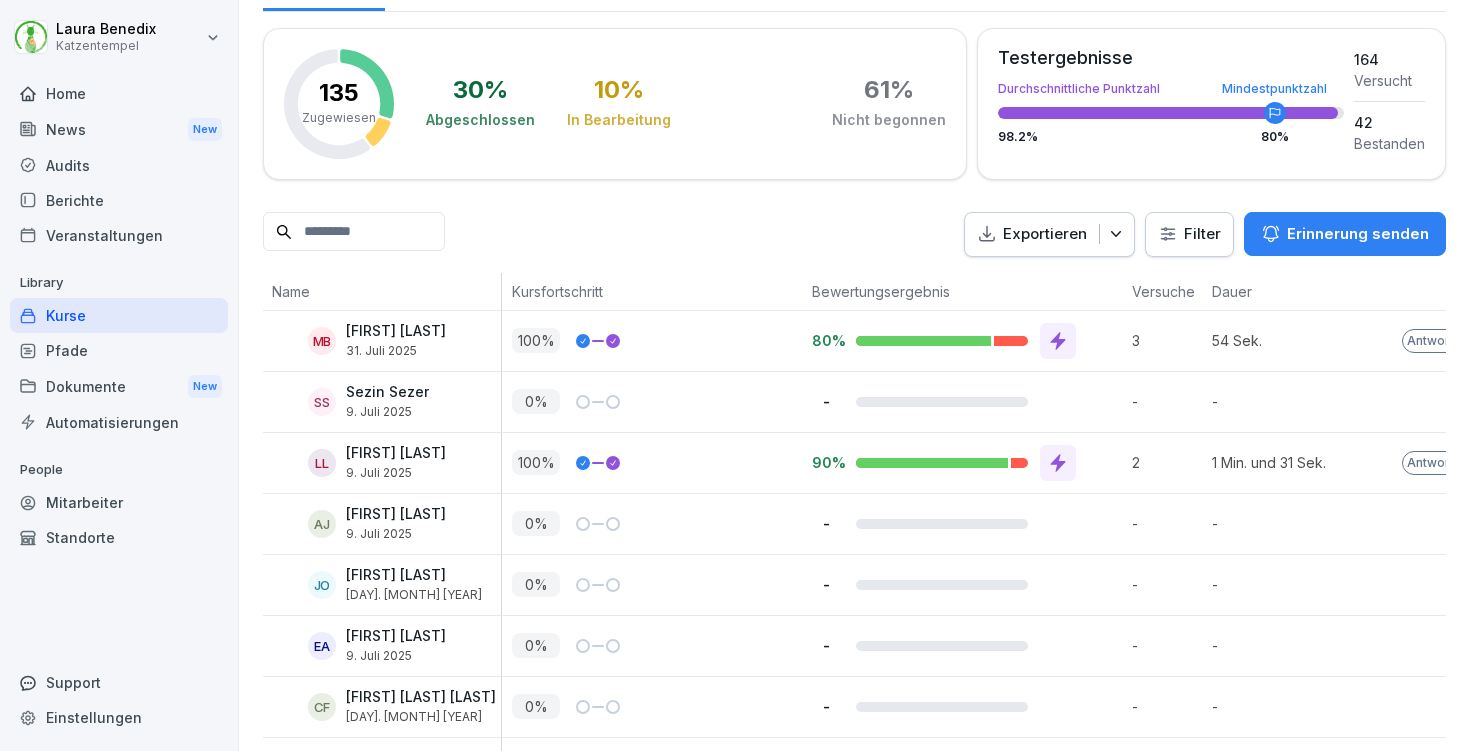 click on "0 %" at bounding box center [657, 523] 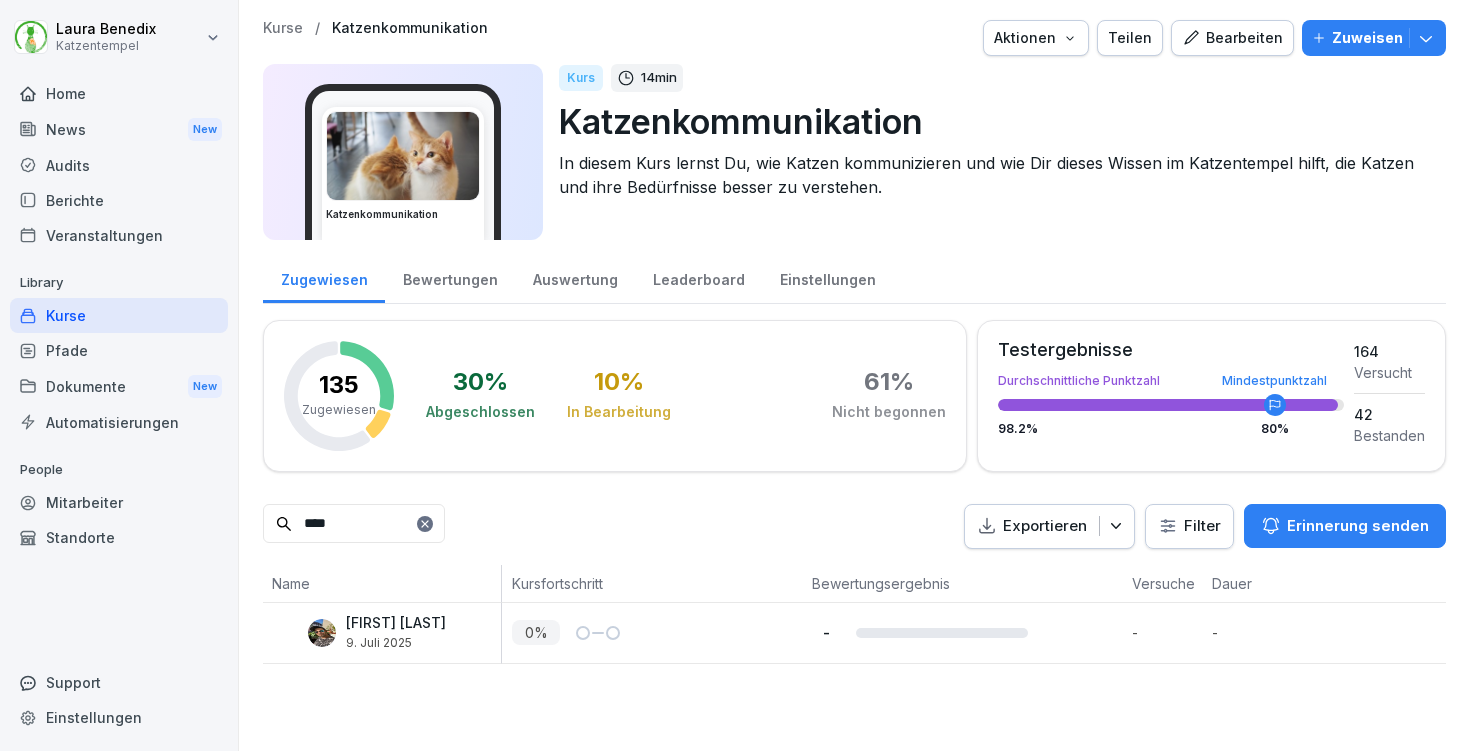 scroll, scrollTop: 0, scrollLeft: 0, axis: both 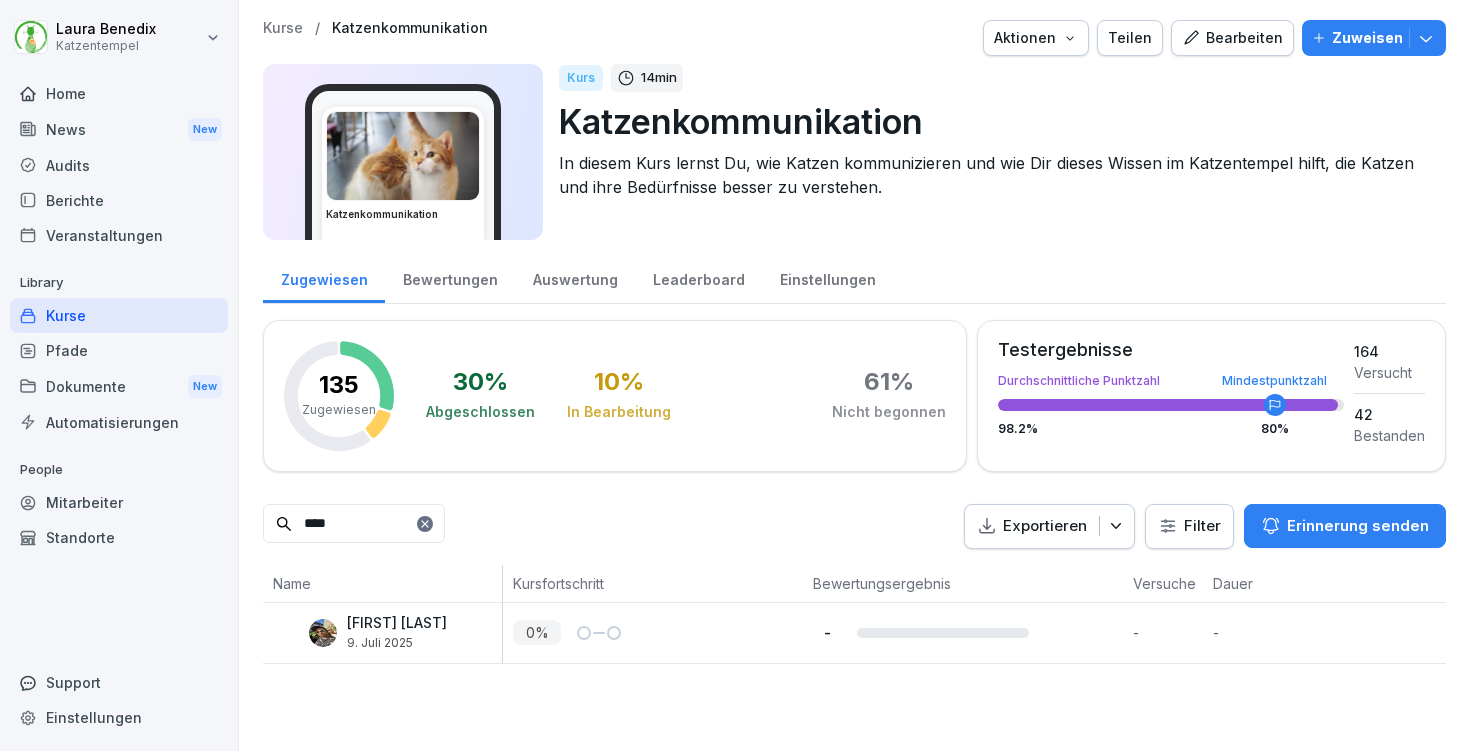 click on "Bearbeiten" at bounding box center [1232, 38] 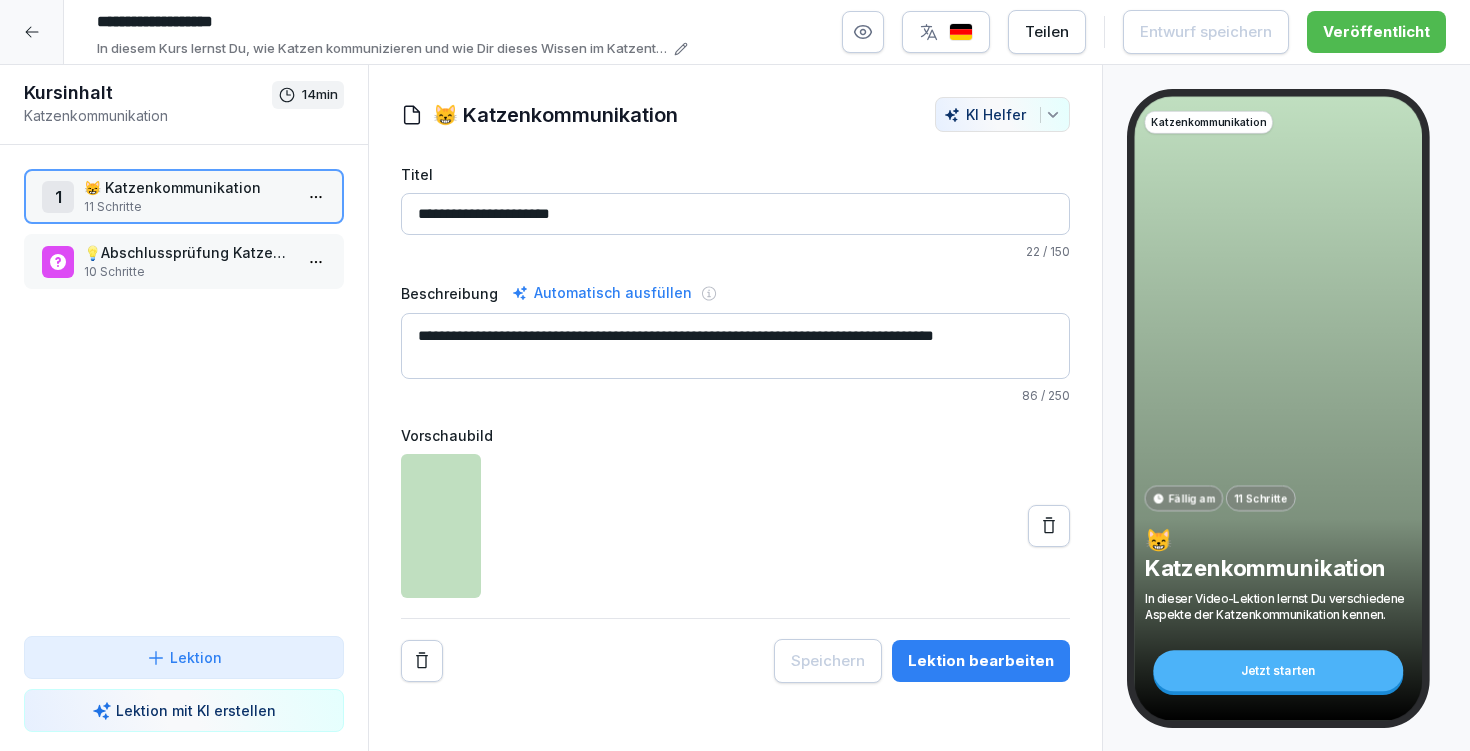 click on "💡Abschlussprüfung Katzenkommunikation" at bounding box center [188, 252] 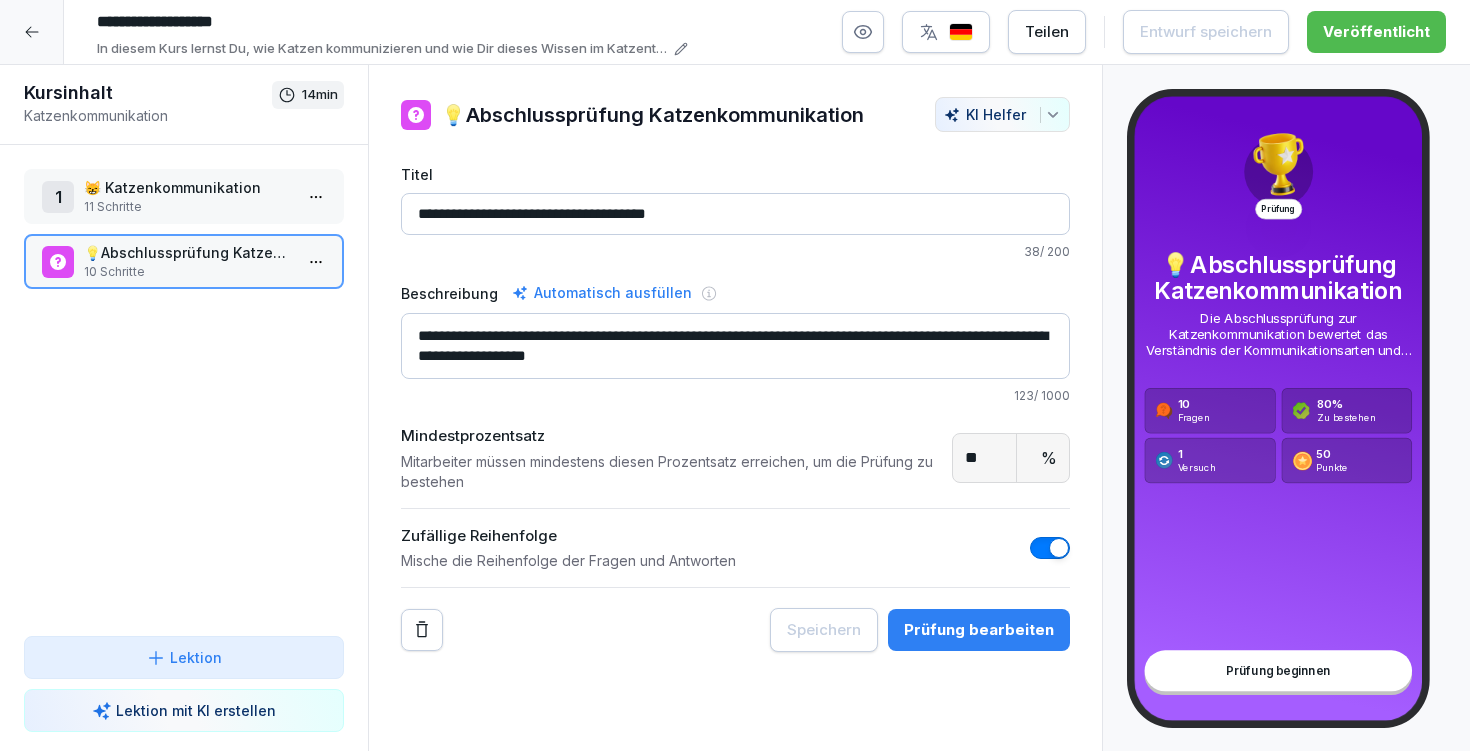 click on "**********" at bounding box center (735, 346) 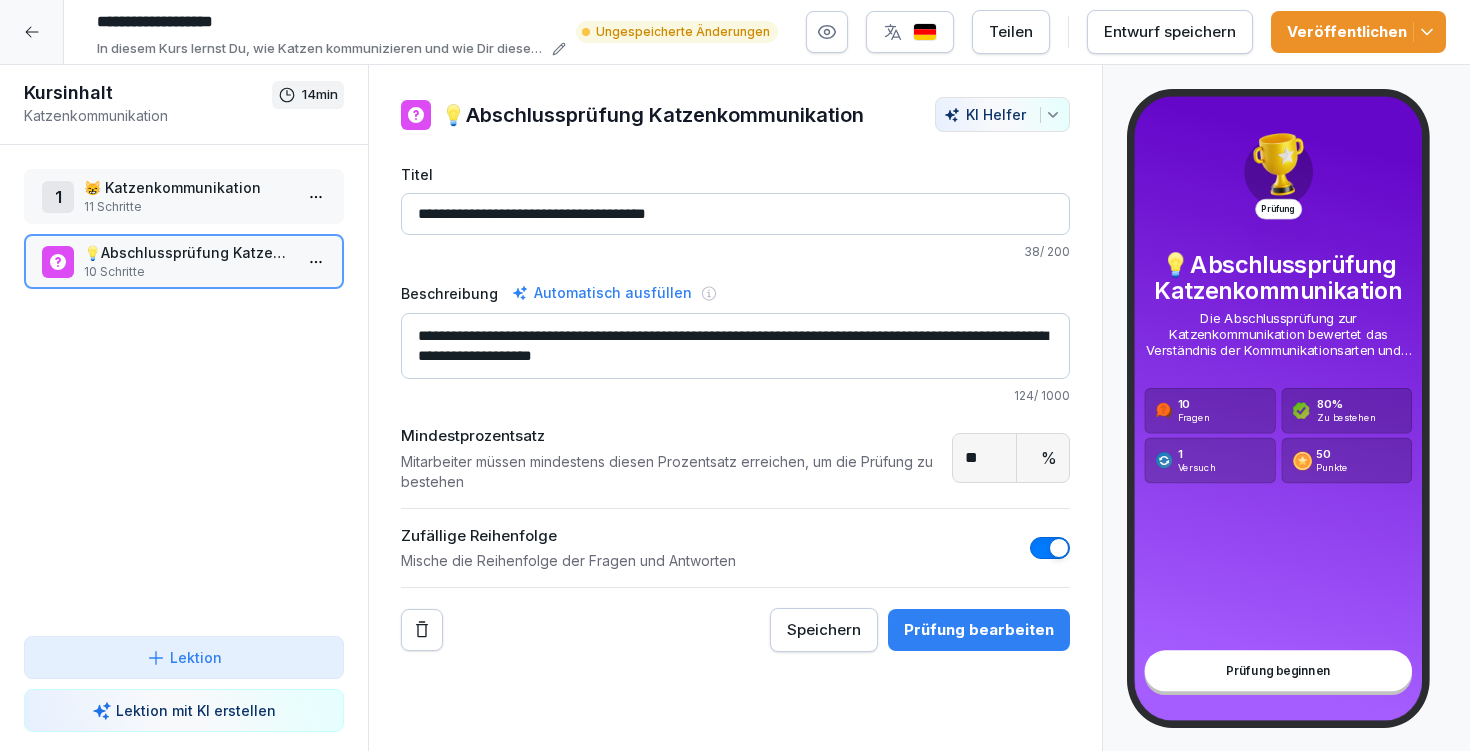 type on "**********" 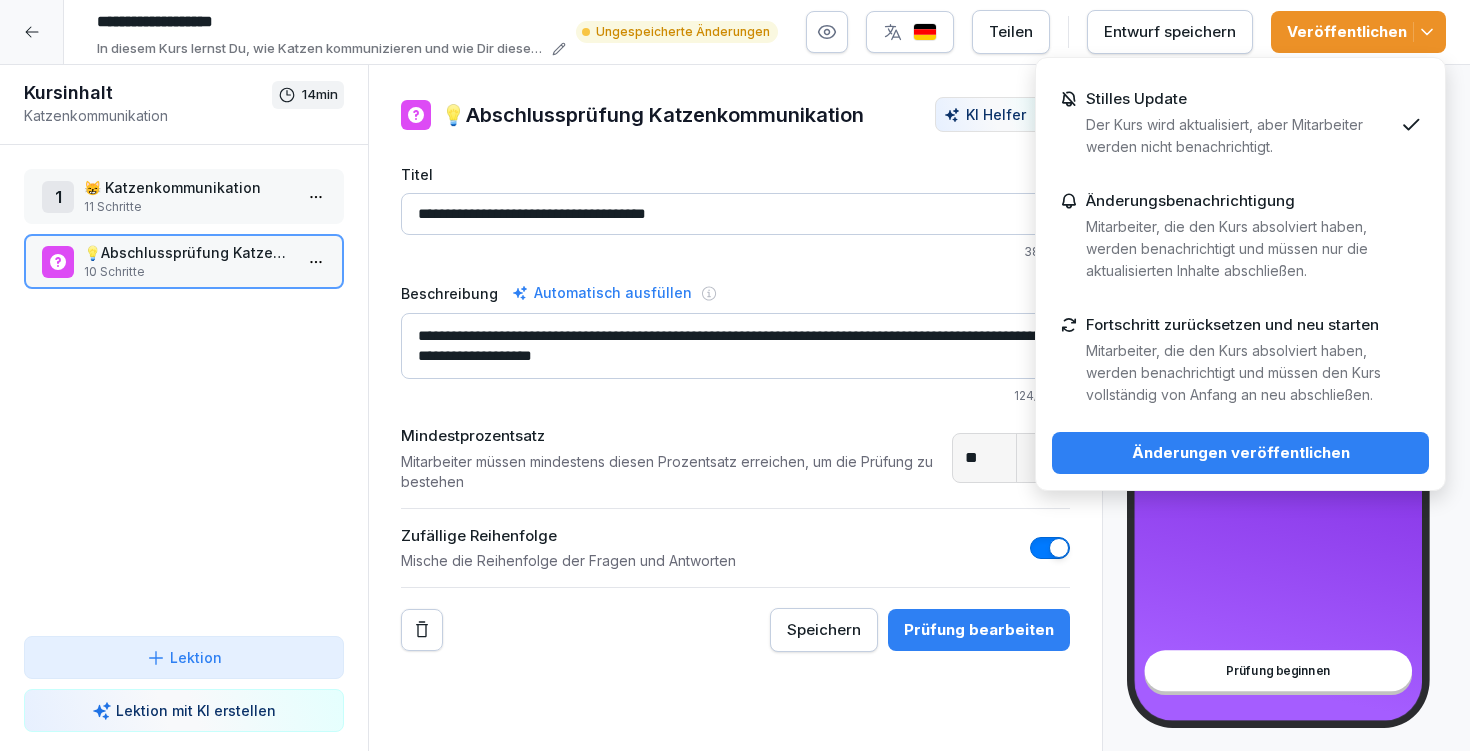 click on "Der Kurs wird aktualisiert, aber Mitarbeiter werden nicht benachrichtigt." at bounding box center (1239, 136) 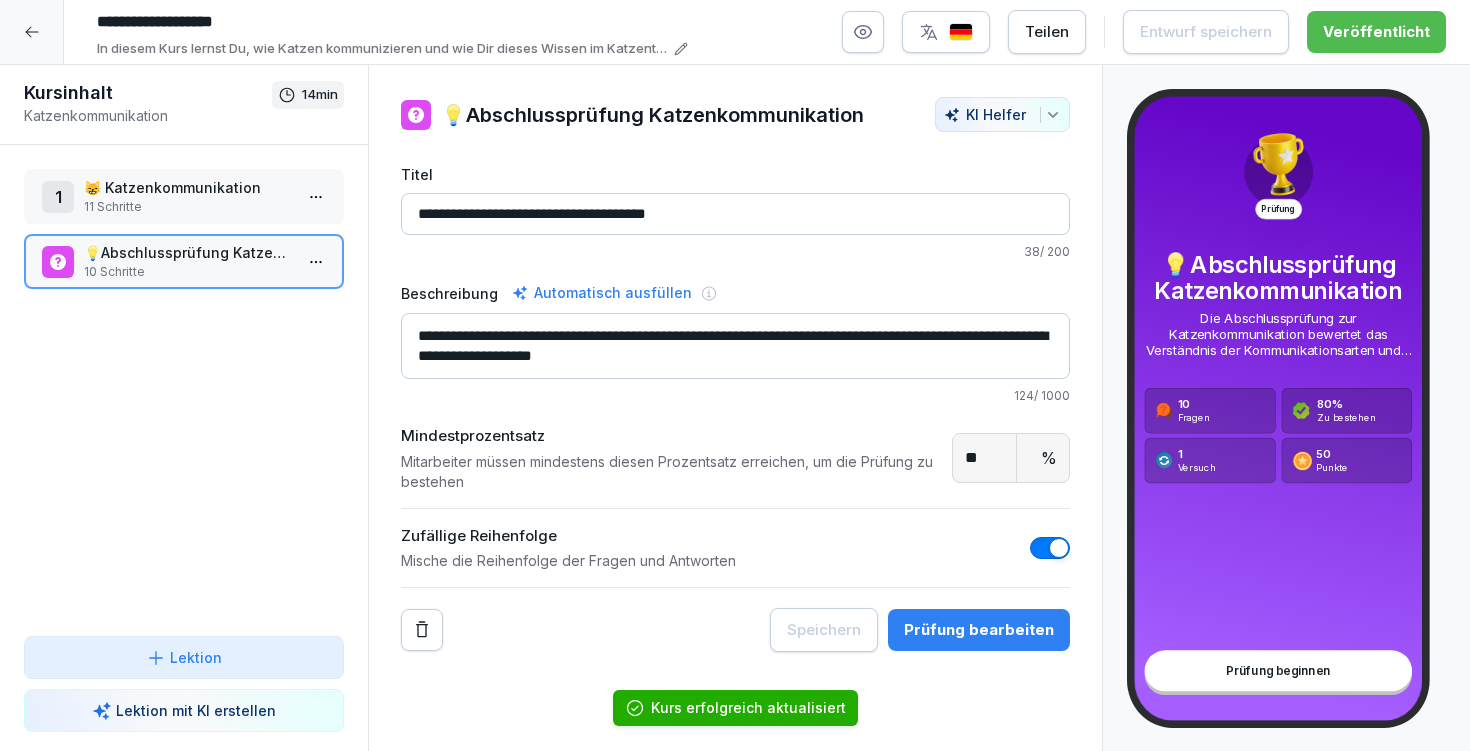 click at bounding box center (32, 32) 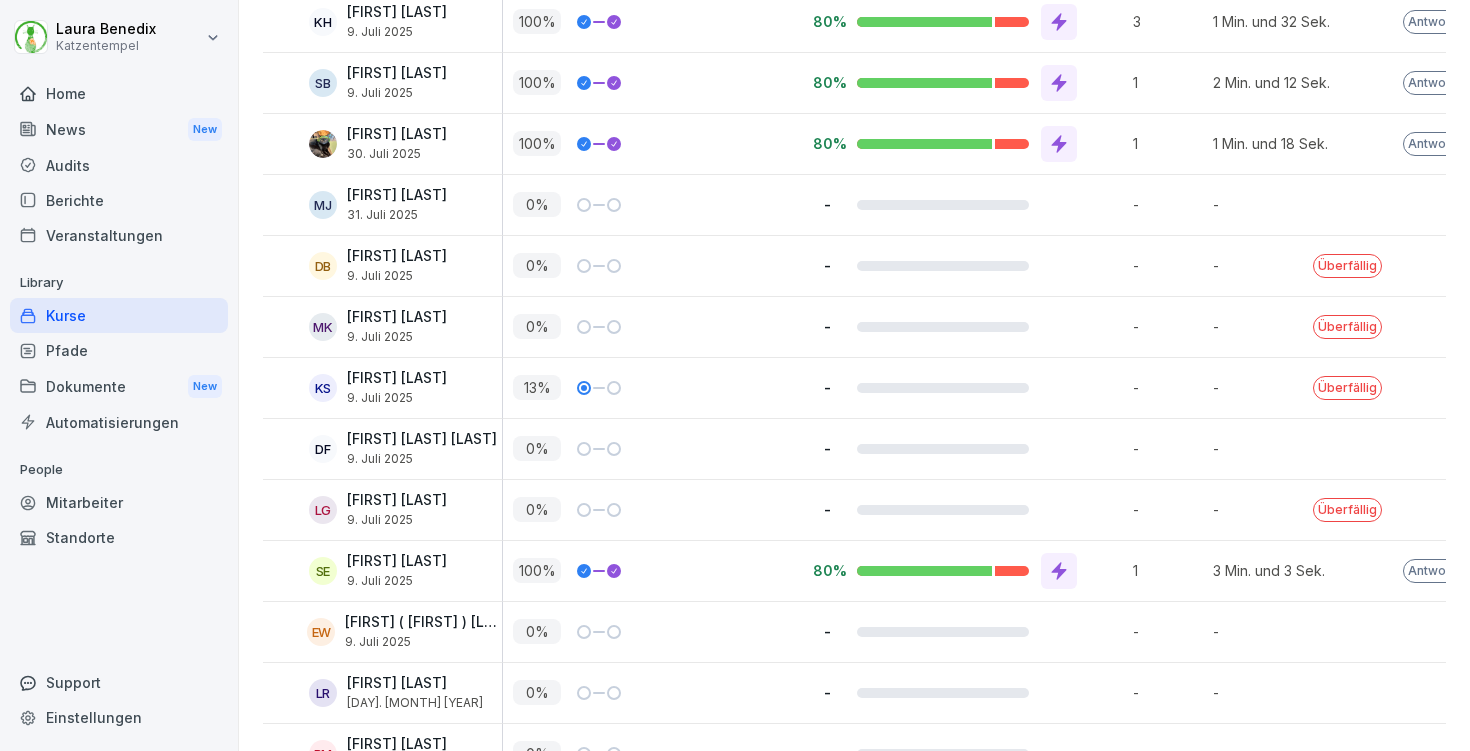 scroll, scrollTop: 6267, scrollLeft: 0, axis: vertical 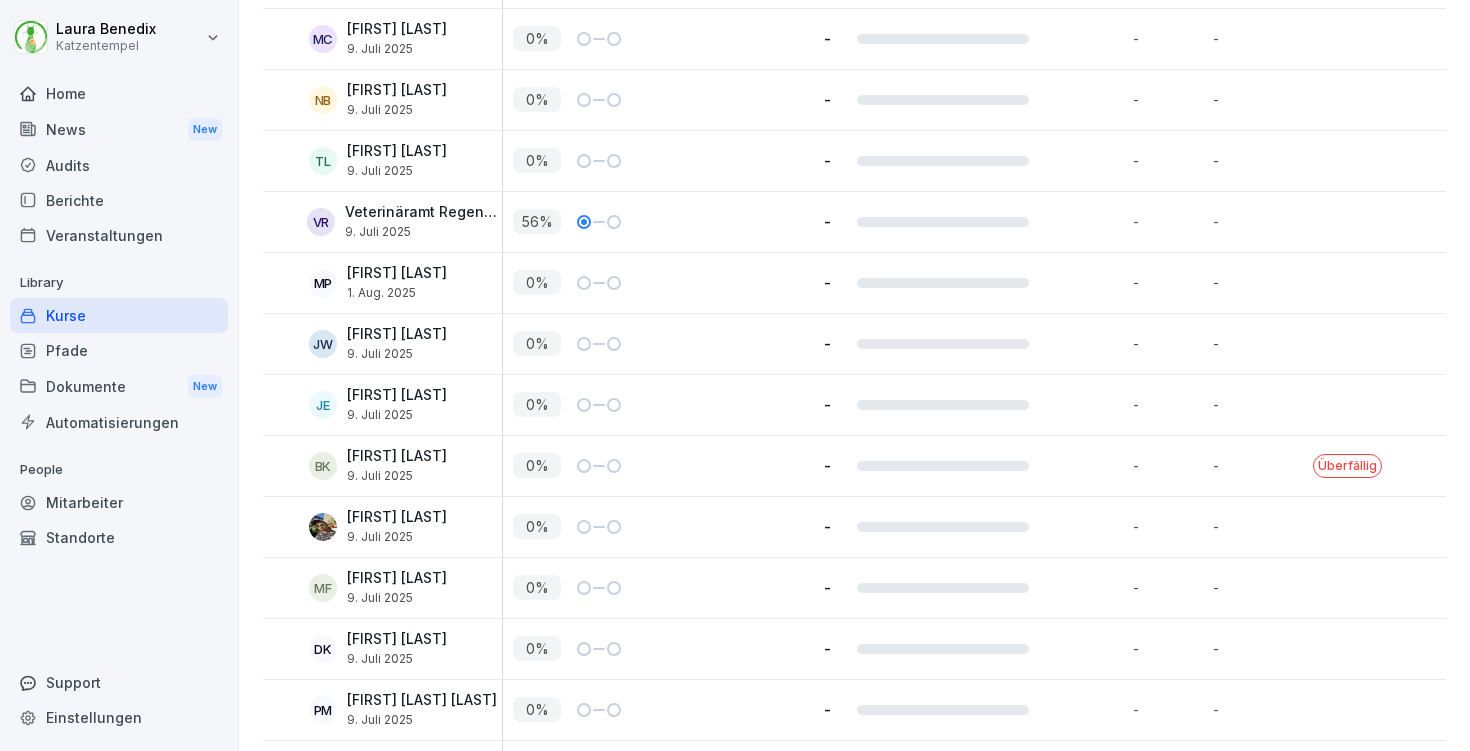 click on "Home" at bounding box center (119, 93) 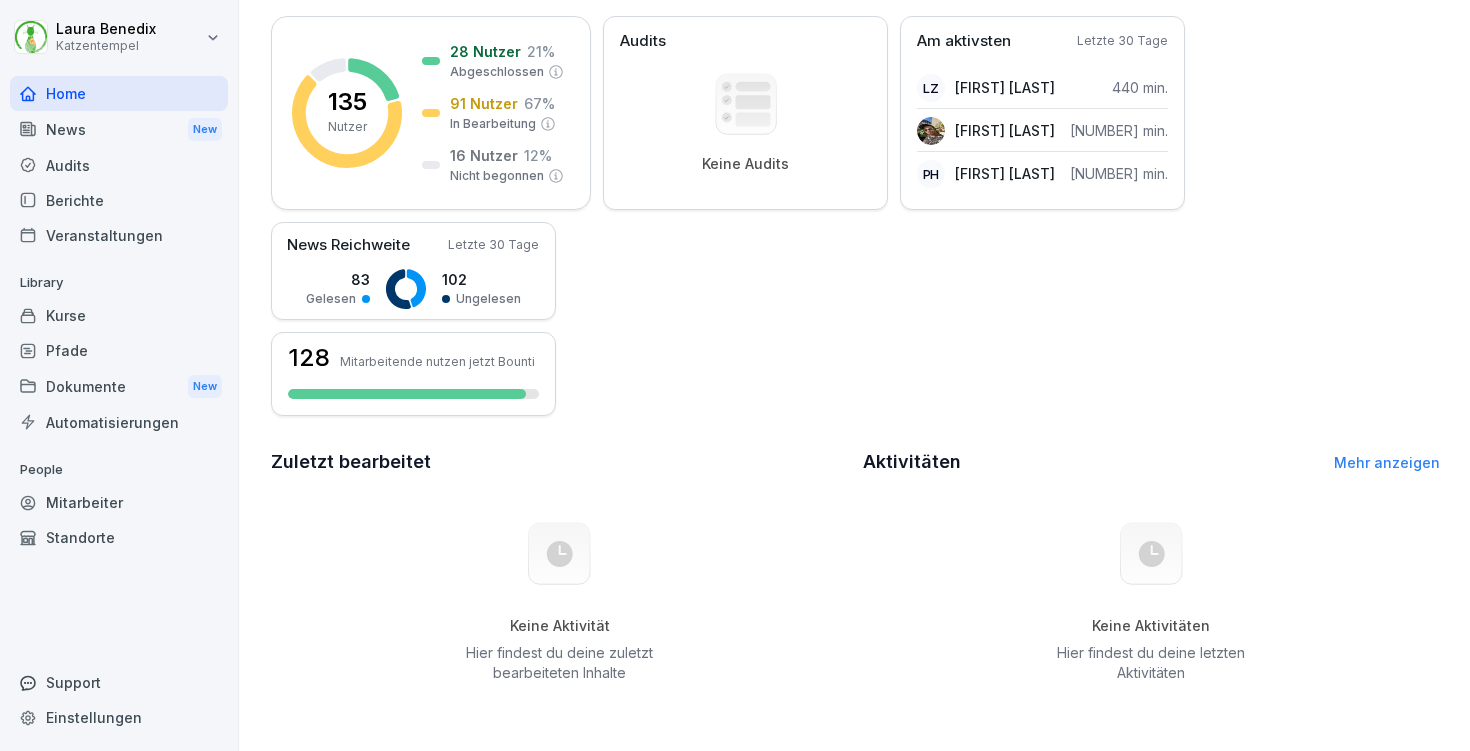 scroll, scrollTop: 0, scrollLeft: 0, axis: both 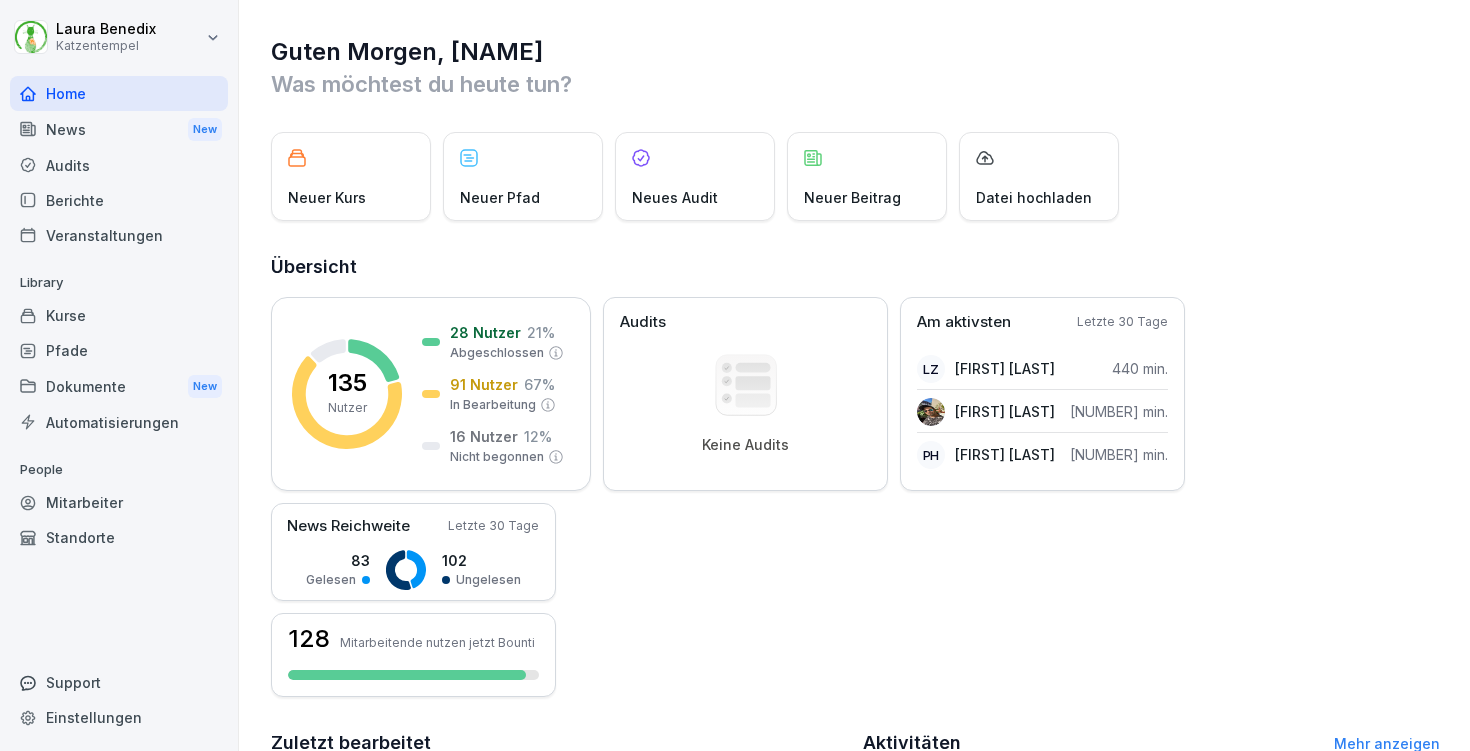 click on "Kurse" at bounding box center (119, 315) 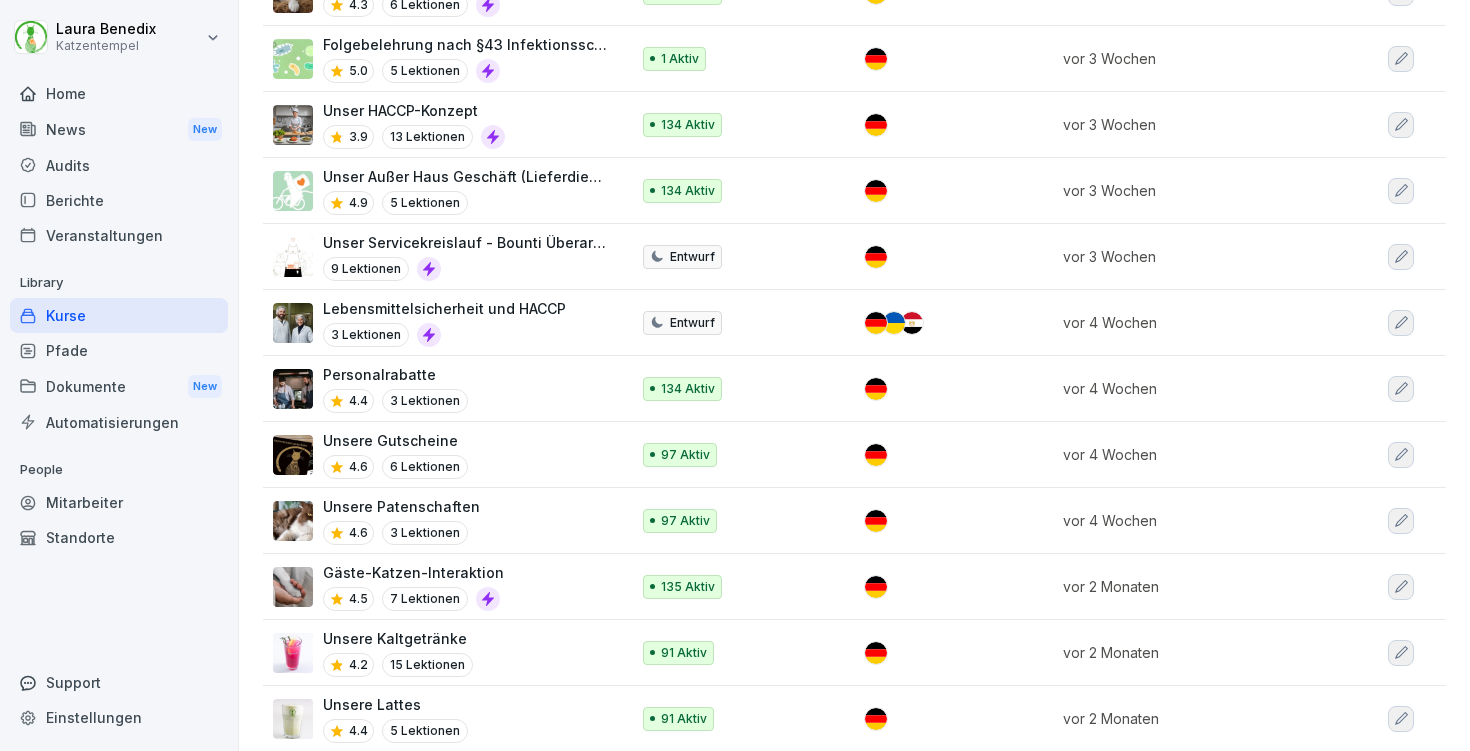 scroll, scrollTop: 783, scrollLeft: 0, axis: vertical 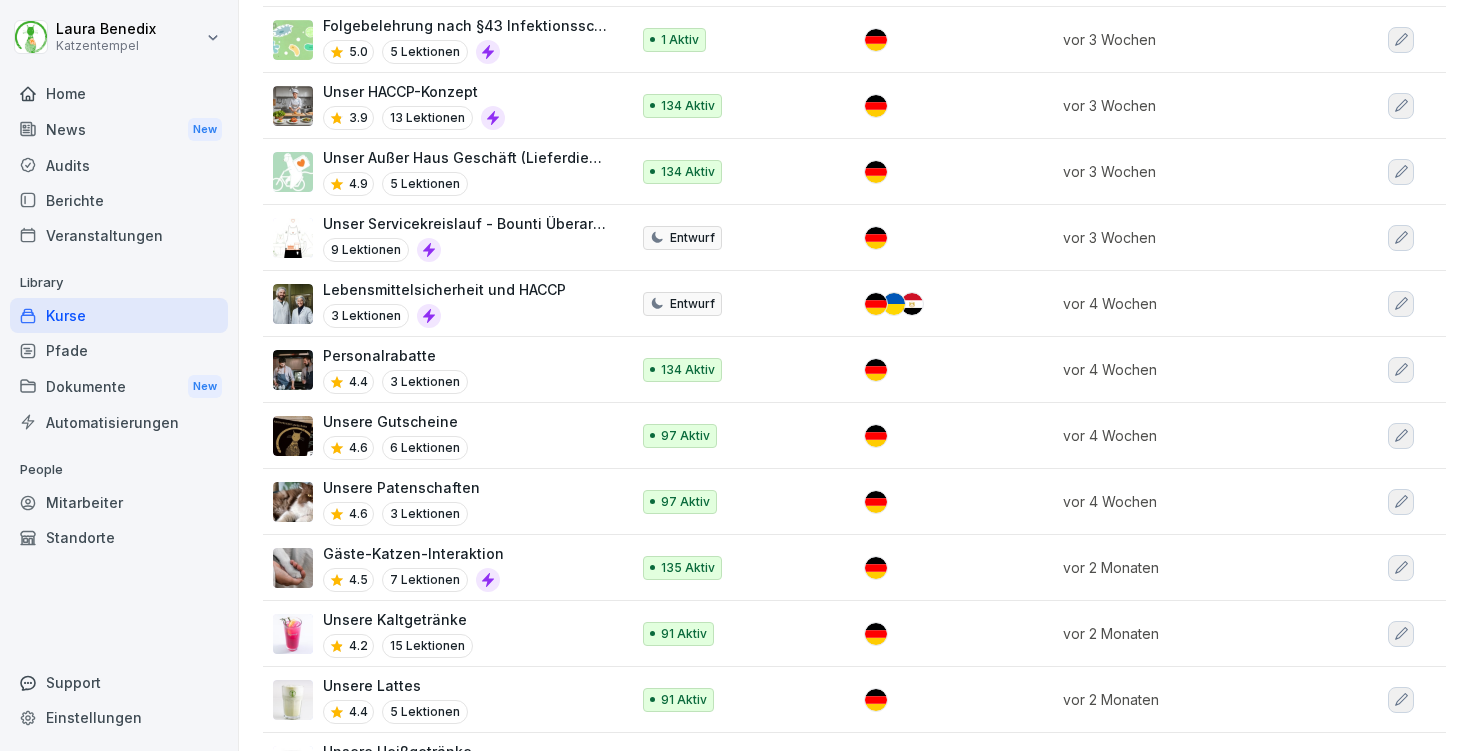 click on "Gäste-Katzen-Interaktion 4.5 7 Lektionen" at bounding box center [448, 568] 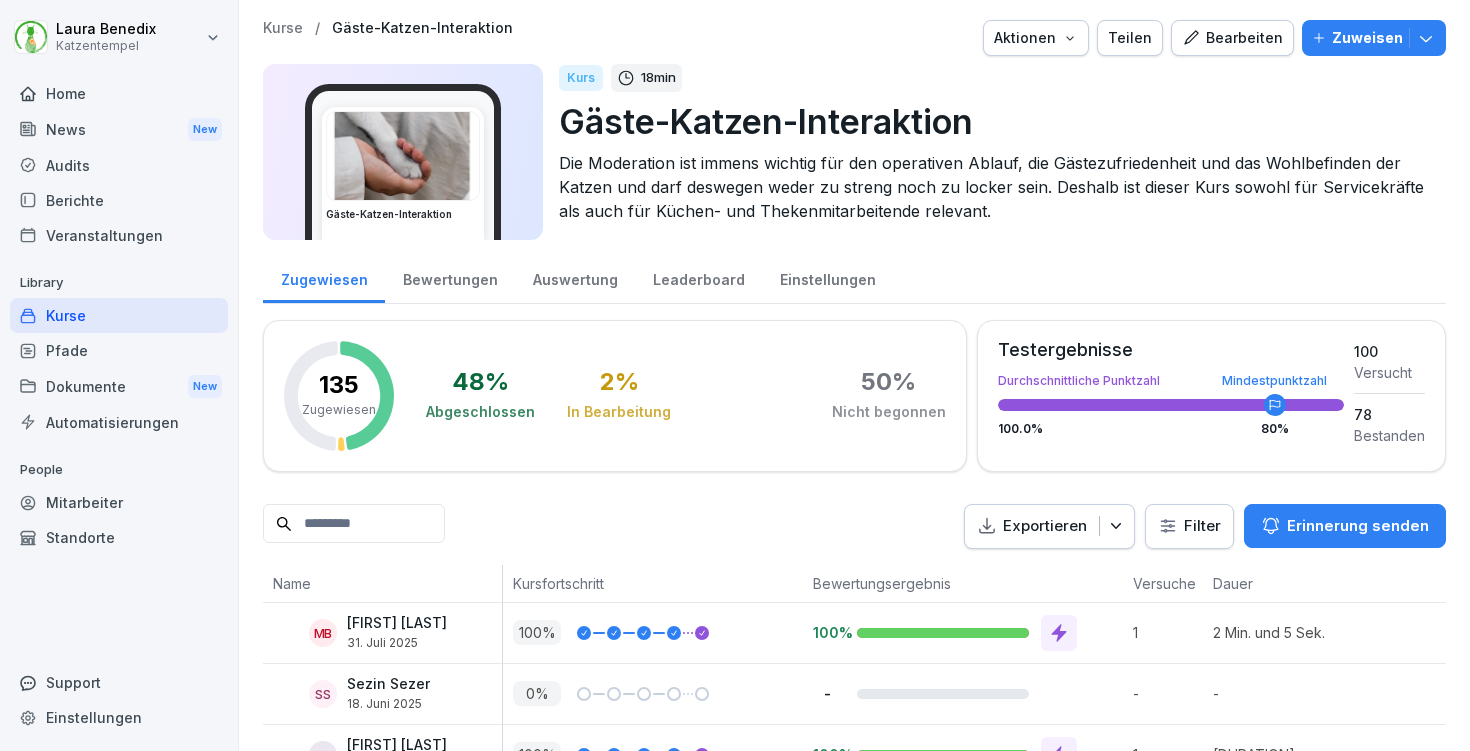 scroll, scrollTop: 0, scrollLeft: 0, axis: both 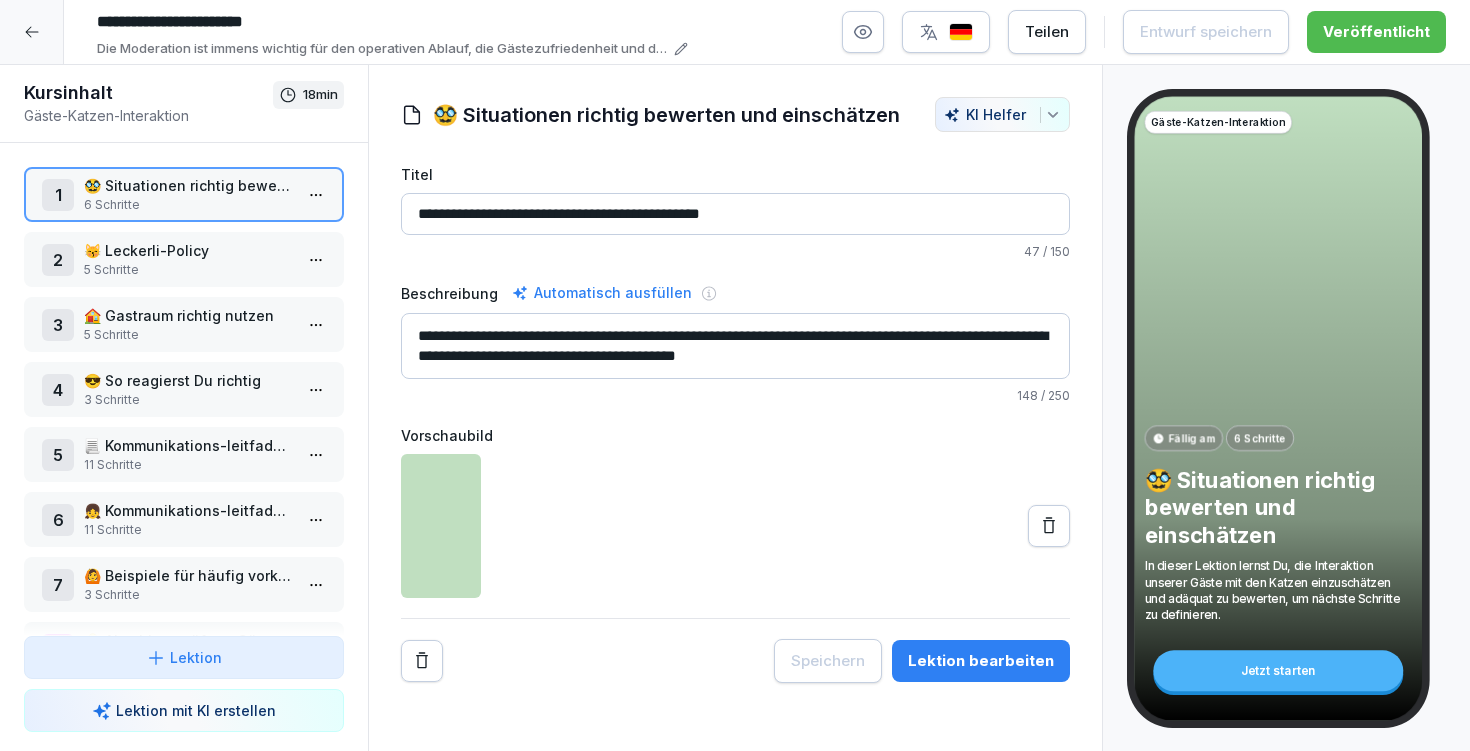 click on "**********" at bounding box center (735, 346) 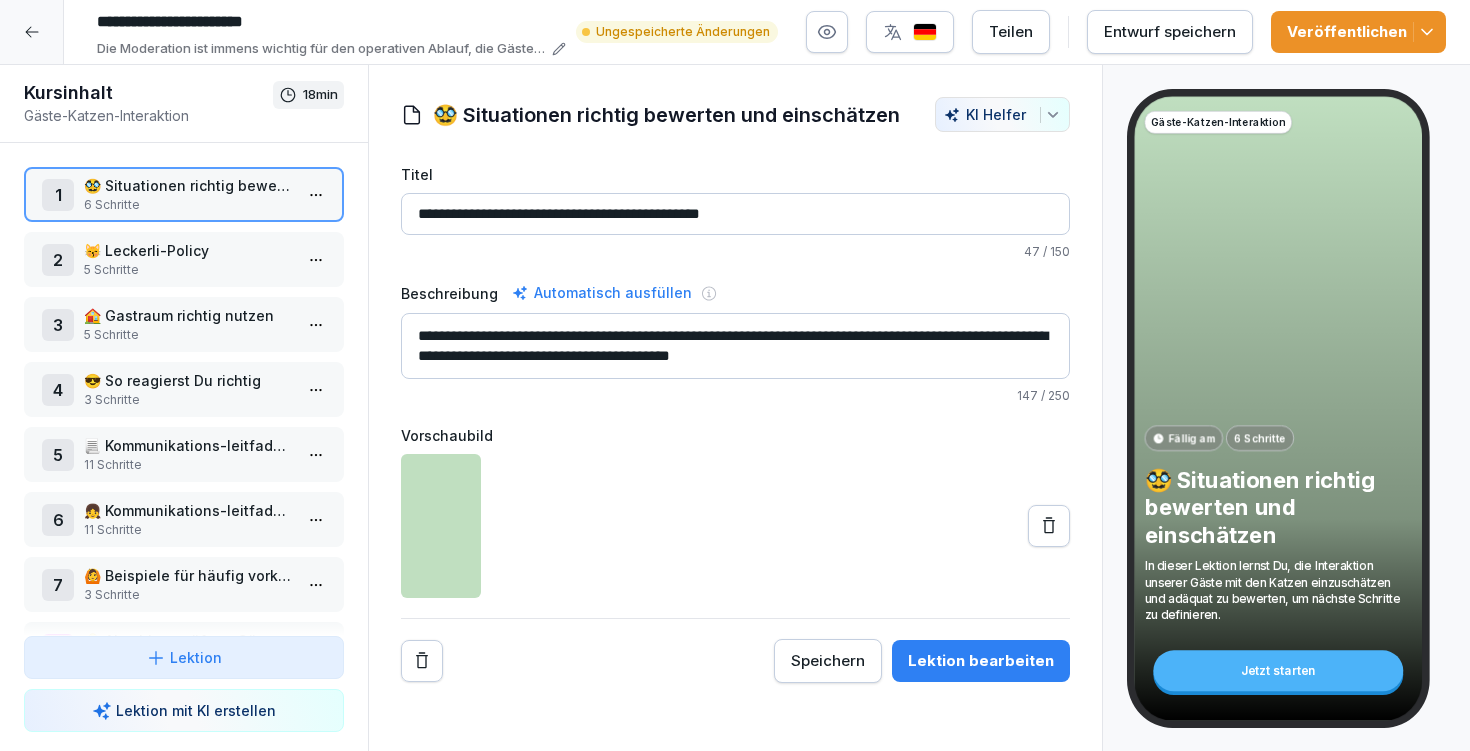 type on "**********" 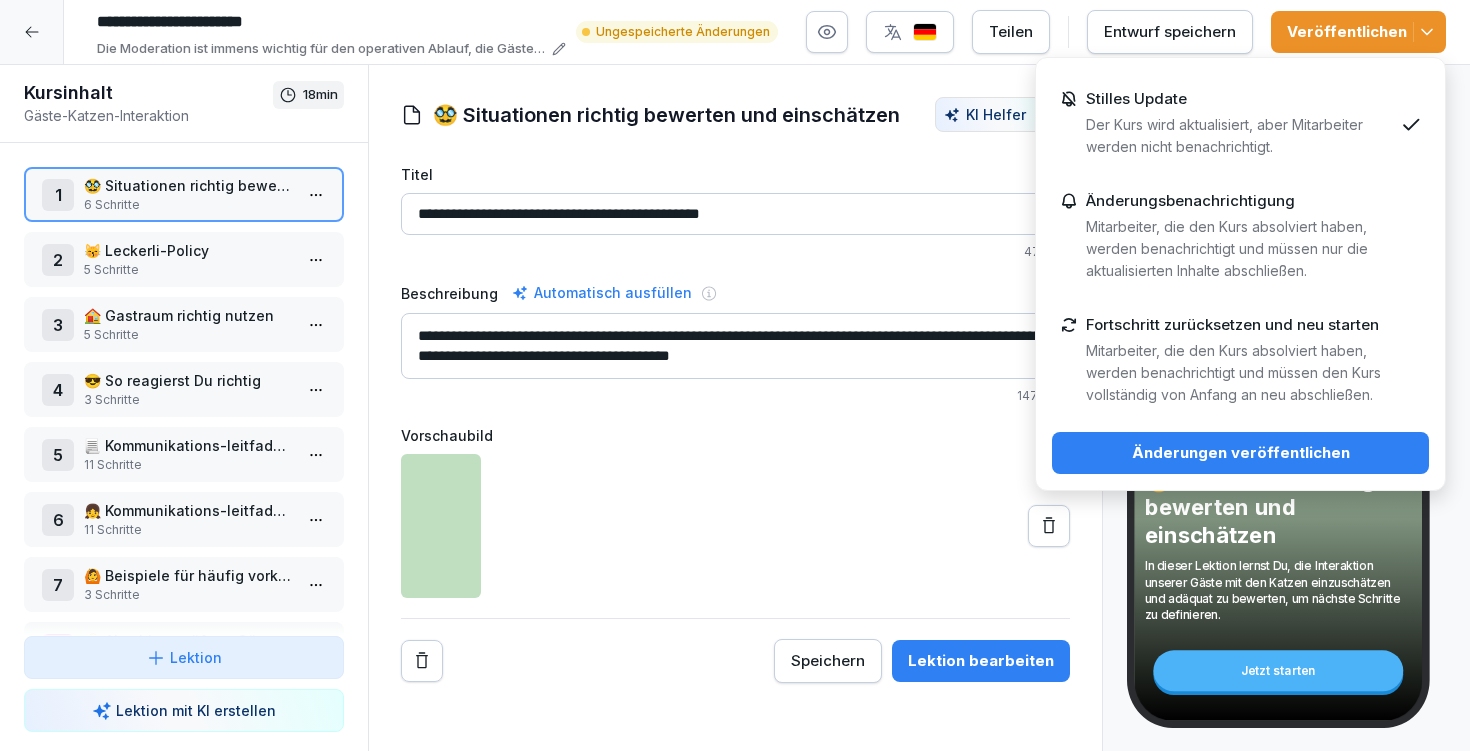 click on "Änderungen veröffentlichen" at bounding box center [1240, 453] 